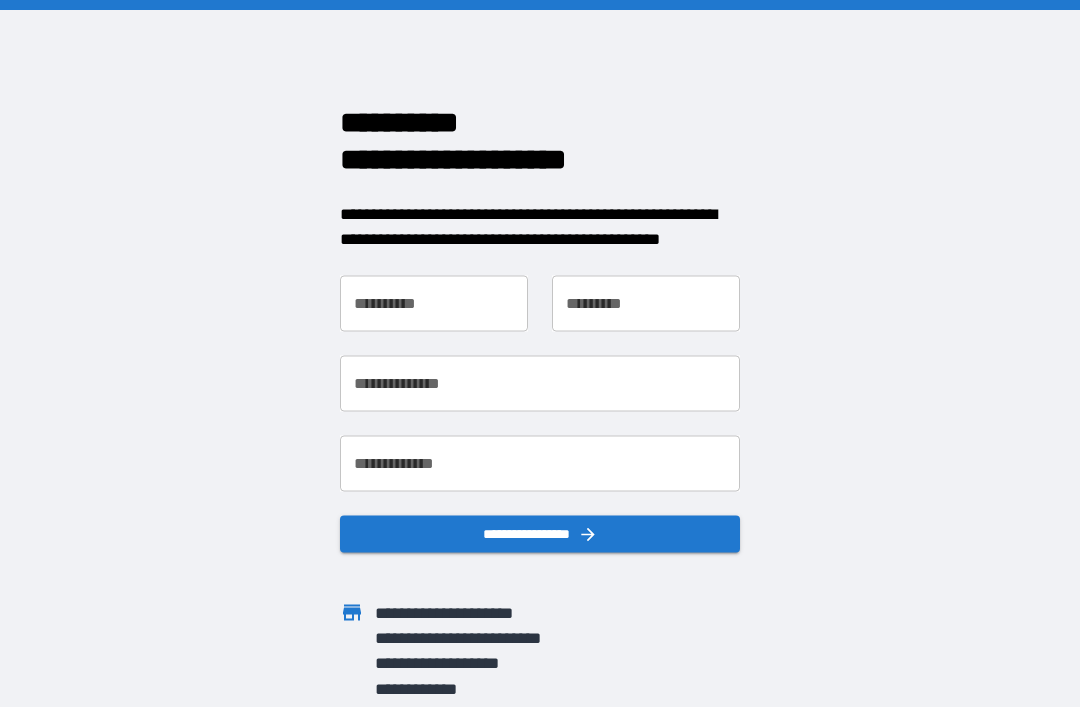 scroll, scrollTop: 0, scrollLeft: 0, axis: both 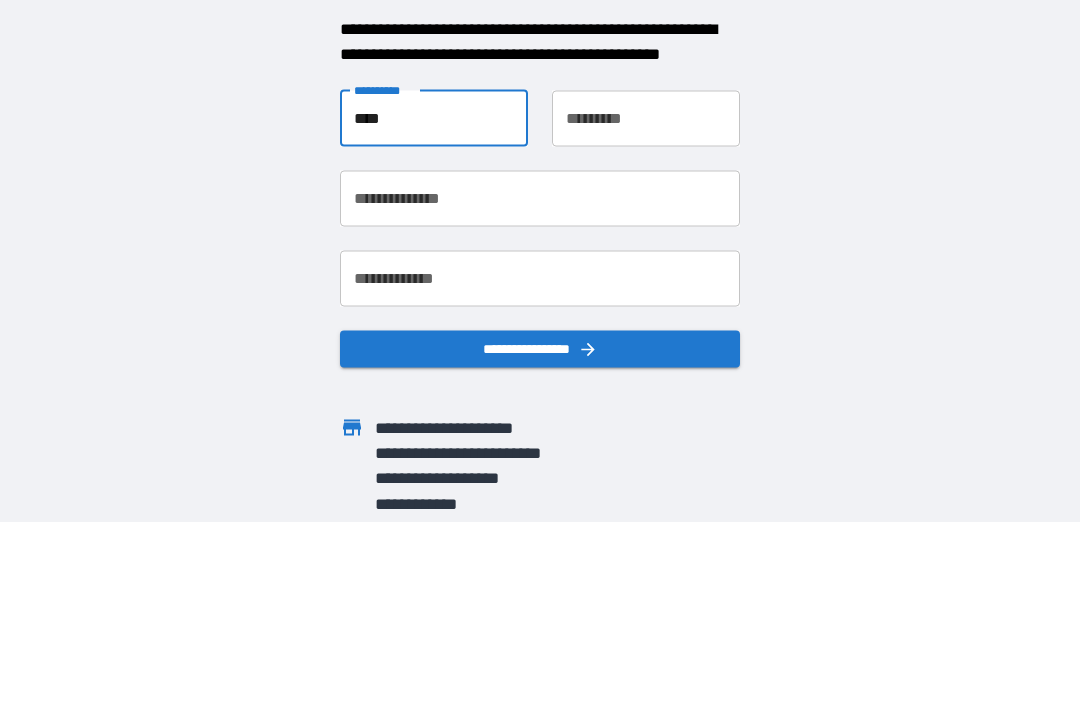 type on "****" 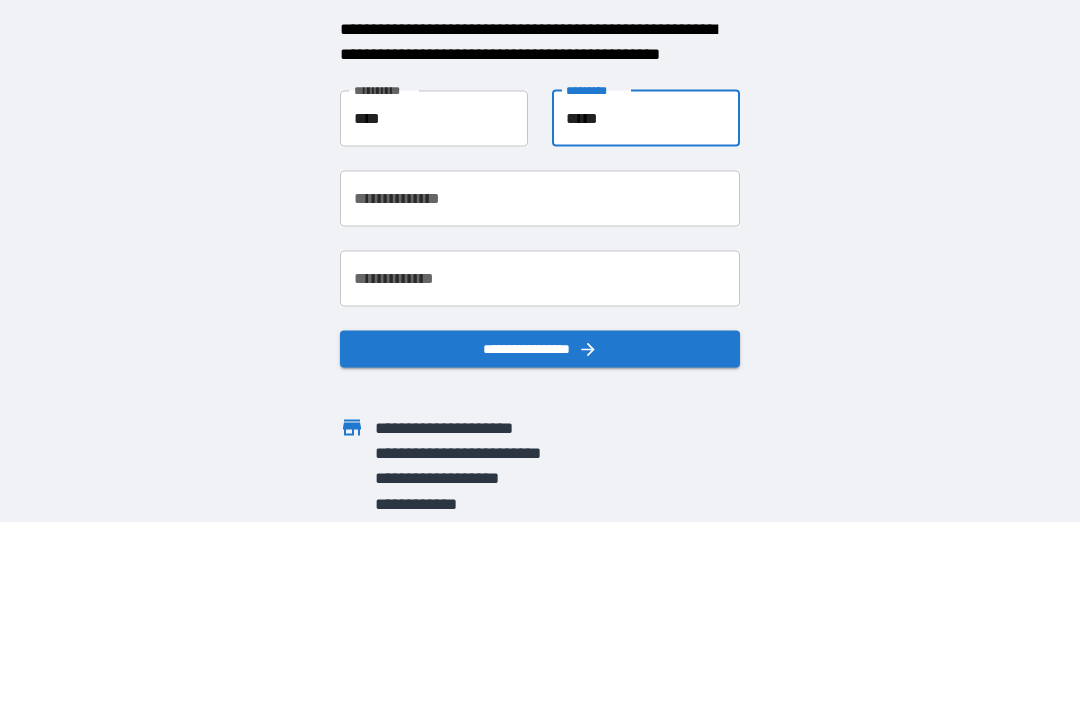 type on "*****" 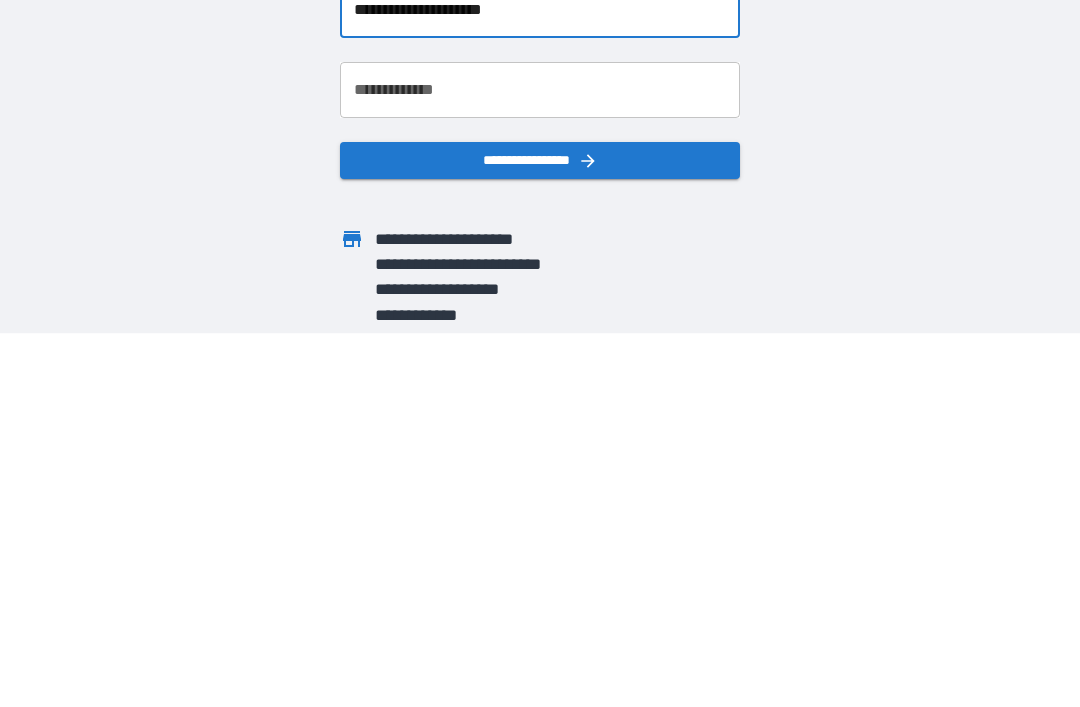 scroll, scrollTop: 14, scrollLeft: 0, axis: vertical 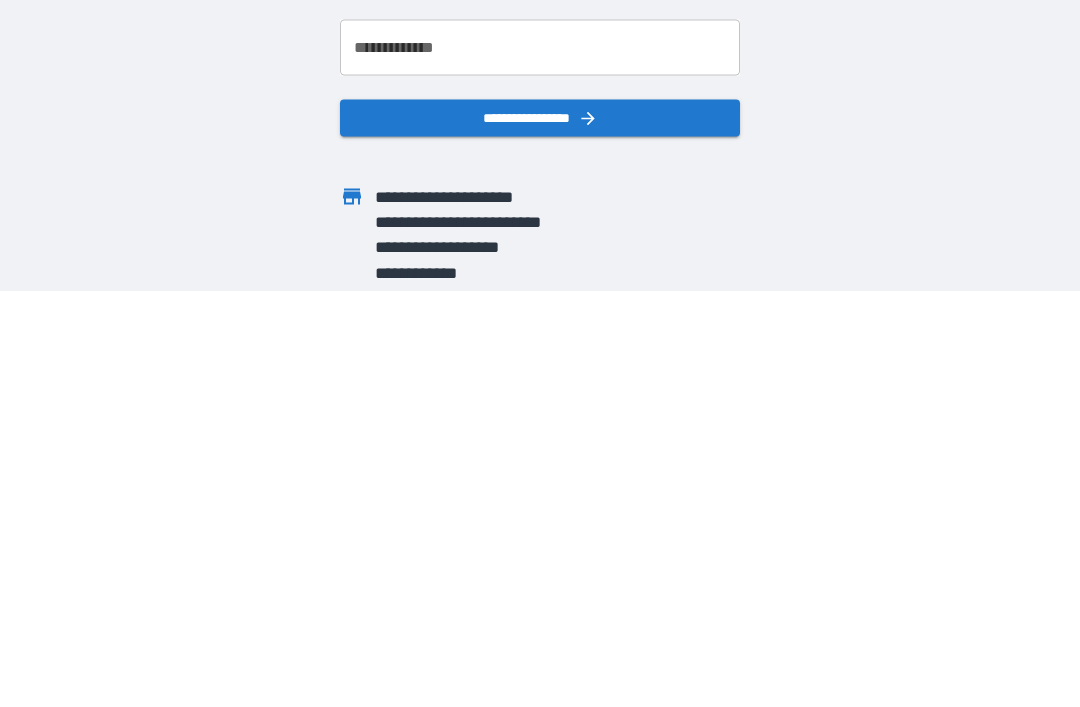 type on "**********" 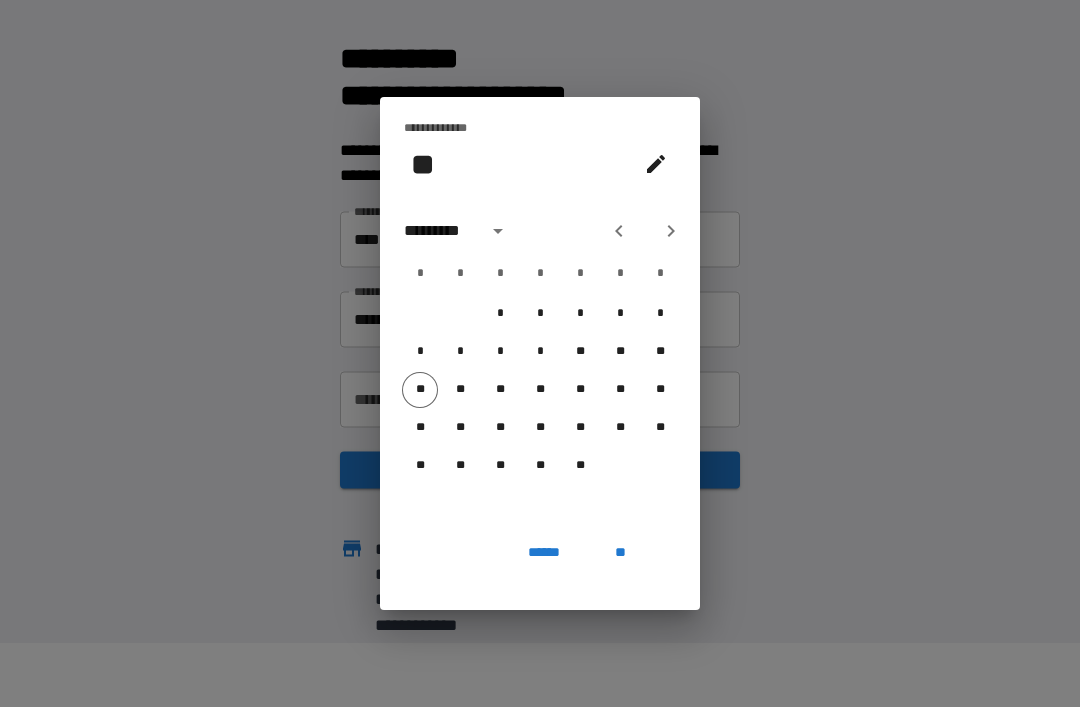 click 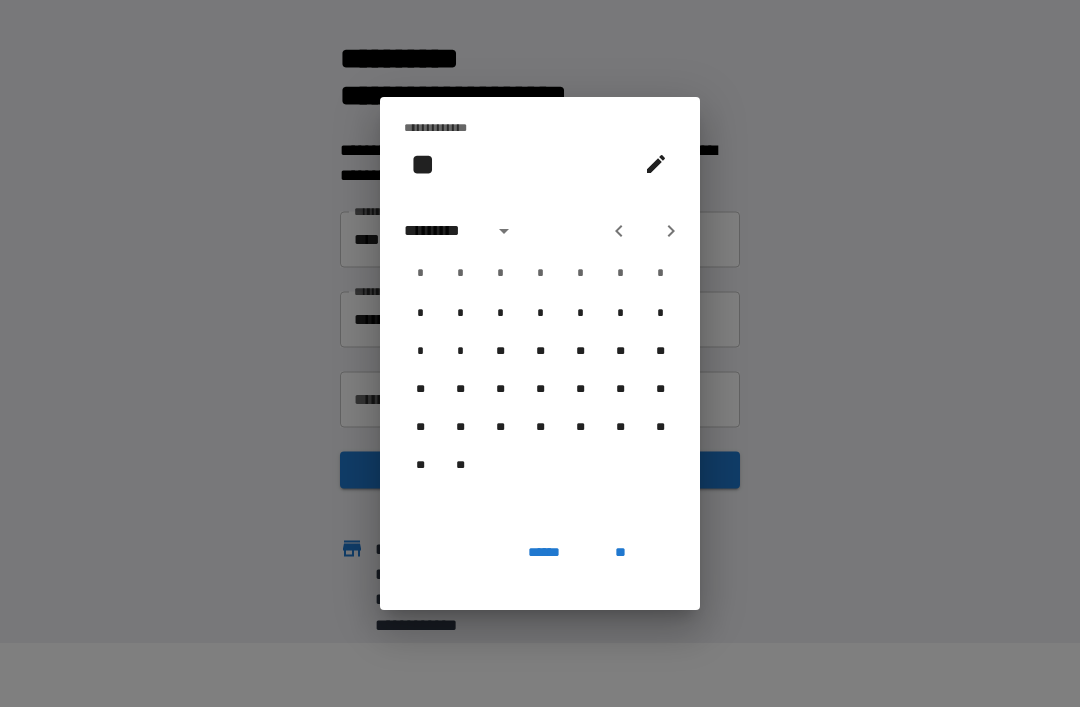 click on "**" at bounding box center (423, 164) 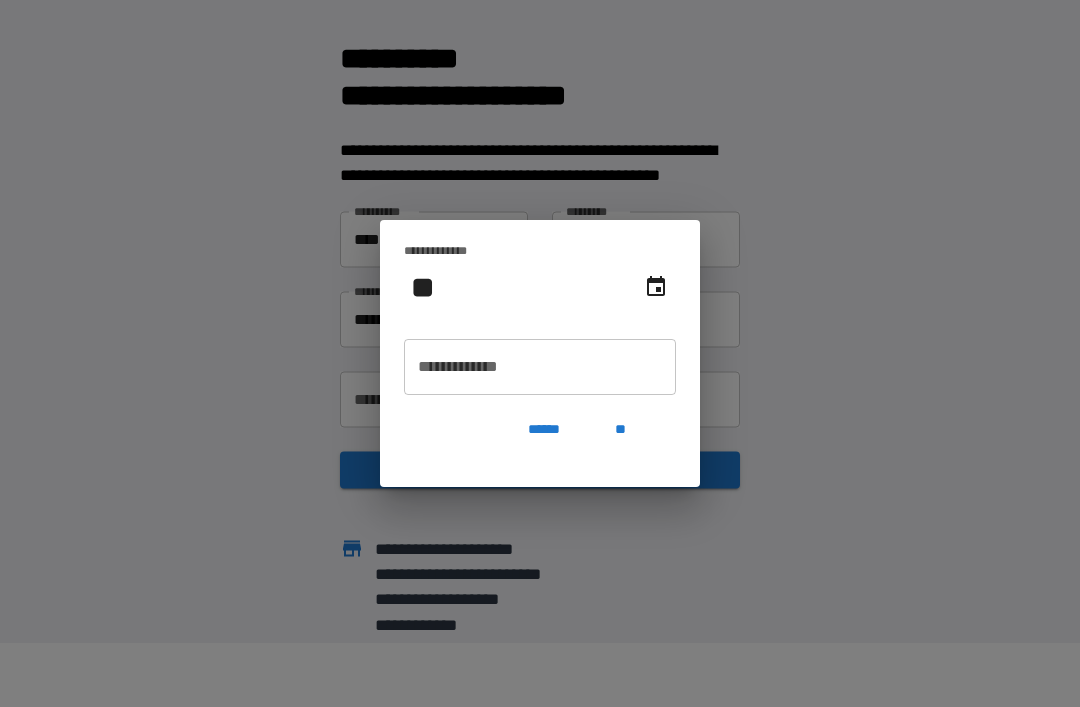 click on "**********" at bounding box center [540, 367] 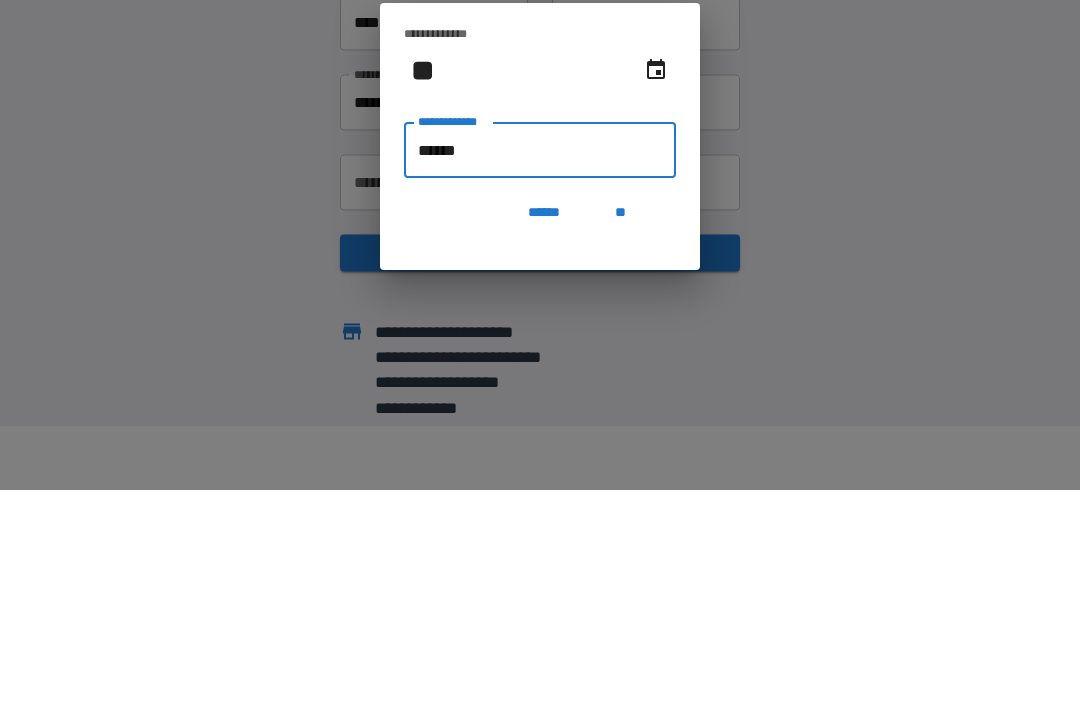 type on "*******" 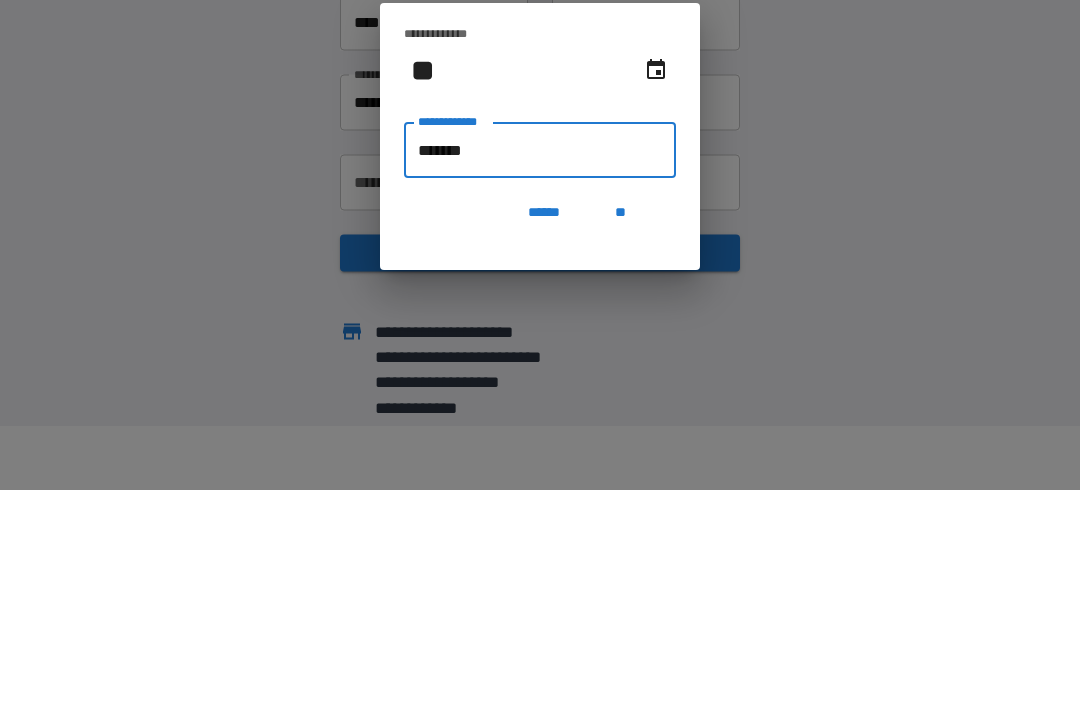 type on "**********" 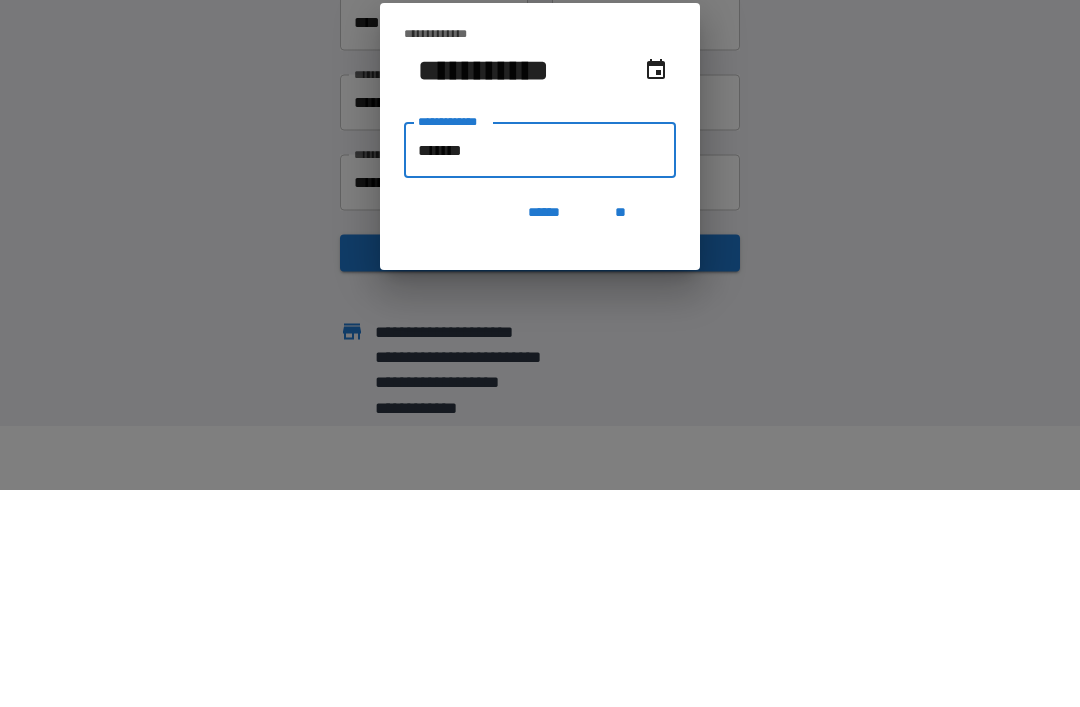 type on "********" 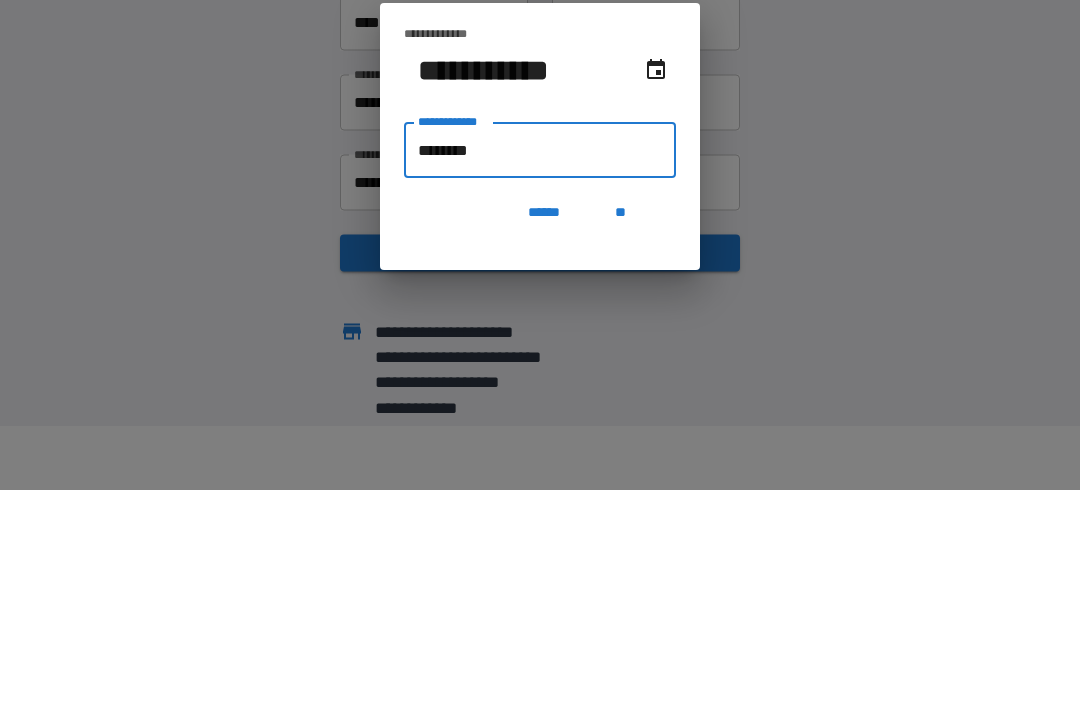 type on "**********" 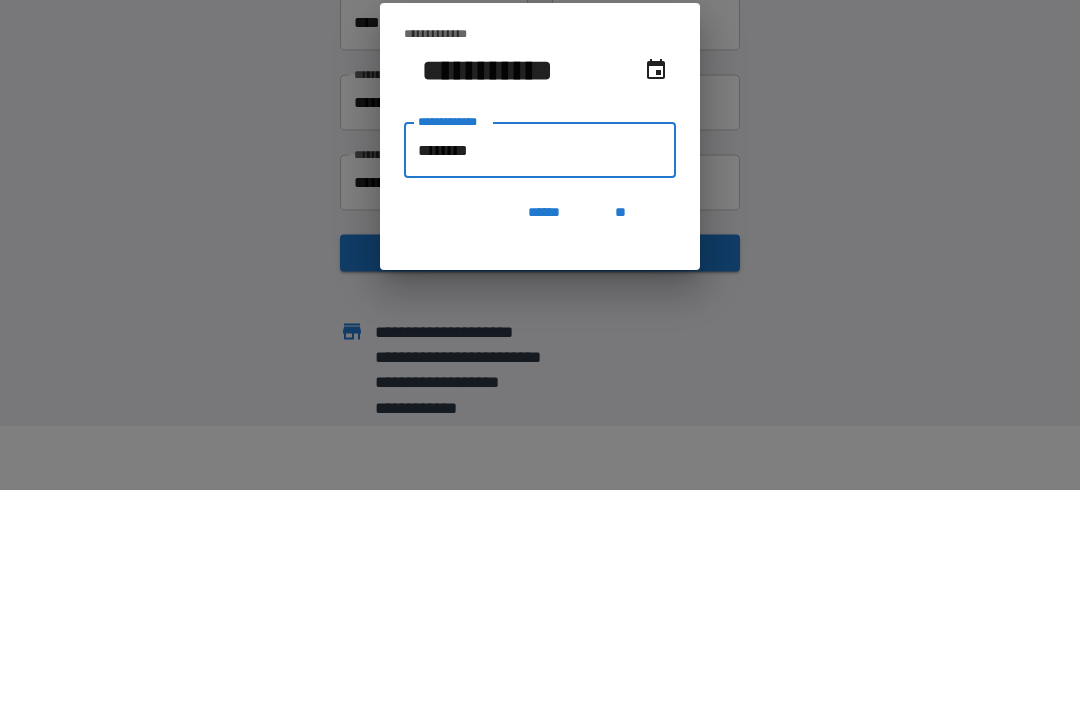 type on "*********" 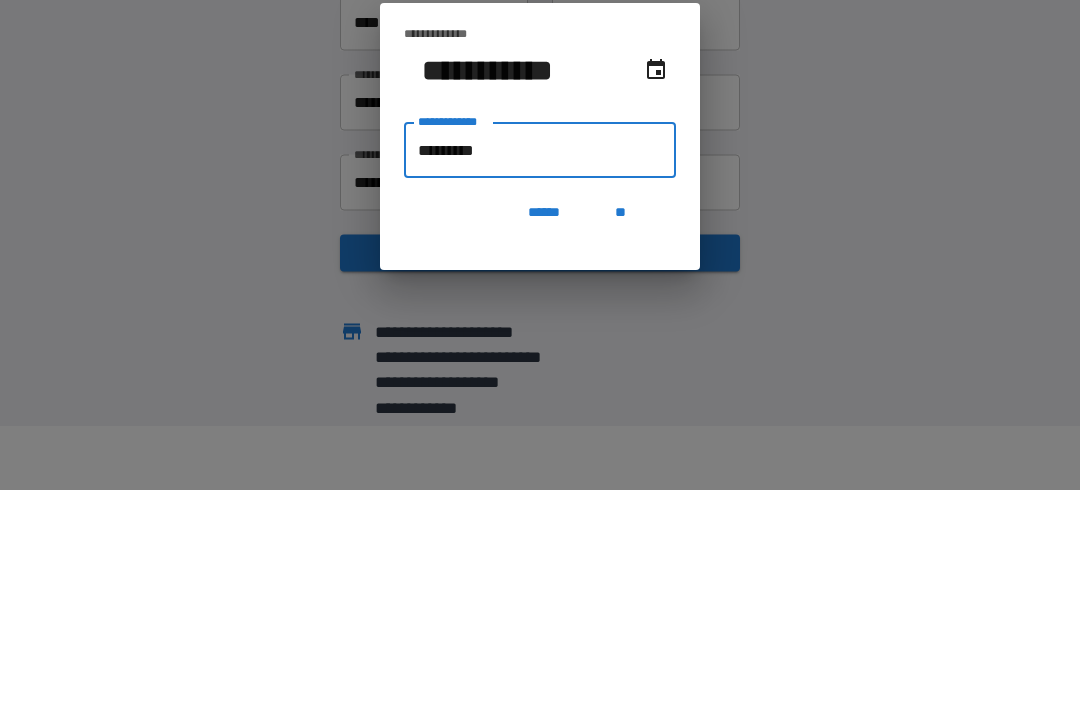 type on "**********" 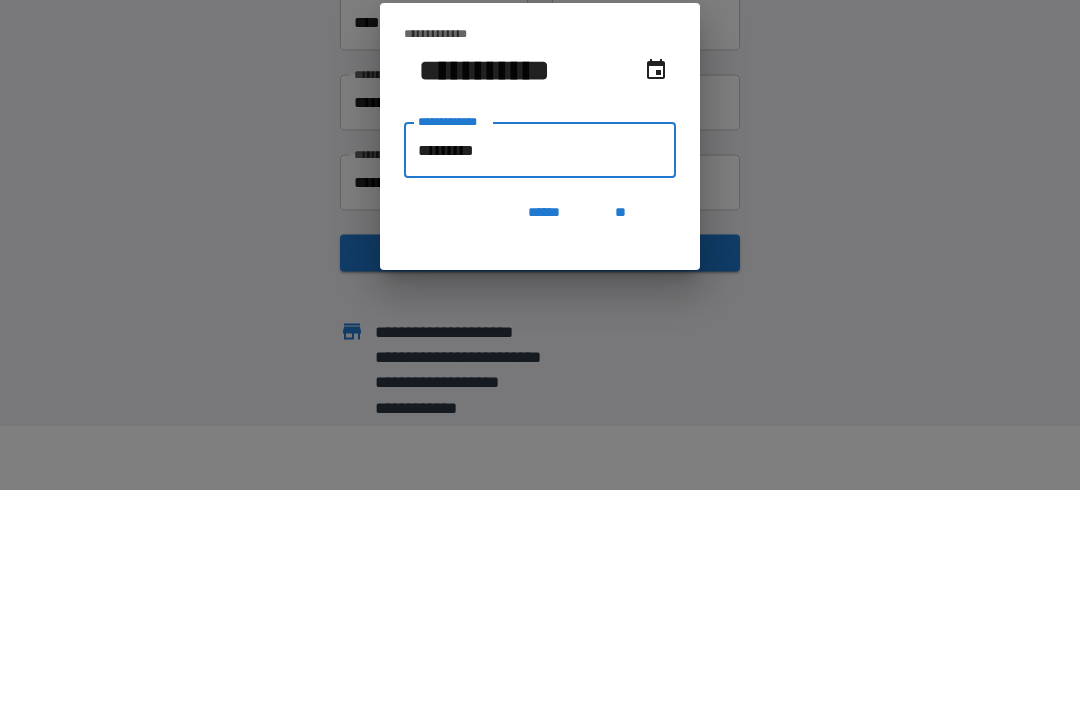 type on "**********" 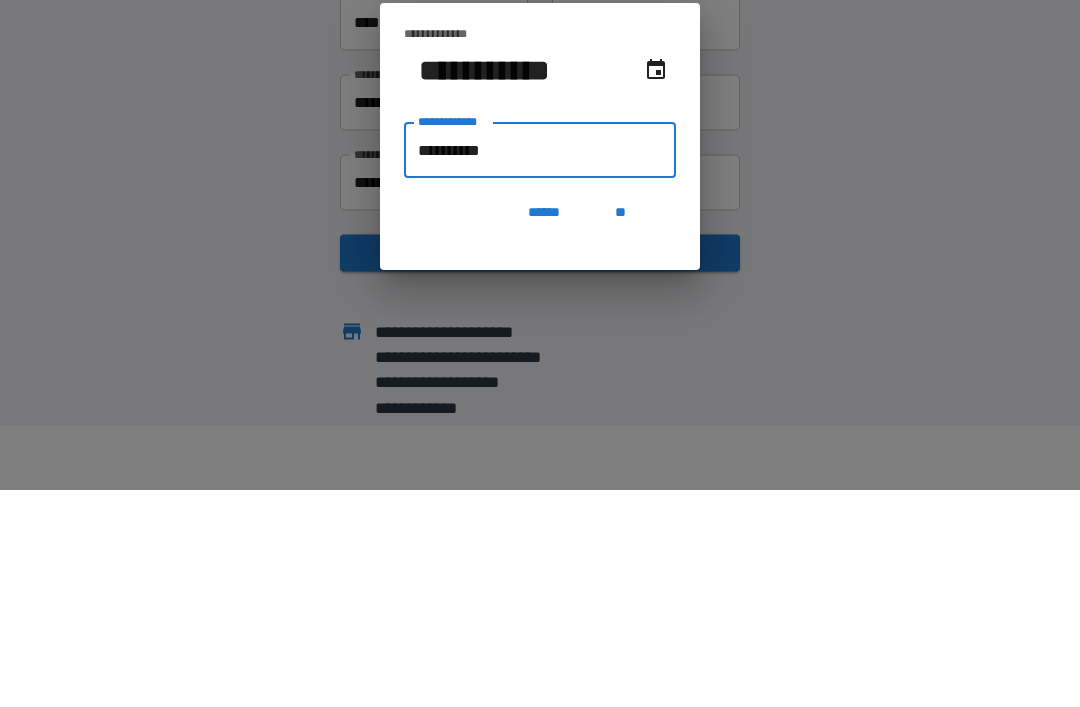 type on "**********" 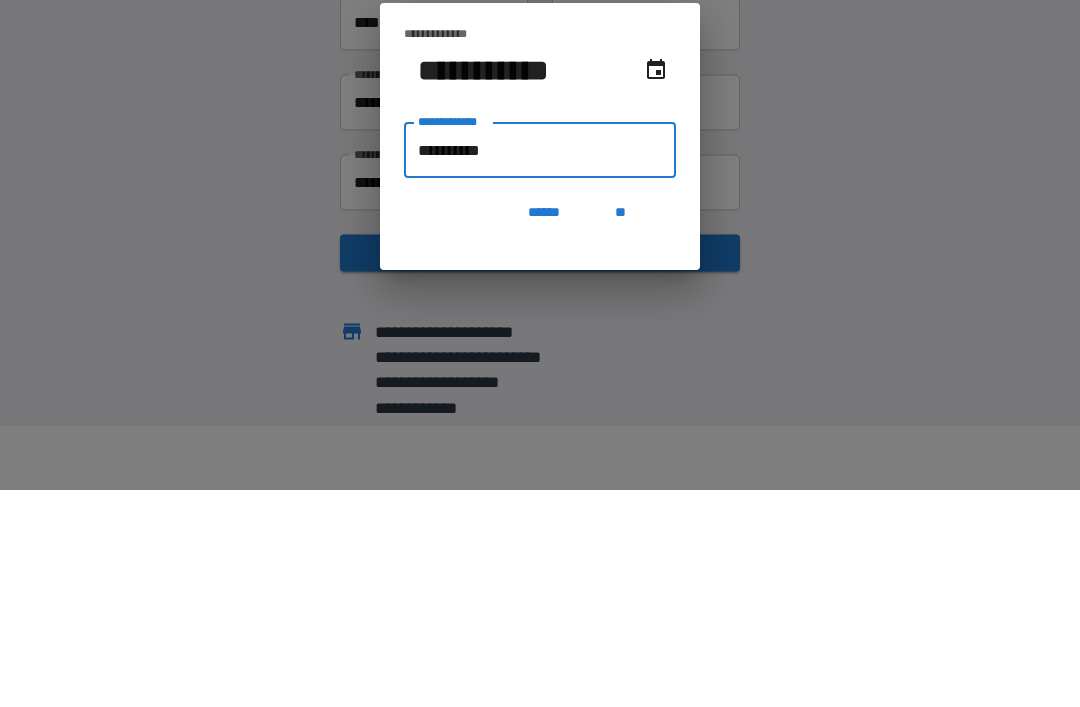type on "**********" 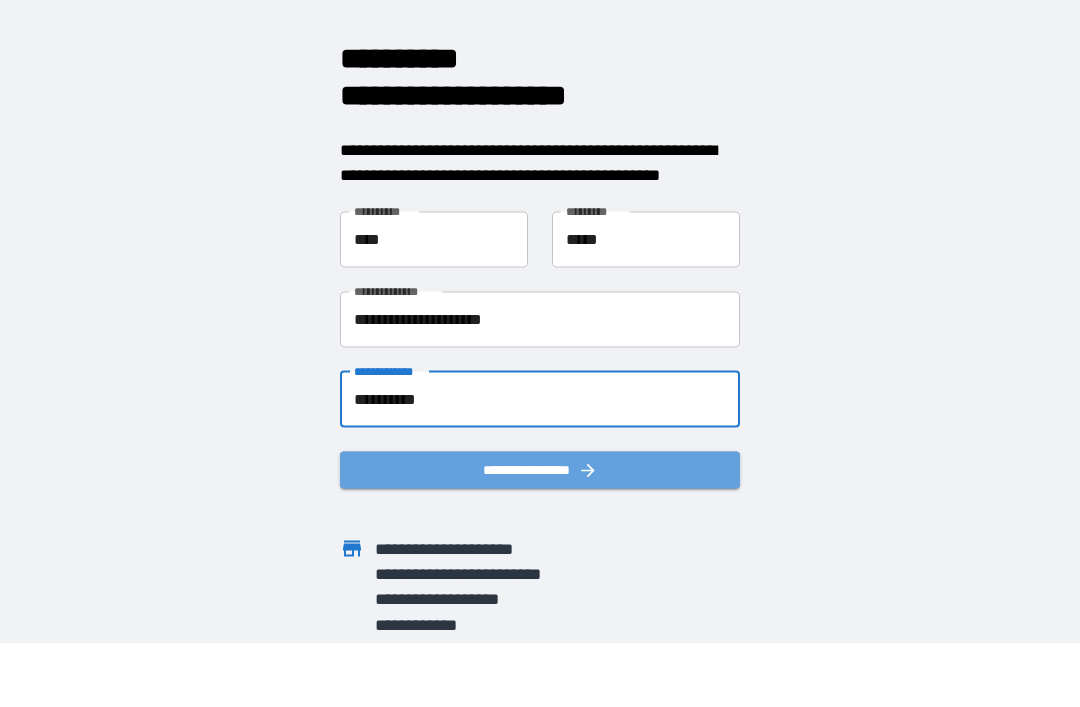 click on "**********" at bounding box center [540, 469] 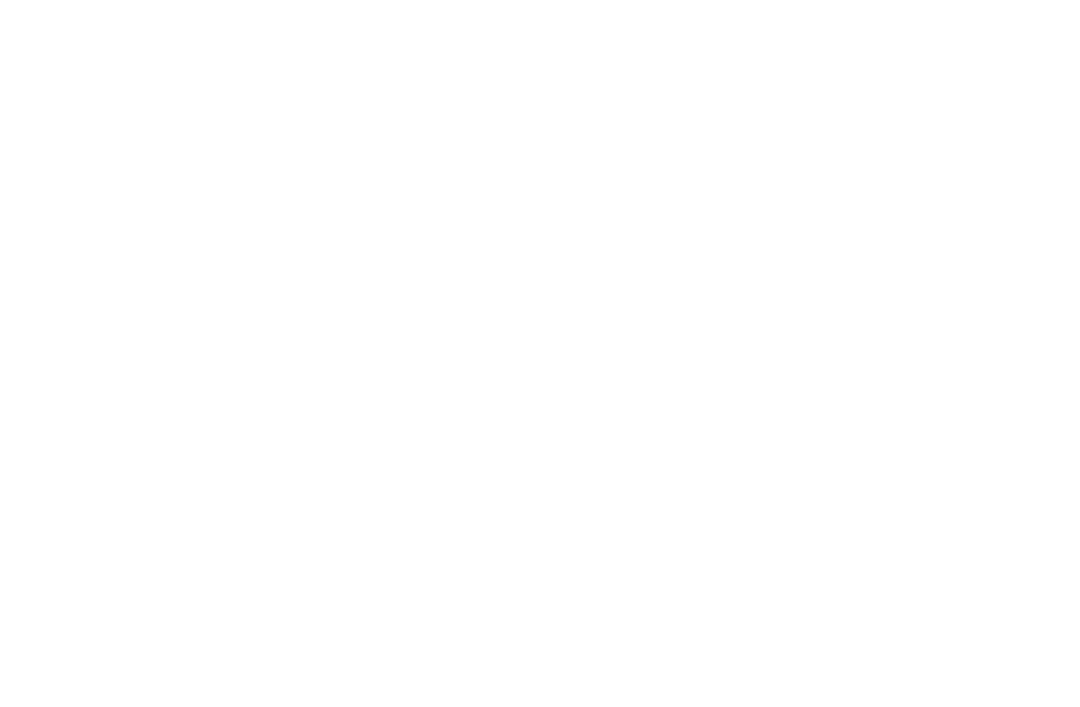 scroll, scrollTop: 0, scrollLeft: 0, axis: both 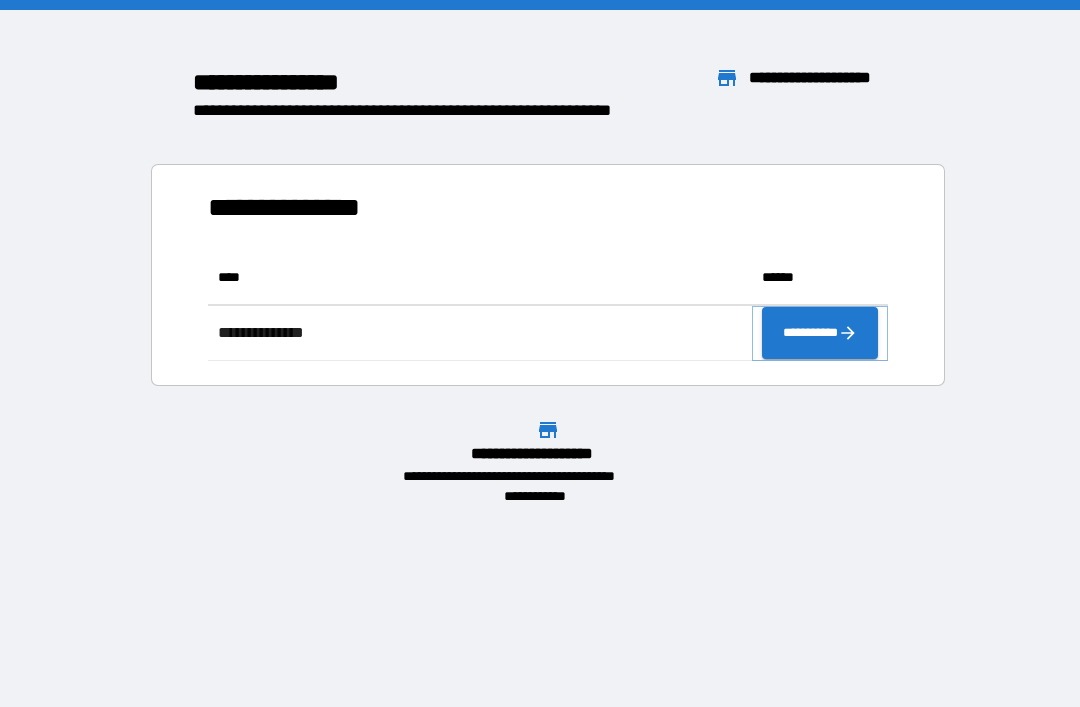click on "**********" at bounding box center (820, 333) 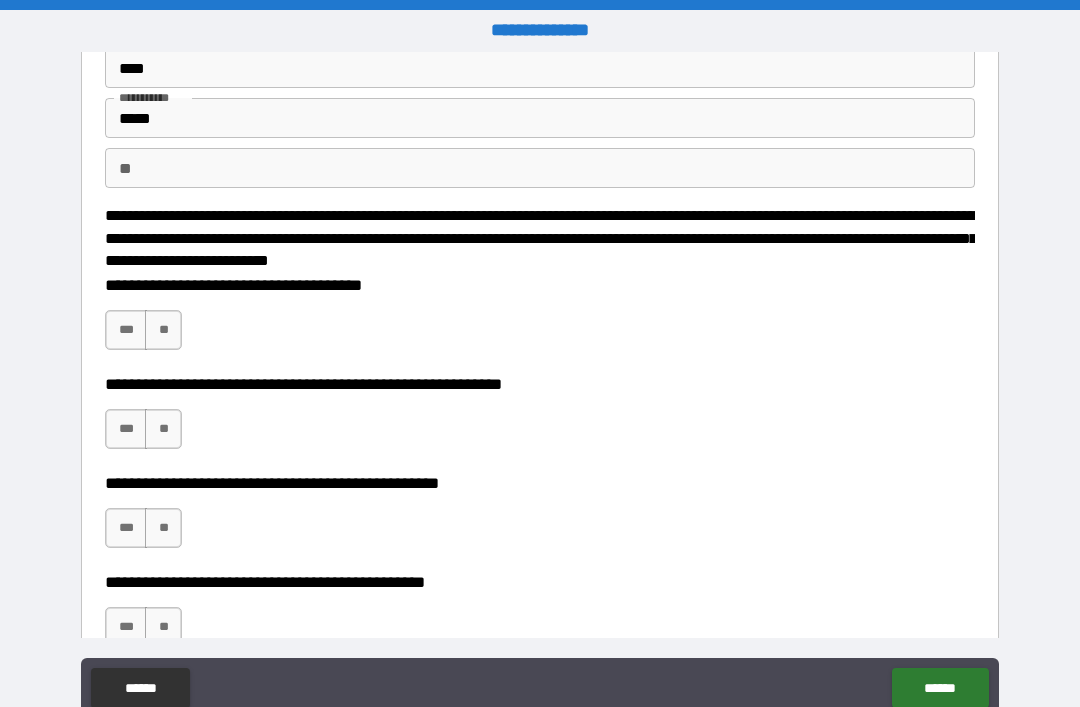 scroll, scrollTop: 102, scrollLeft: 0, axis: vertical 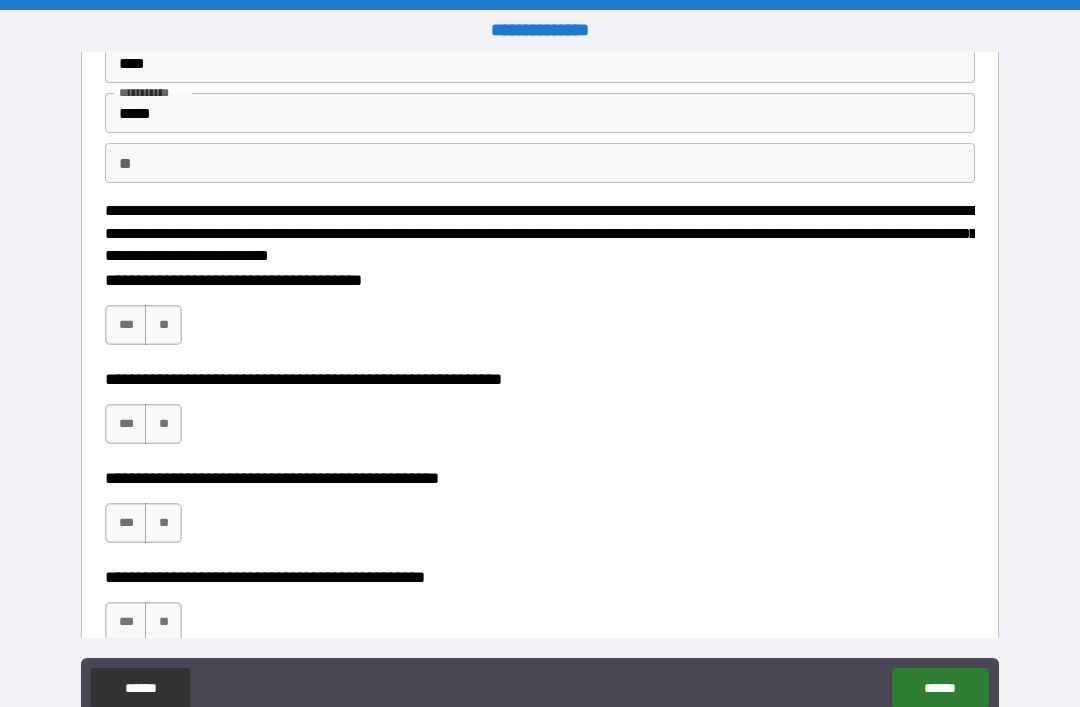 click on "***" at bounding box center [126, 325] 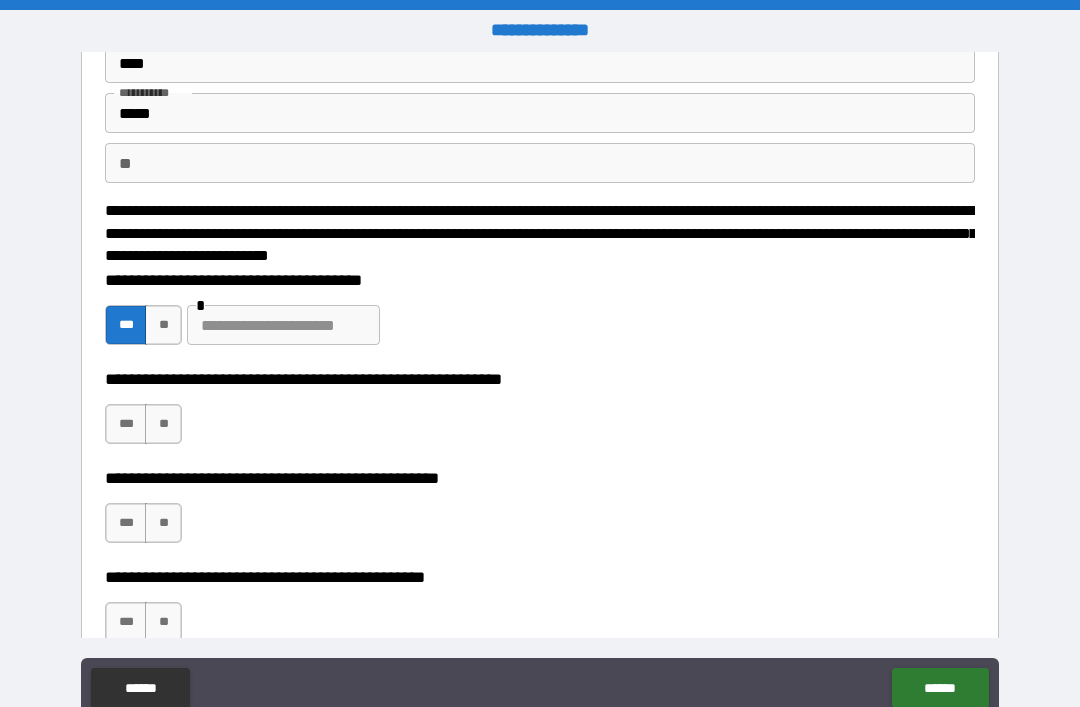 click on "***" at bounding box center (126, 424) 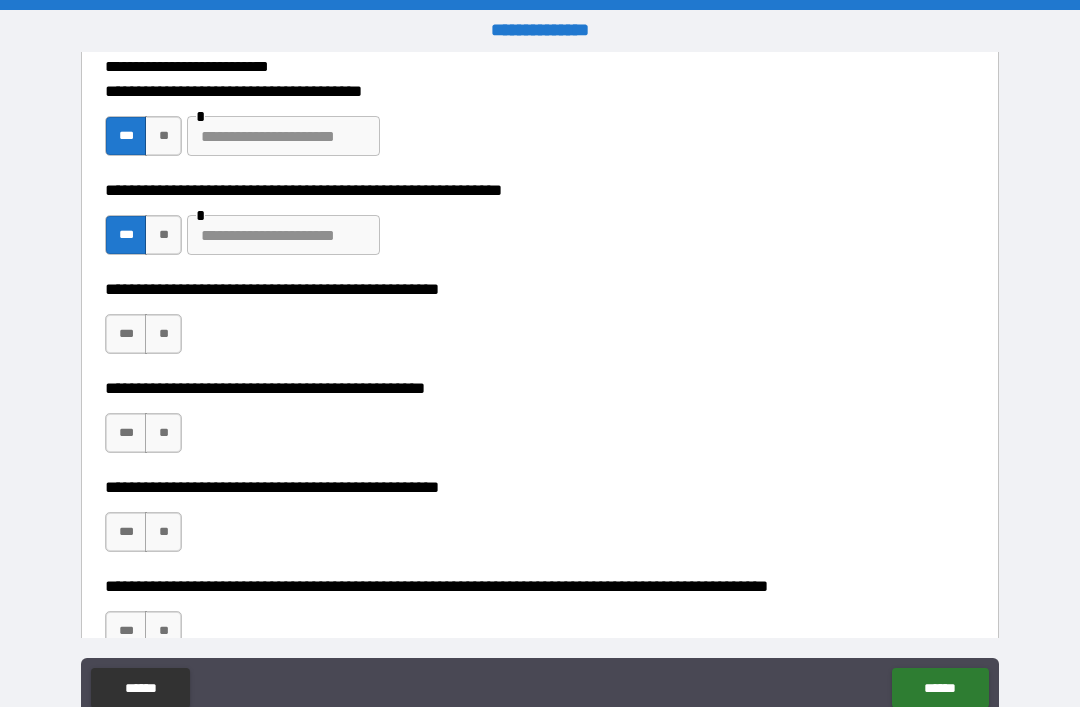 scroll, scrollTop: 307, scrollLeft: 0, axis: vertical 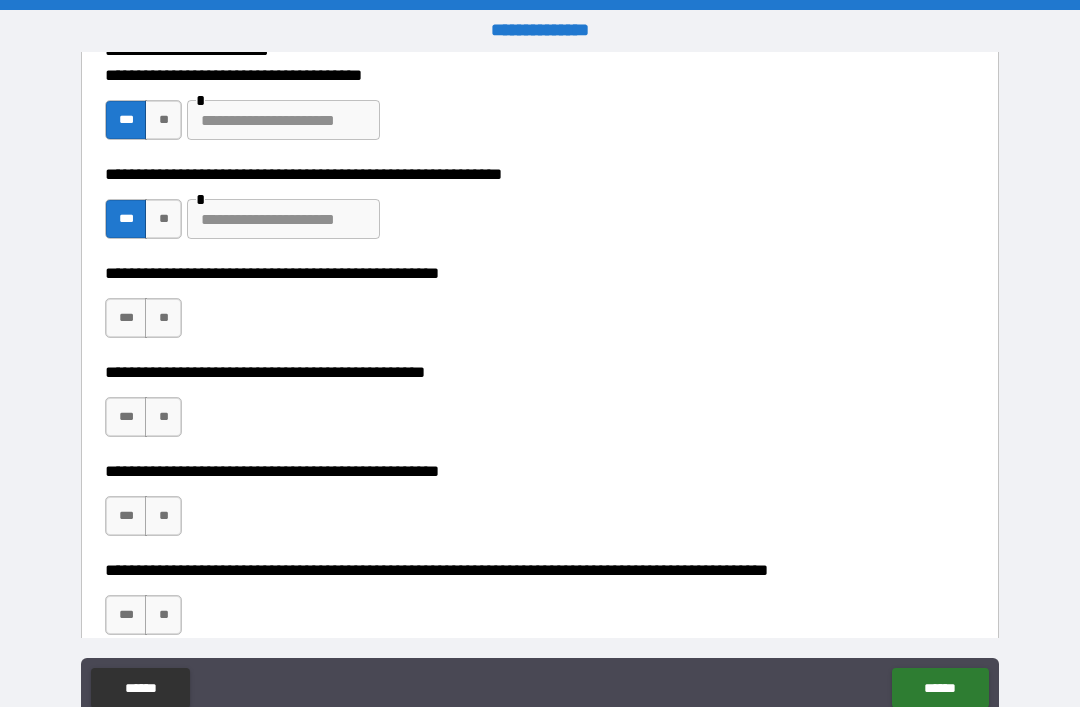 click on "**" at bounding box center (163, 318) 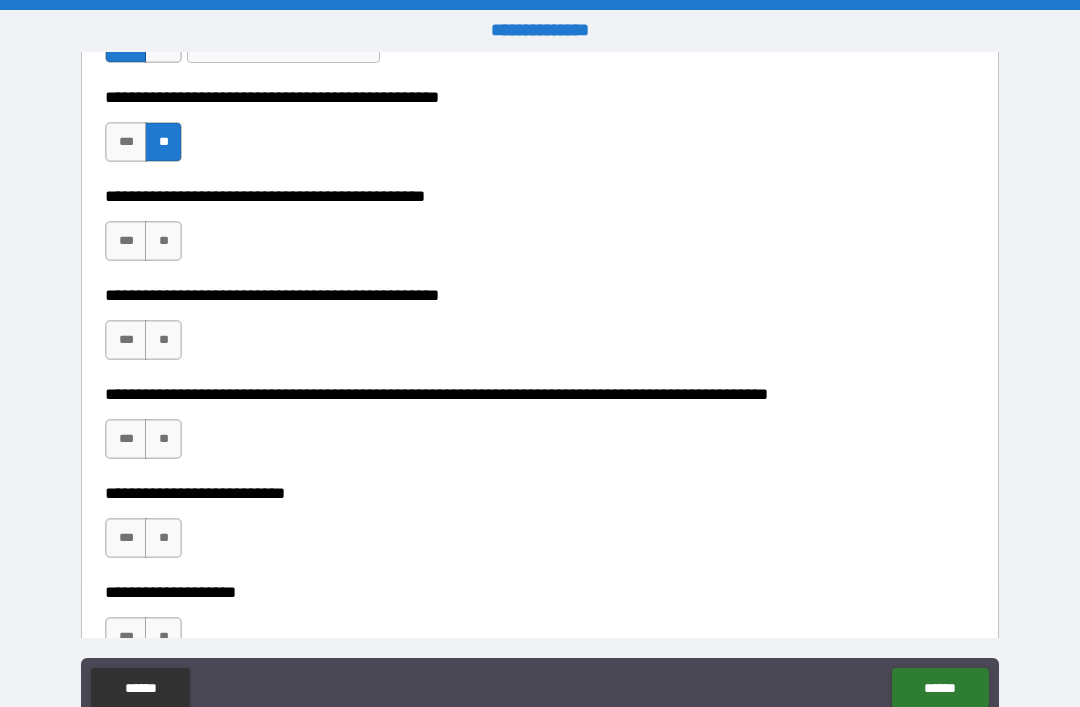 scroll, scrollTop: 484, scrollLeft: 0, axis: vertical 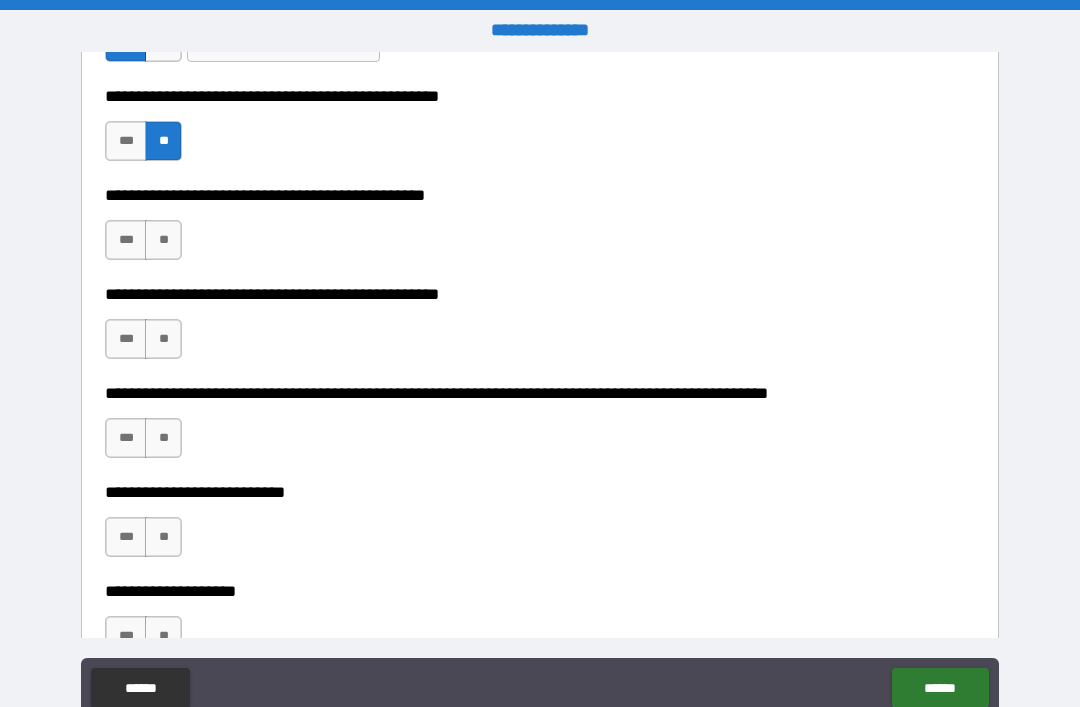 click on "***" at bounding box center (126, 240) 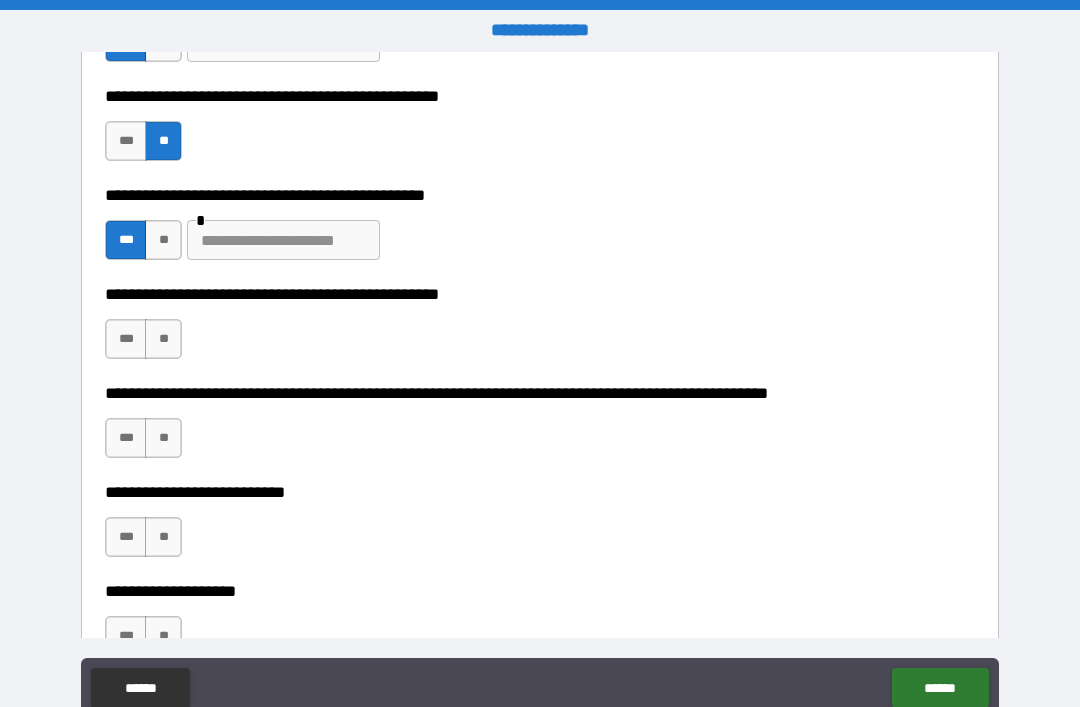 click on "**" at bounding box center [163, 339] 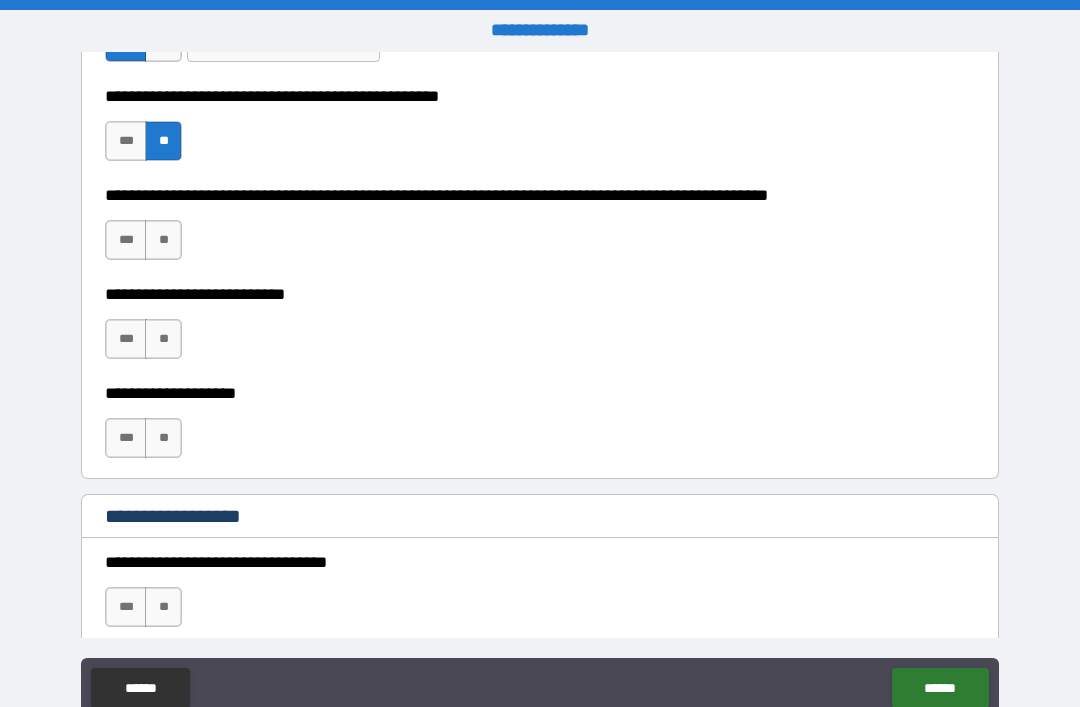 scroll, scrollTop: 684, scrollLeft: 0, axis: vertical 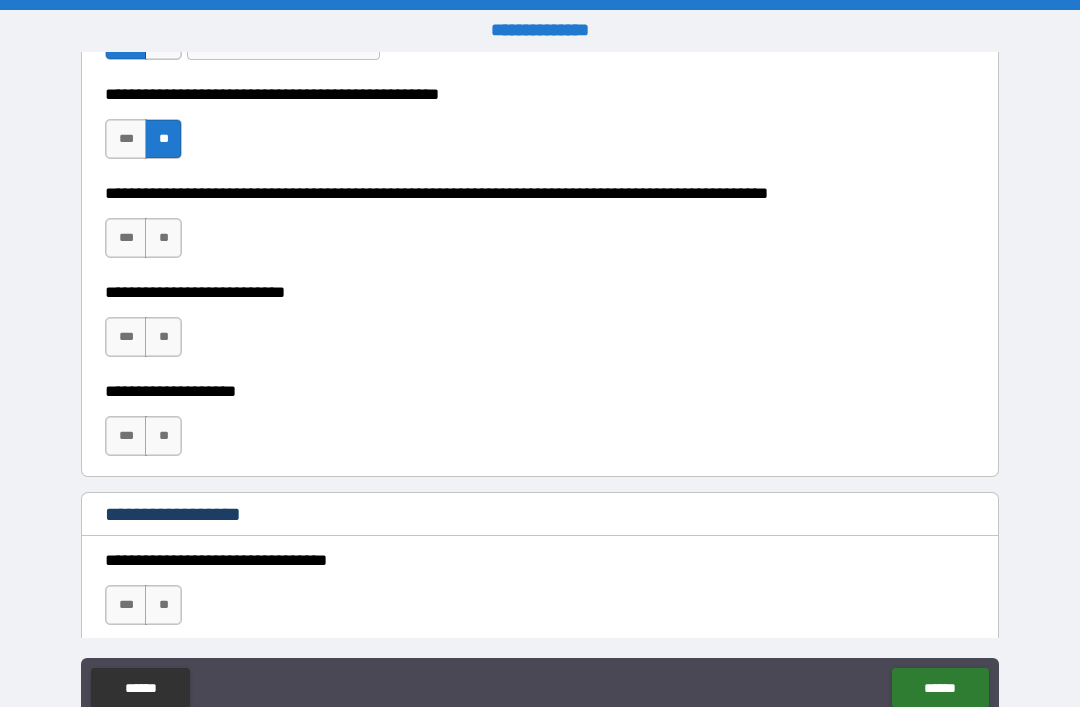 click on "***" at bounding box center [126, 238] 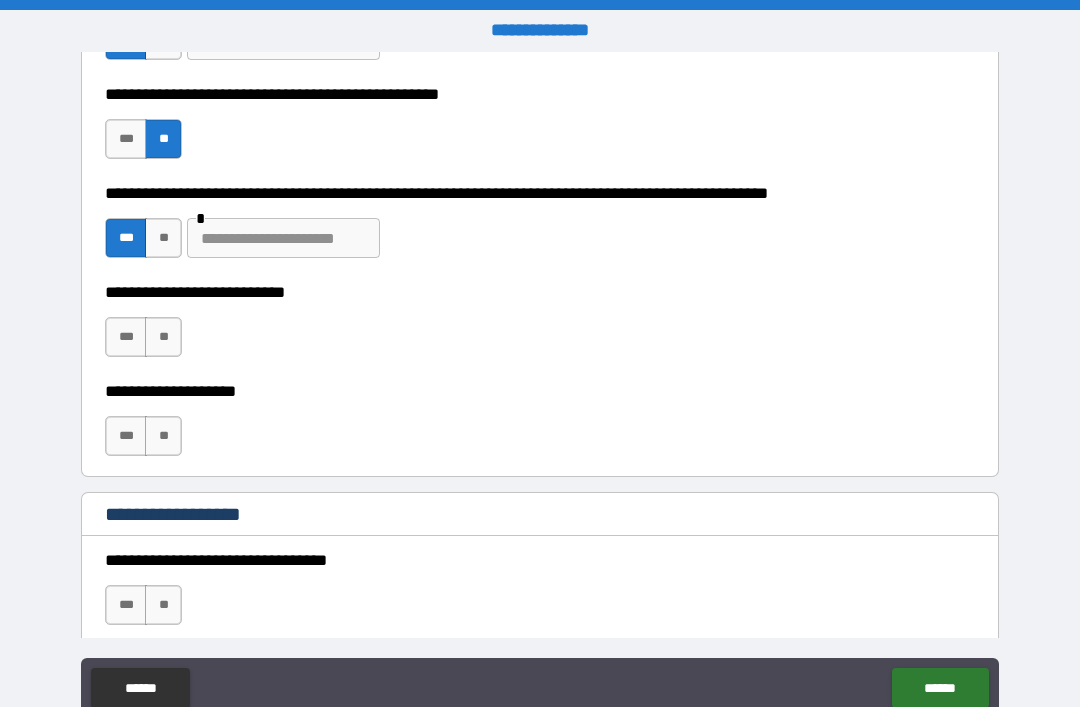 click on "**" at bounding box center [163, 337] 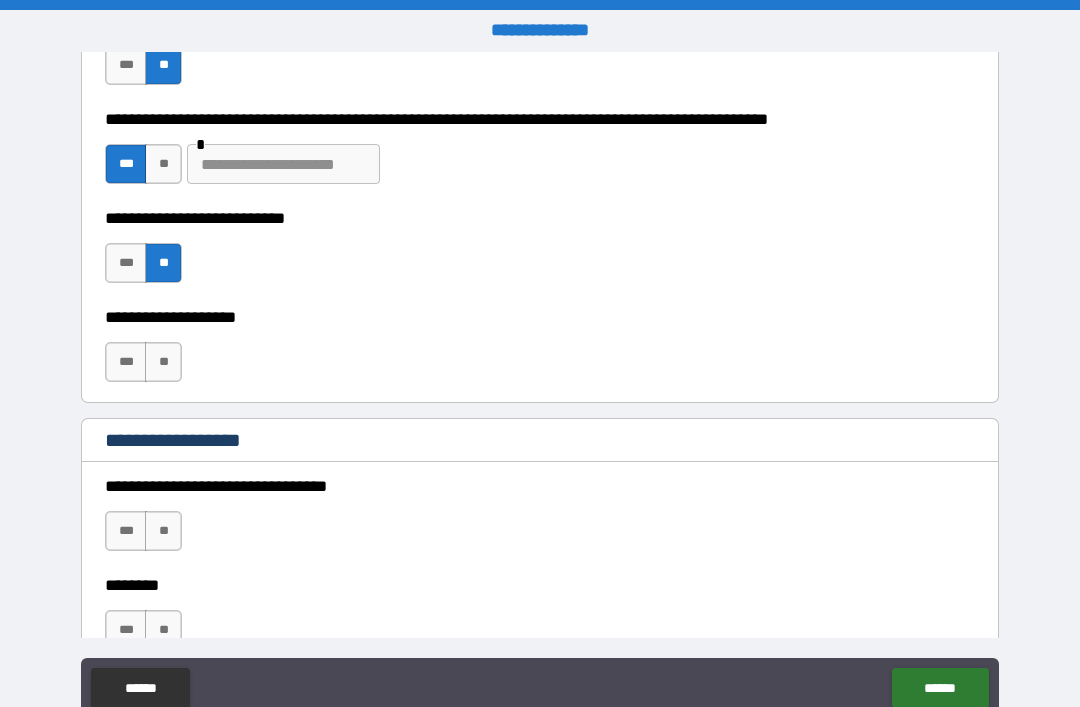 scroll, scrollTop: 761, scrollLeft: 0, axis: vertical 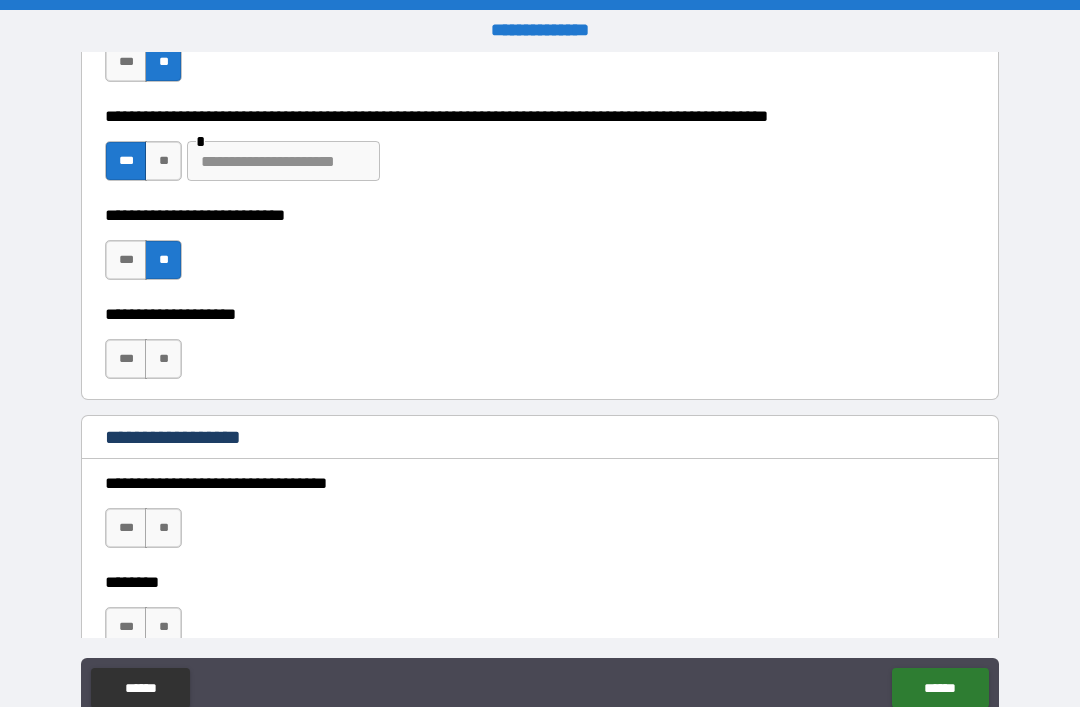 click on "**" at bounding box center (163, 359) 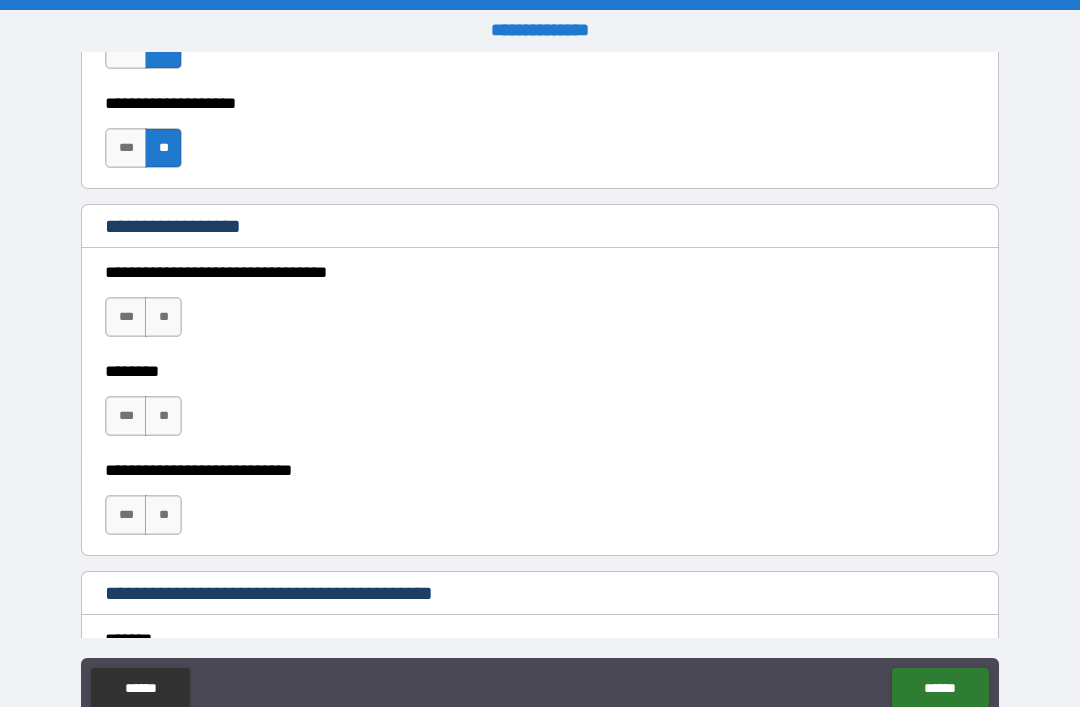 scroll, scrollTop: 977, scrollLeft: 0, axis: vertical 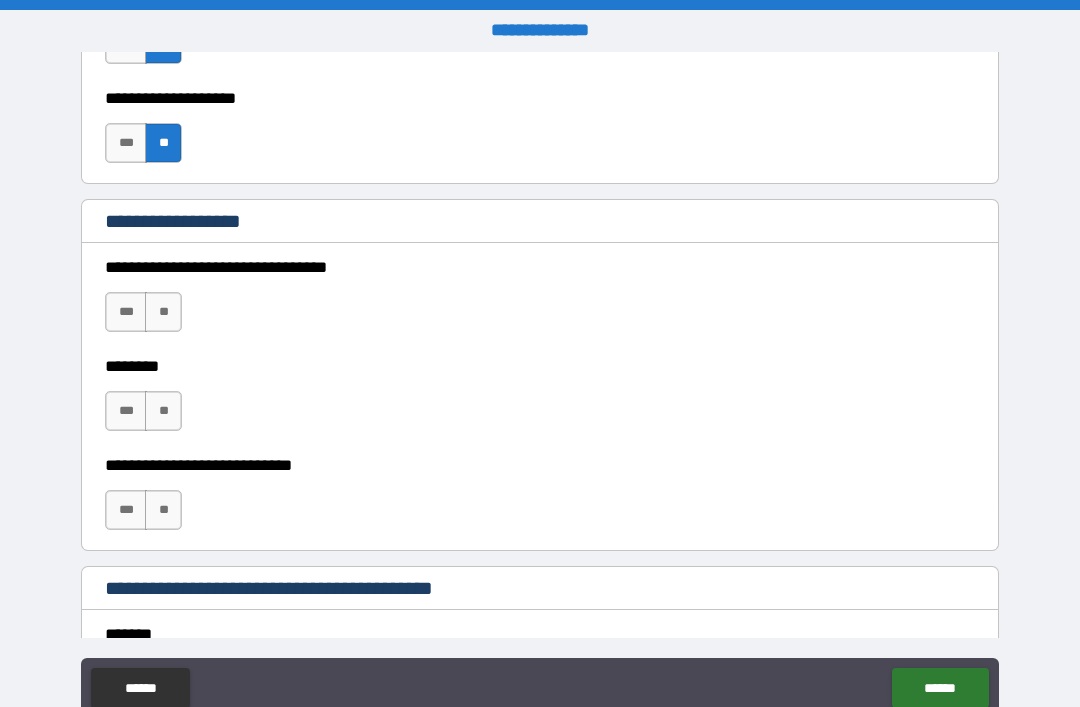 click on "**" at bounding box center [163, 312] 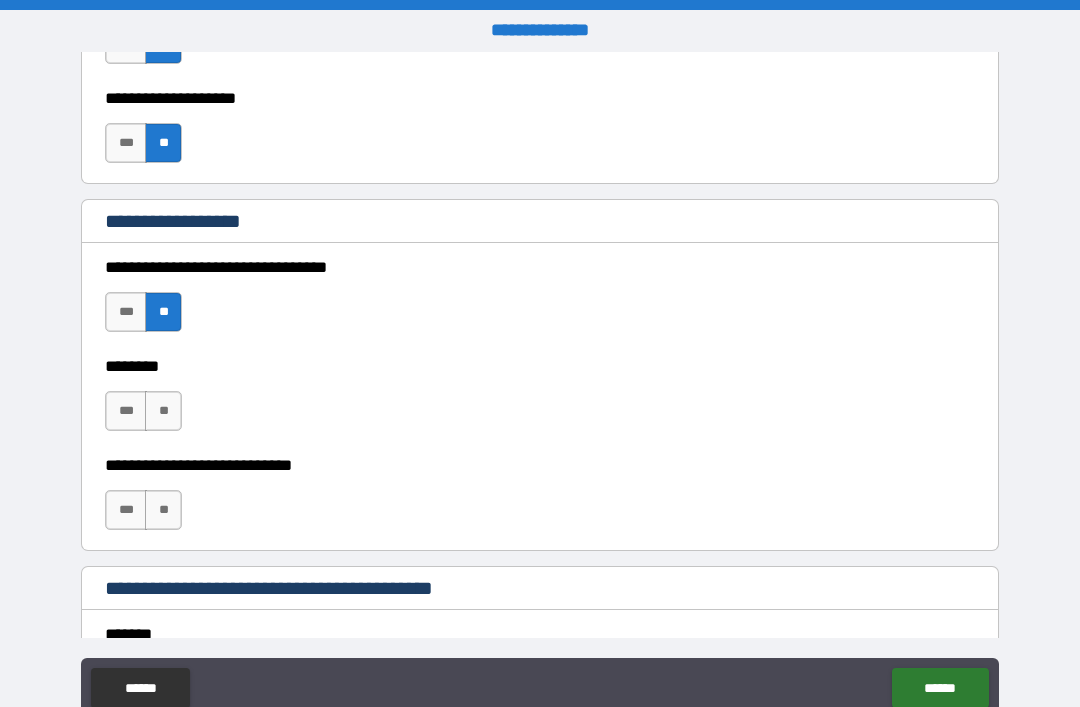 click on "**" at bounding box center [163, 411] 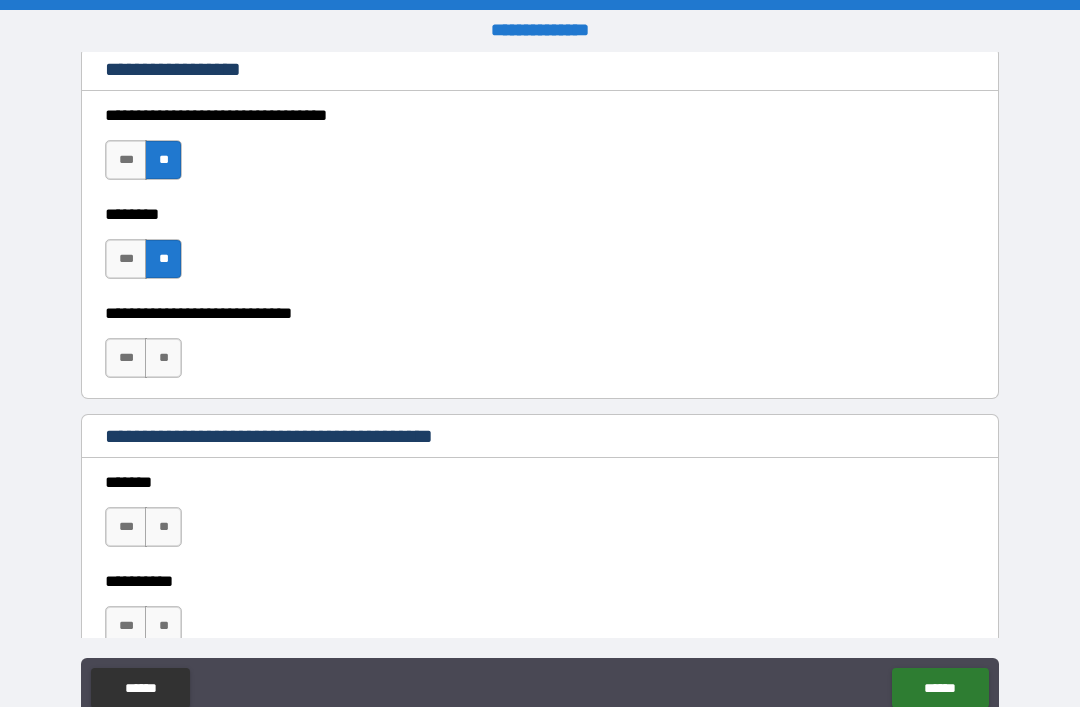 scroll, scrollTop: 1130, scrollLeft: 0, axis: vertical 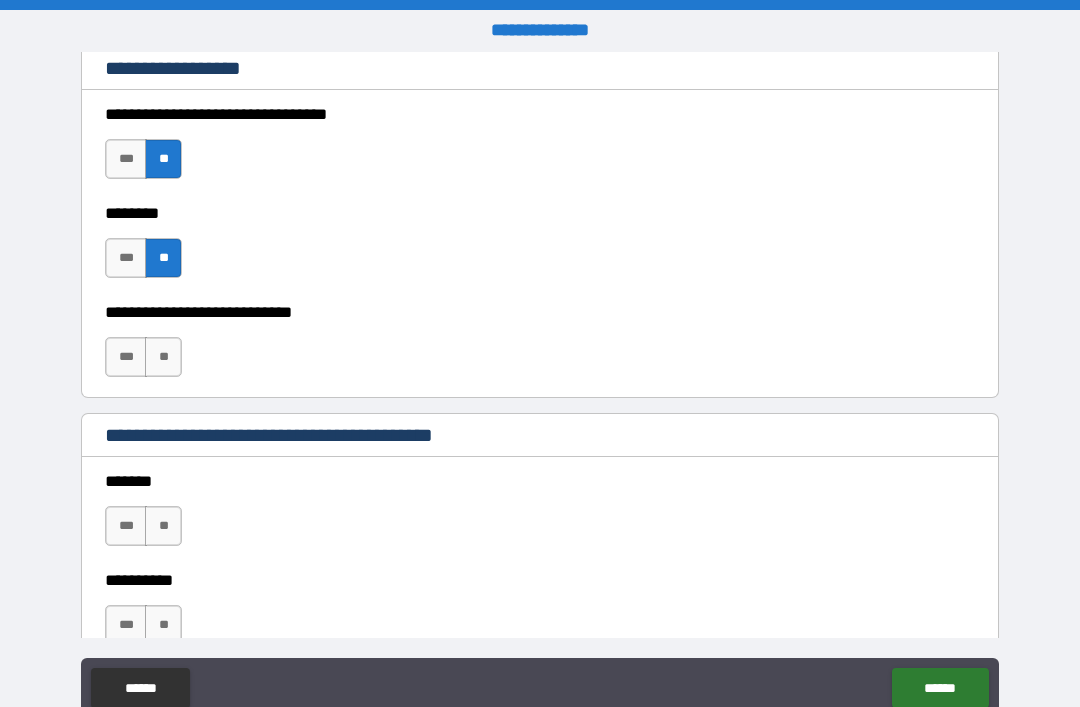 click on "**" at bounding box center [163, 357] 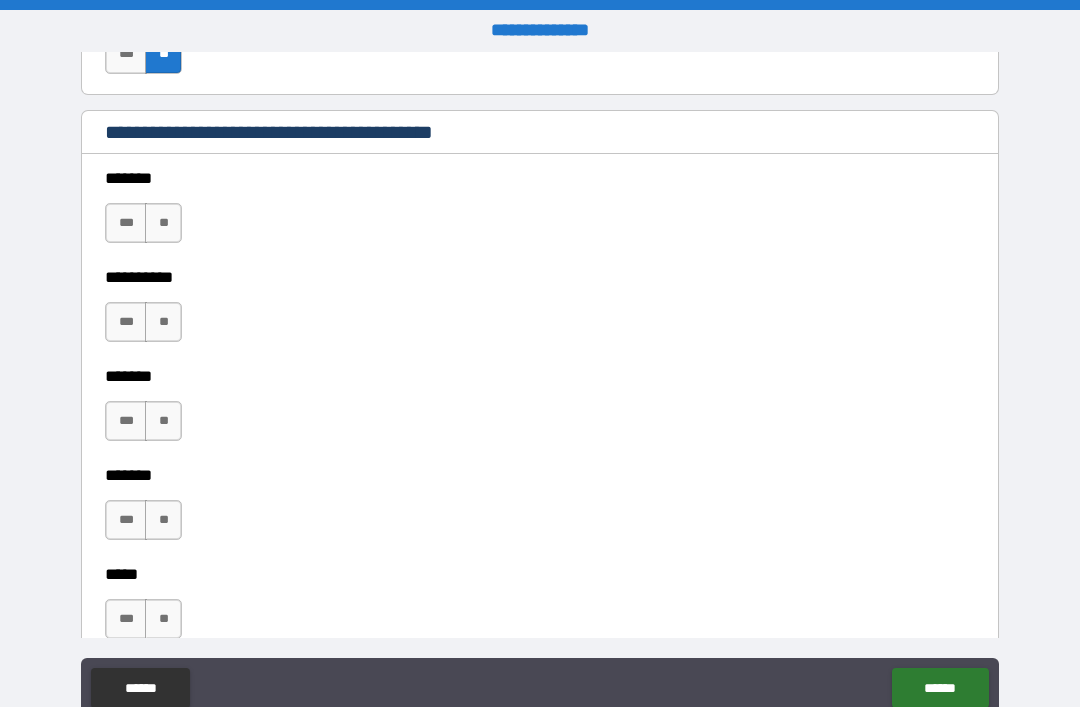 scroll, scrollTop: 1435, scrollLeft: 0, axis: vertical 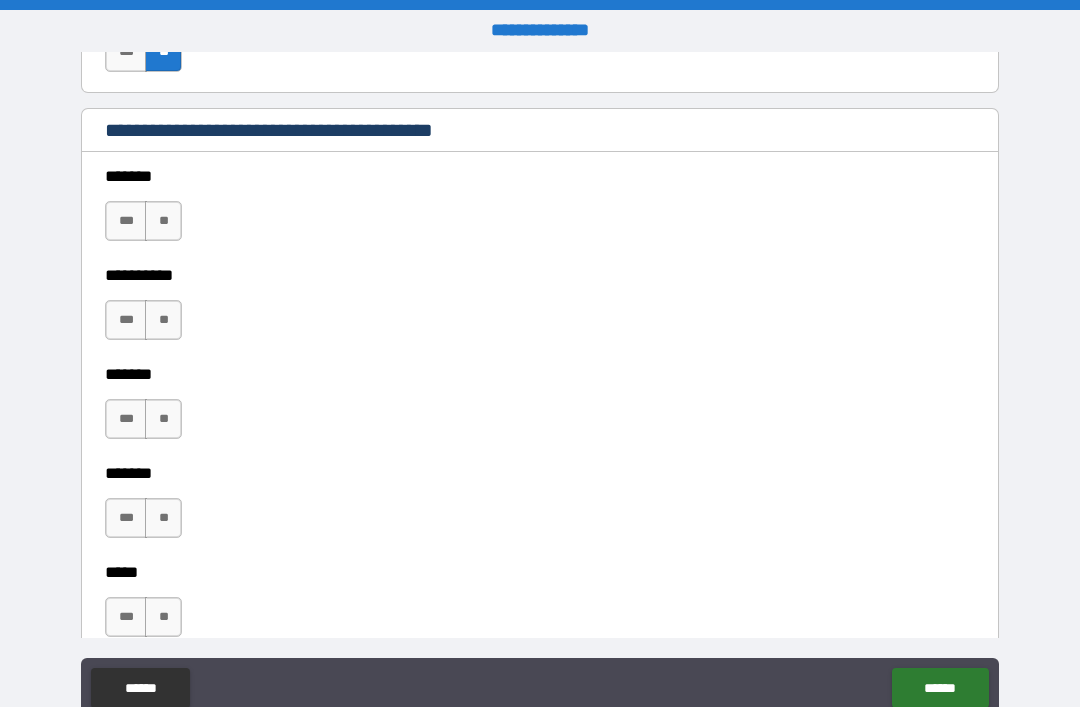 click on "**" at bounding box center [163, 221] 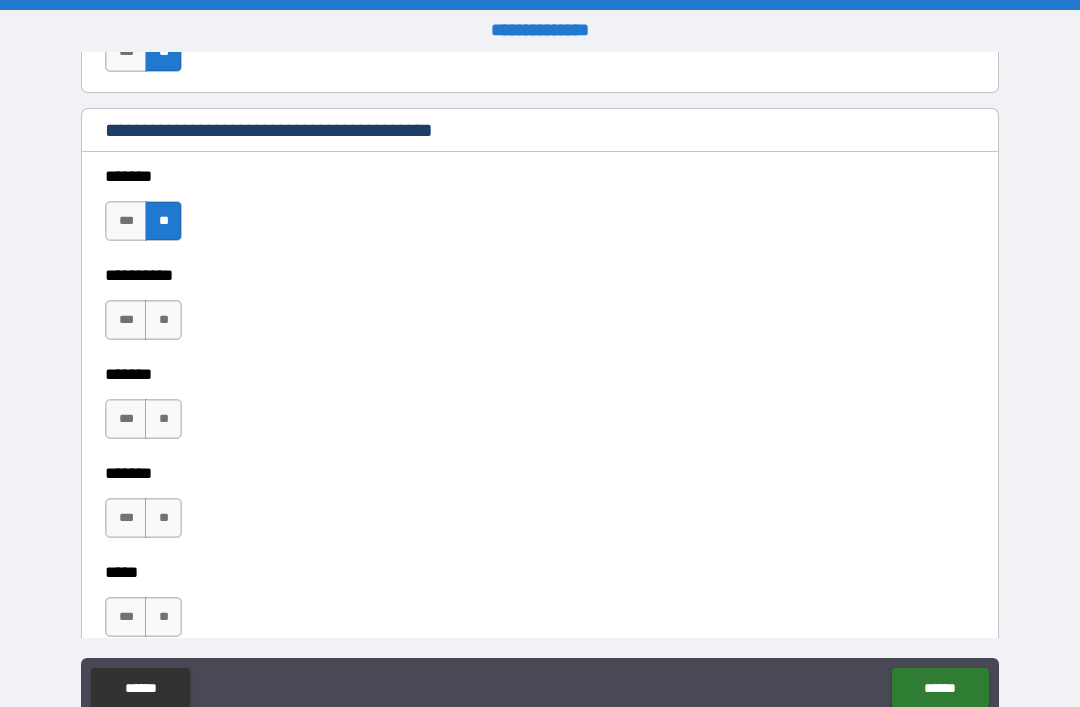 click on "***" at bounding box center [126, 320] 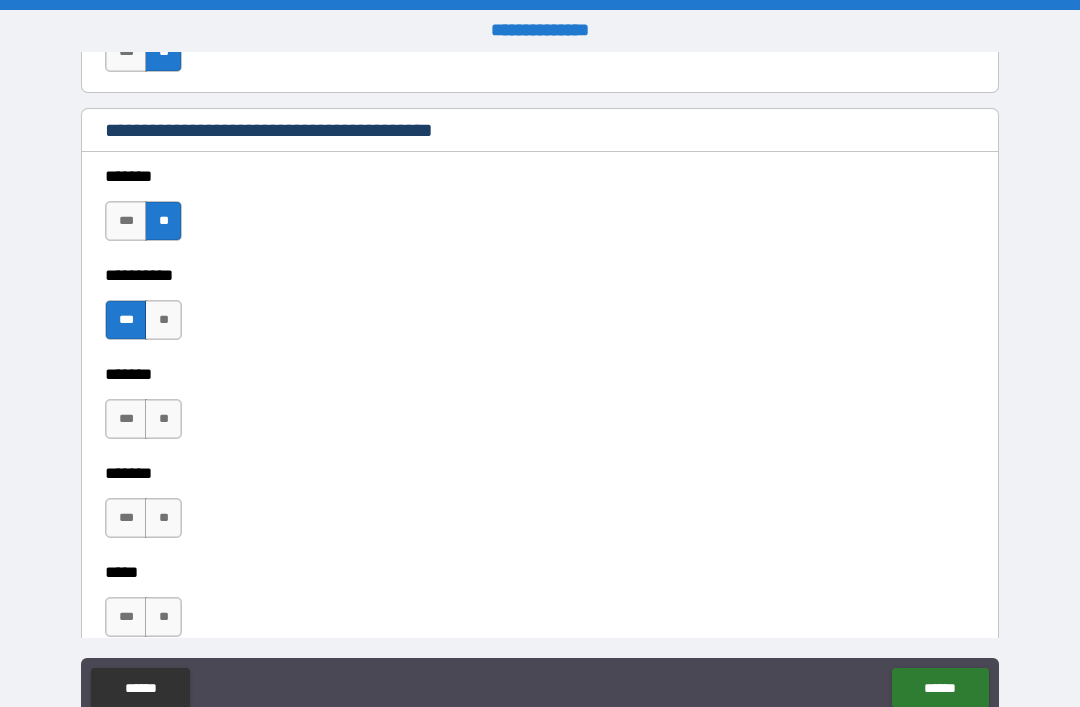 click on "**" at bounding box center [163, 419] 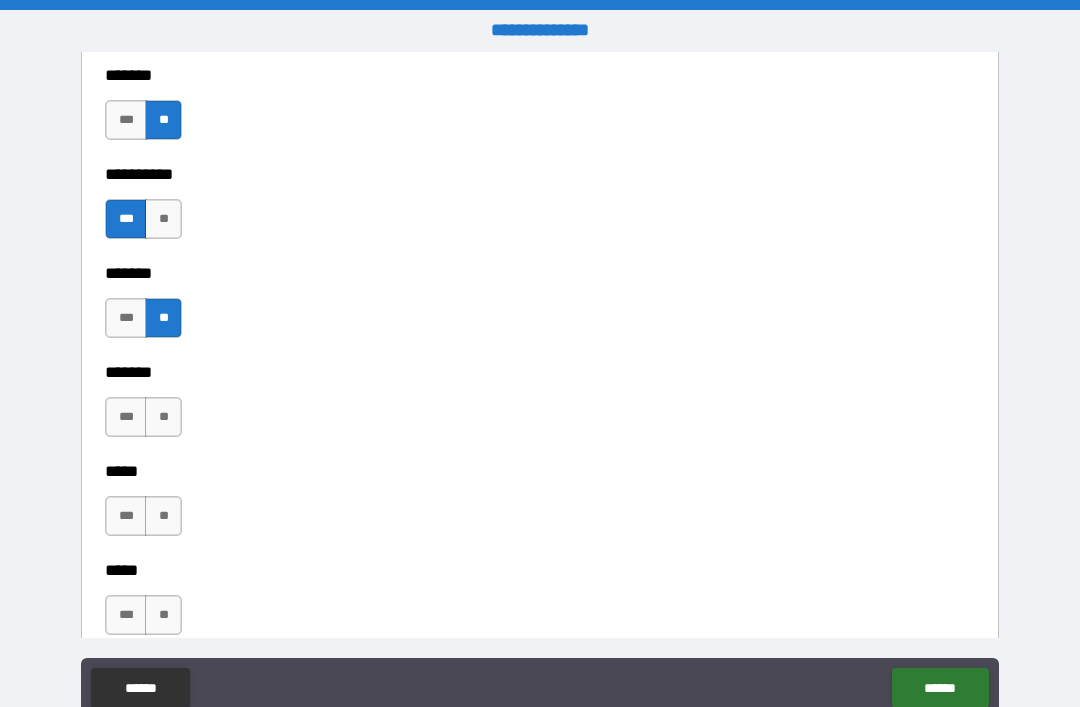 scroll, scrollTop: 1537, scrollLeft: 0, axis: vertical 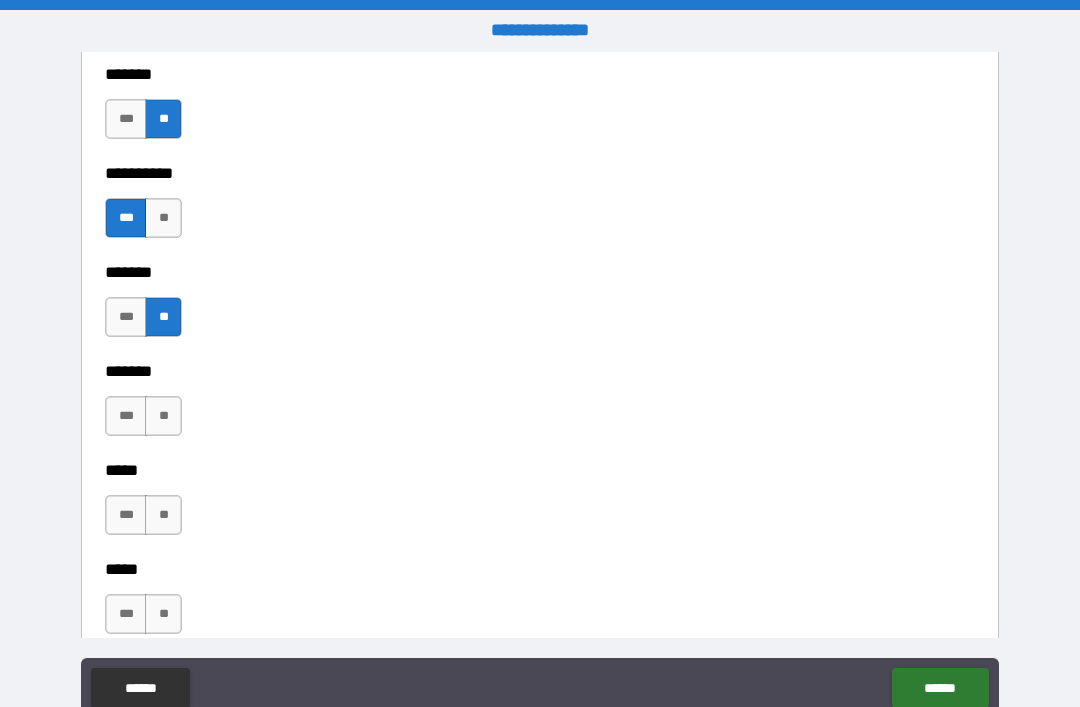 click on "******* *** ** ******* *** **" at bounding box center [540, 357] 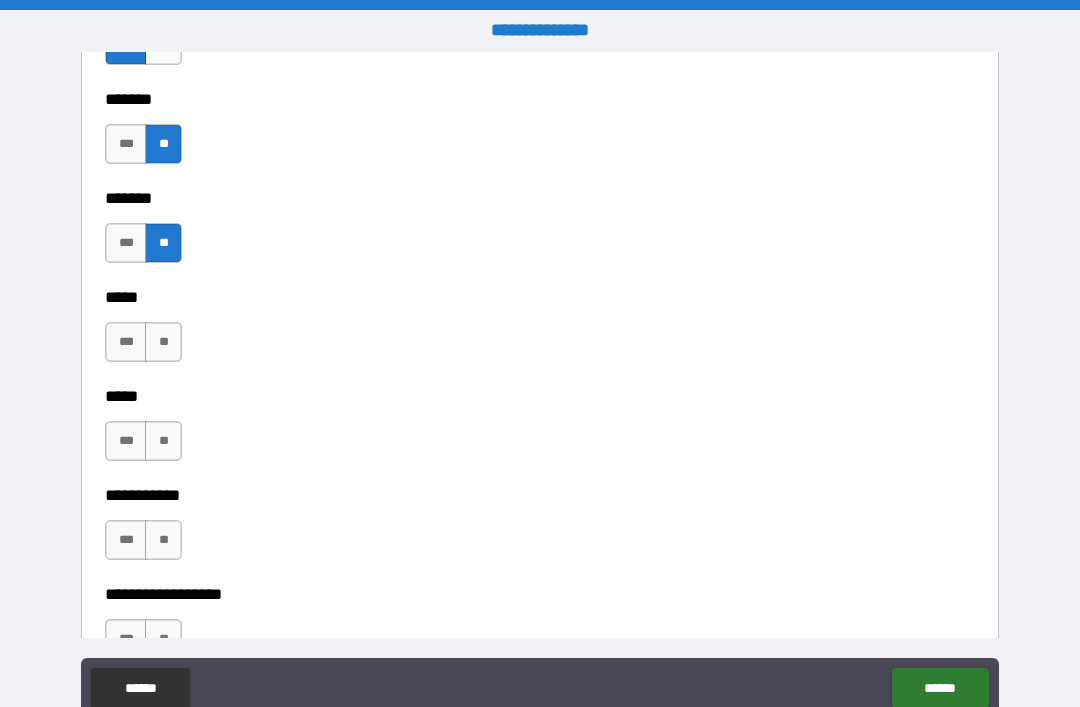 scroll, scrollTop: 1727, scrollLeft: 0, axis: vertical 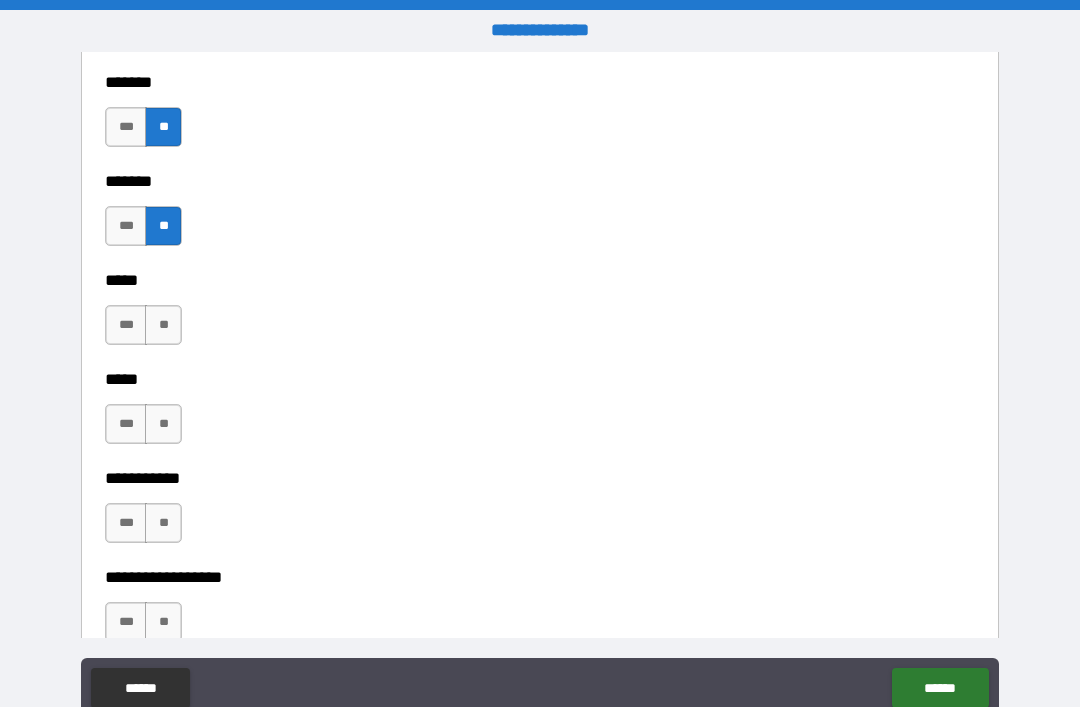 click on "**" at bounding box center [163, 424] 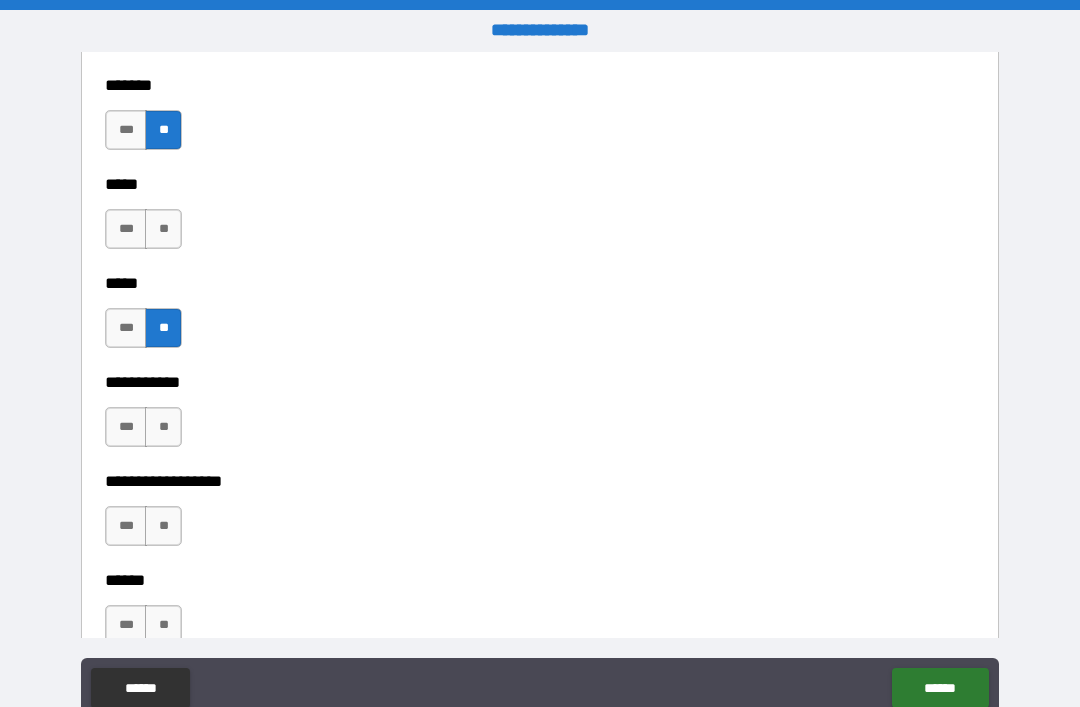 scroll, scrollTop: 1849, scrollLeft: 0, axis: vertical 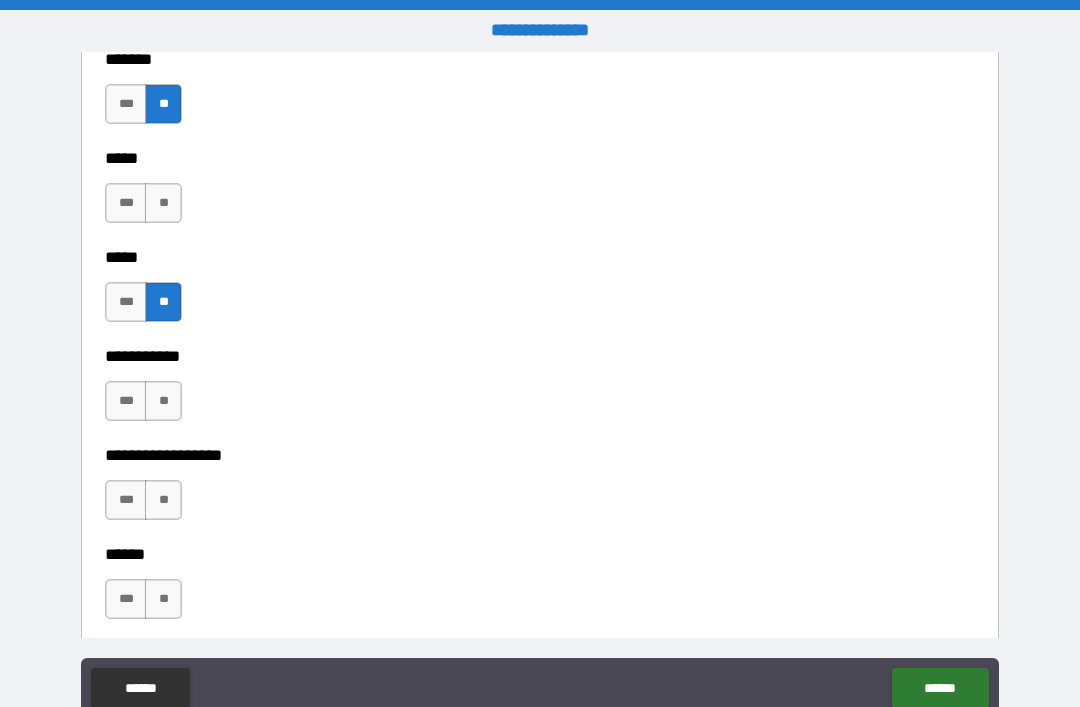 click on "**" at bounding box center (163, 401) 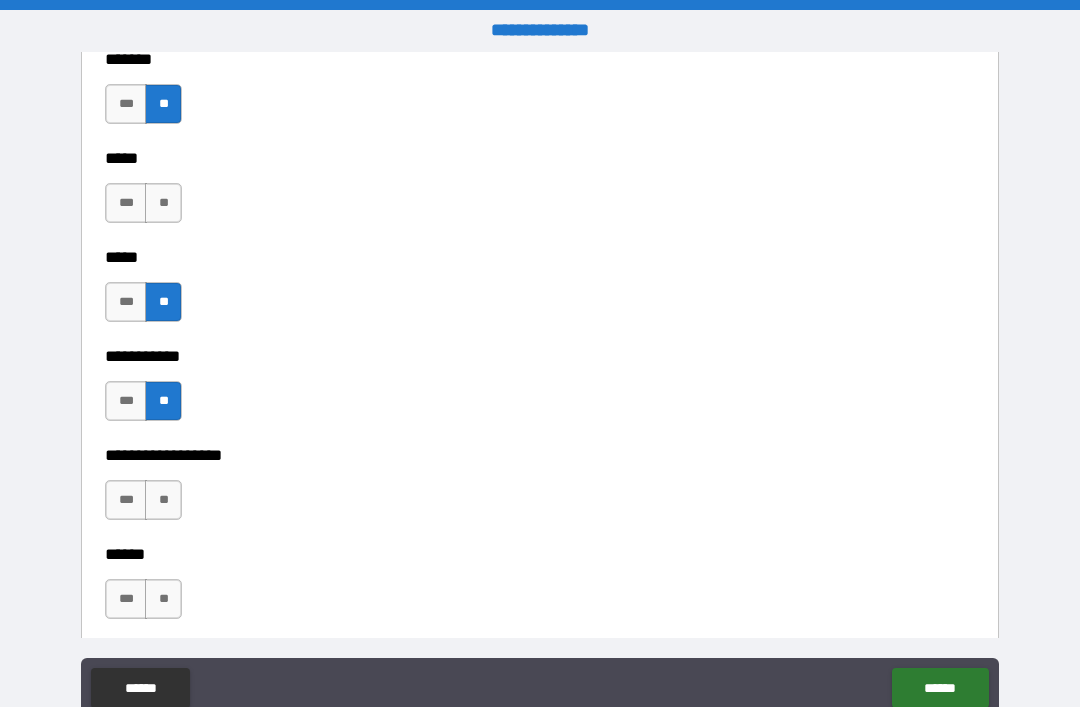 click on "**" at bounding box center [163, 500] 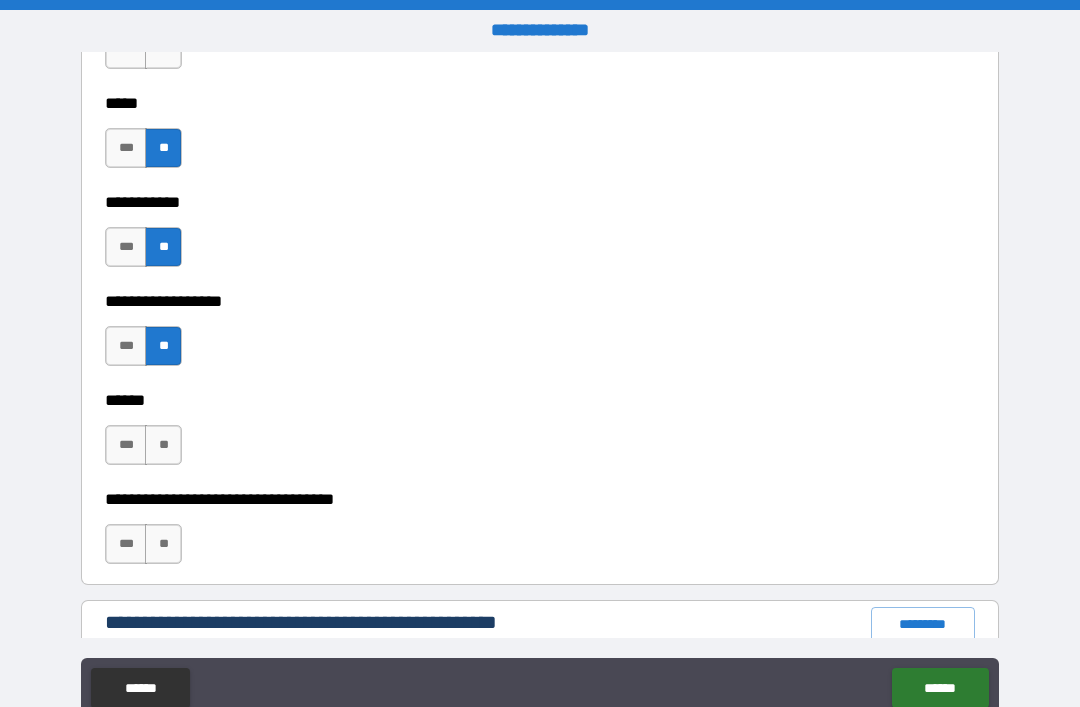 scroll, scrollTop: 2013, scrollLeft: 0, axis: vertical 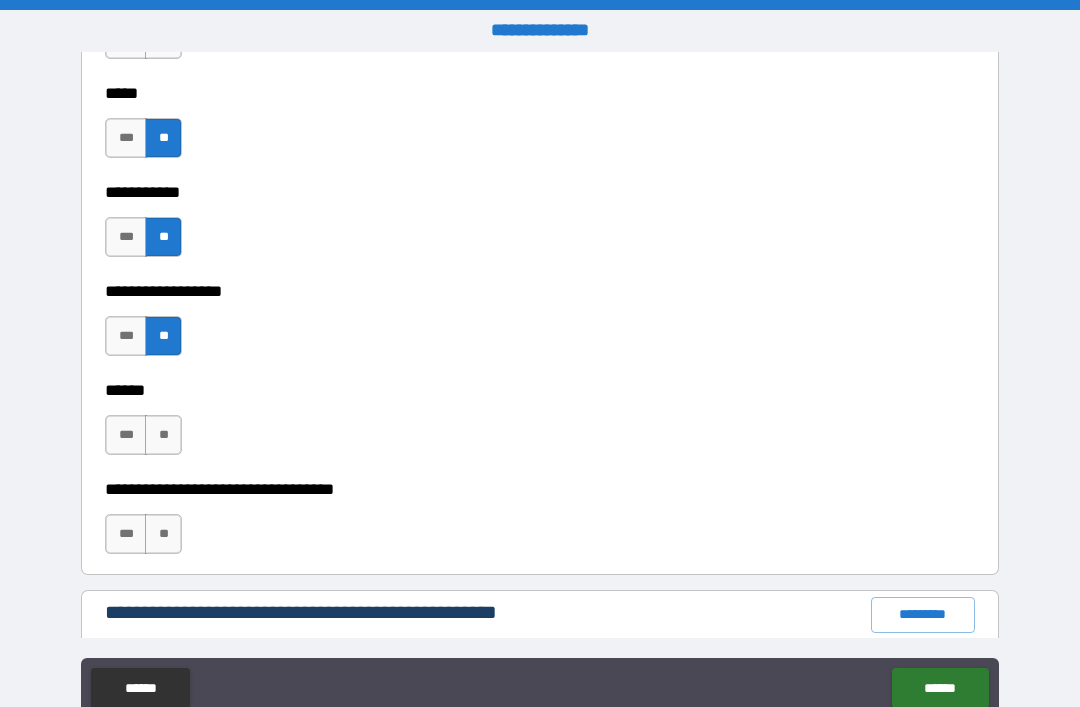 click on "**" at bounding box center [163, 534] 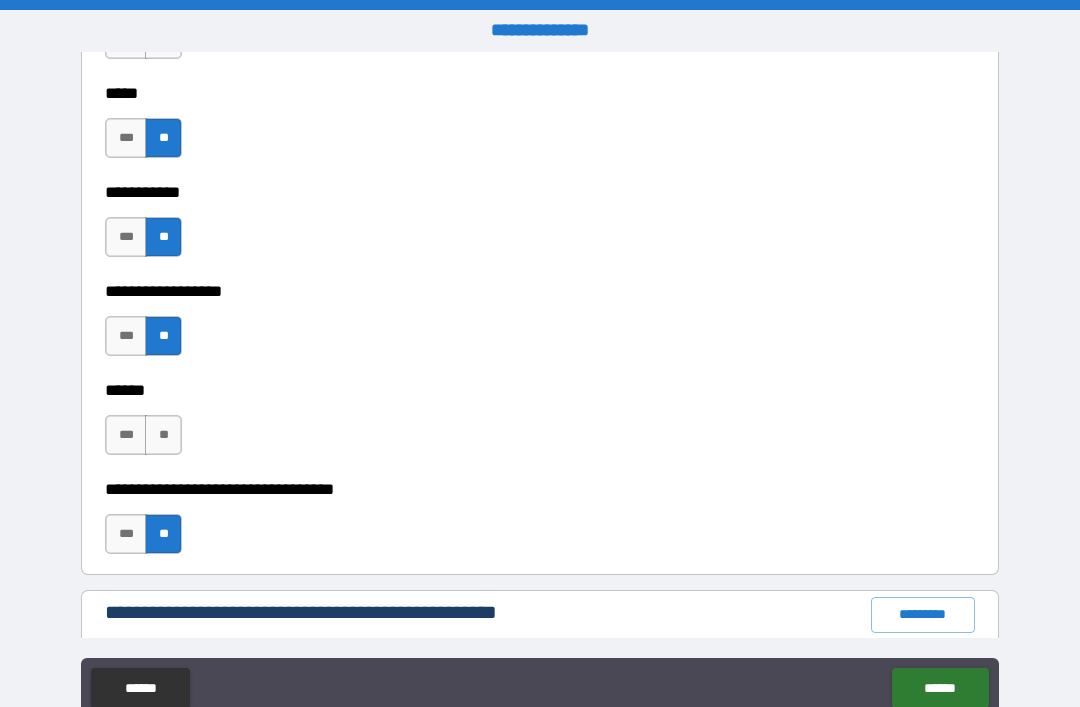 click on "**" at bounding box center (163, 435) 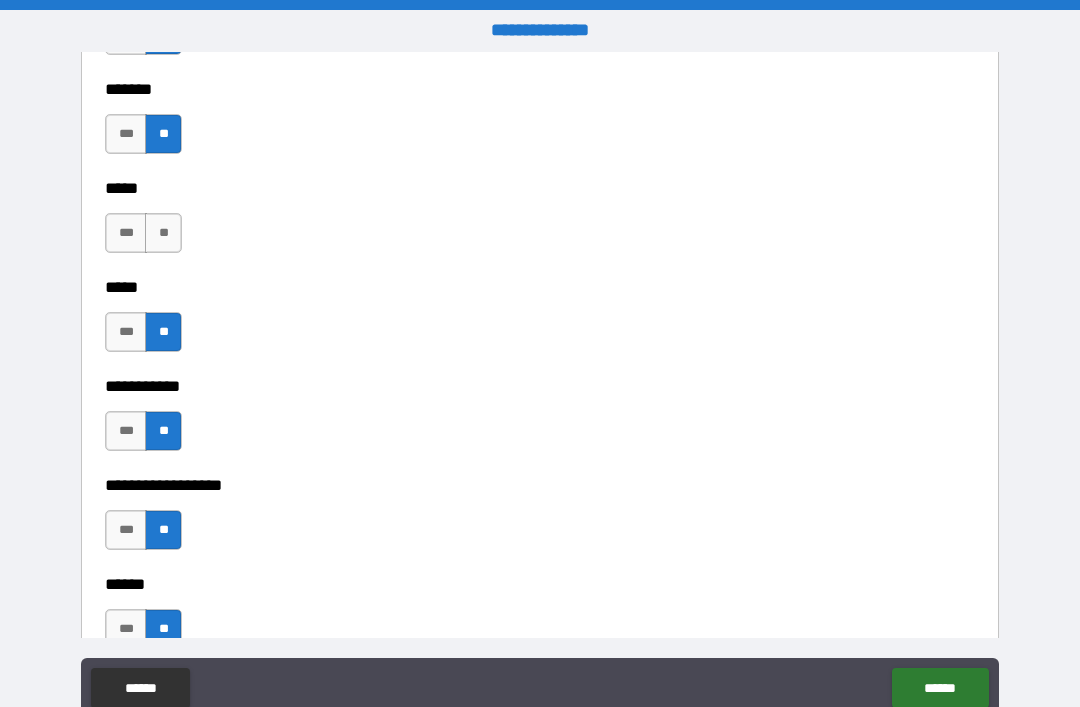 scroll, scrollTop: 1821, scrollLeft: 0, axis: vertical 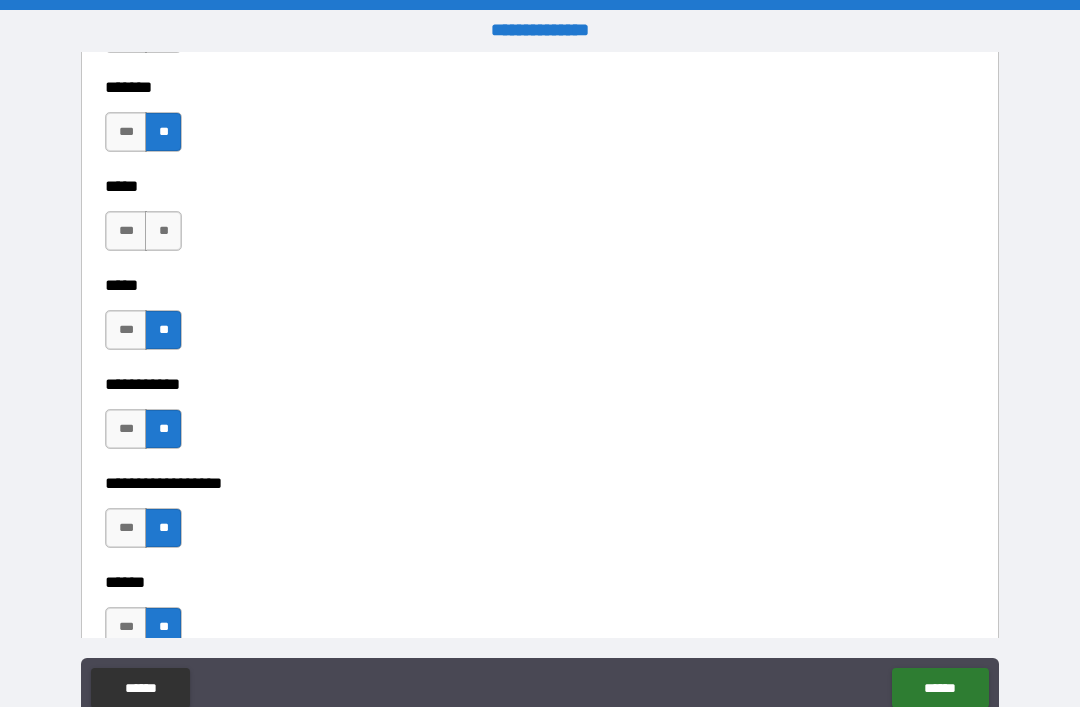 click on "**" at bounding box center (163, 231) 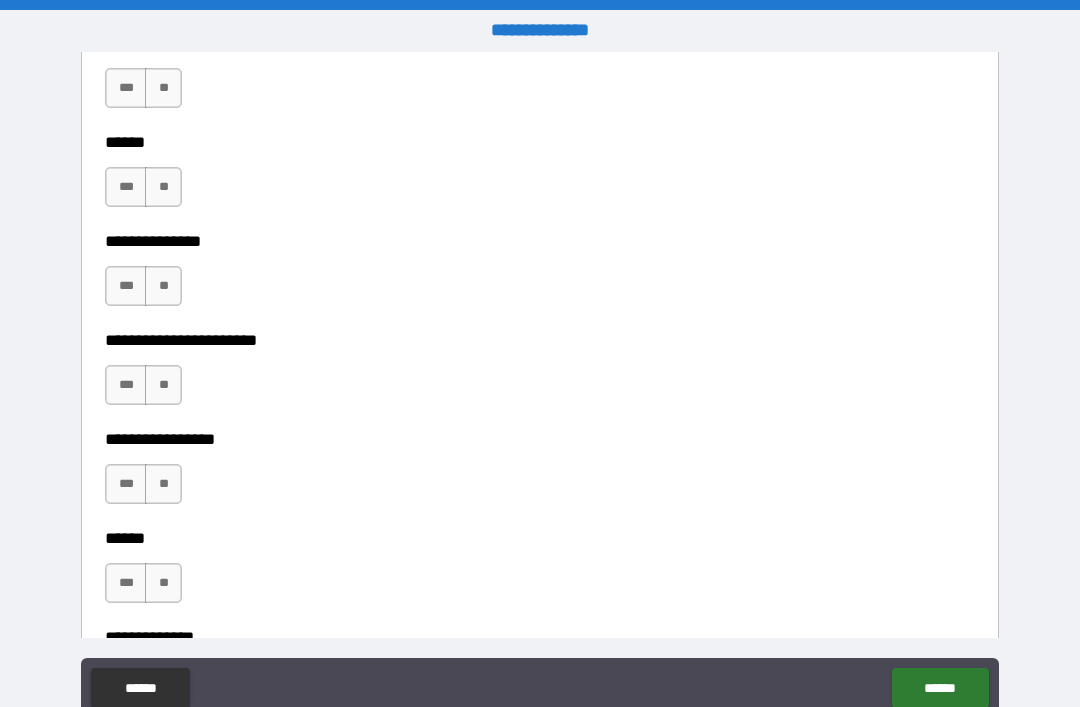 scroll, scrollTop: 2938, scrollLeft: 0, axis: vertical 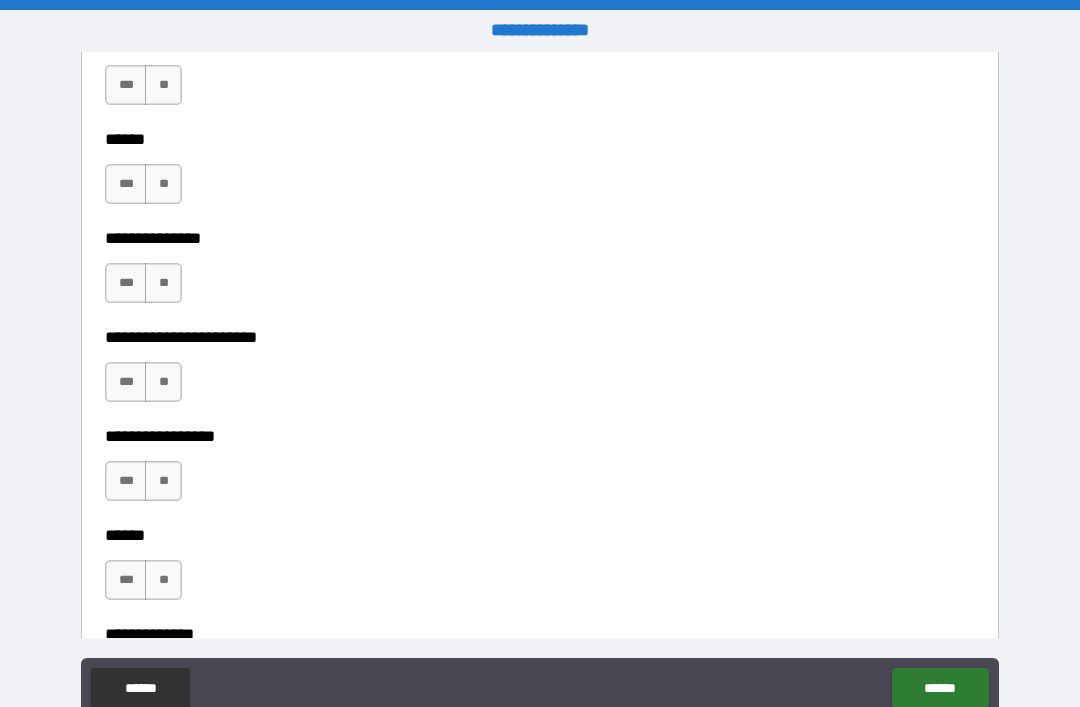 click on "***" at bounding box center (126, 283) 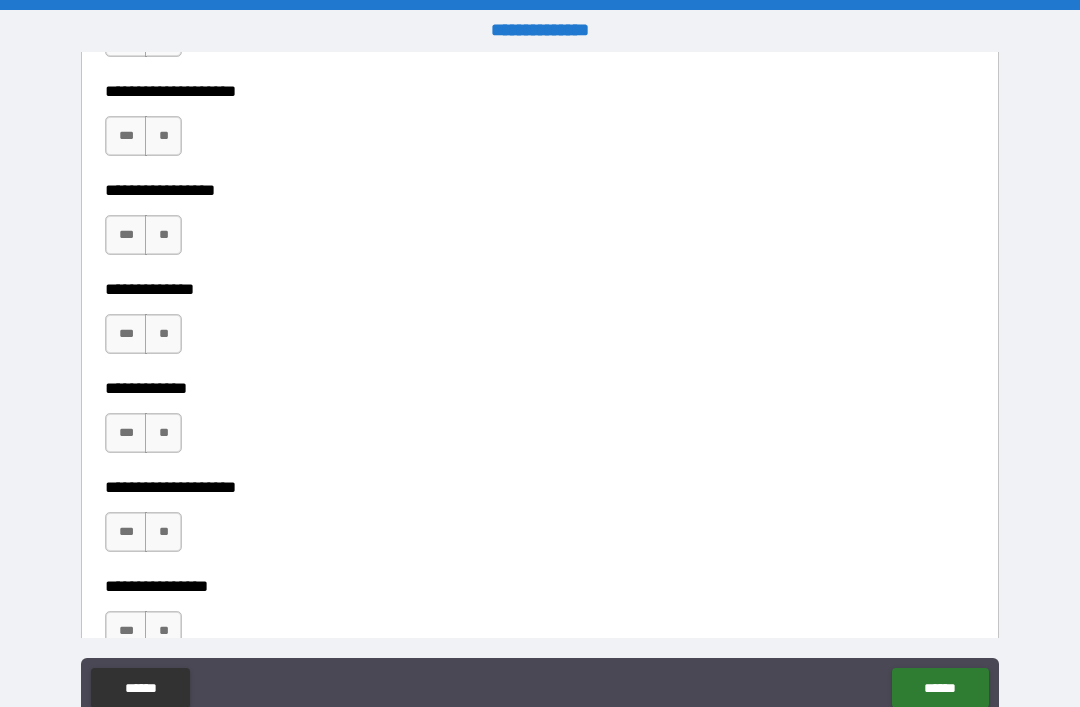 scroll, scrollTop: 6750, scrollLeft: 0, axis: vertical 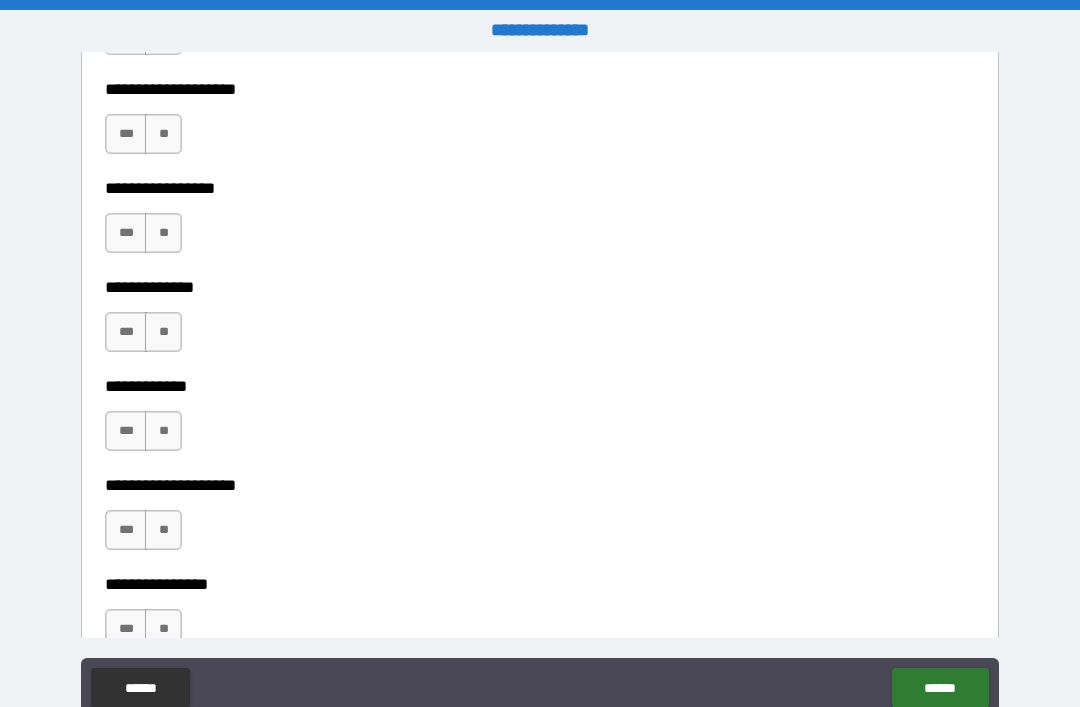 click on "***" at bounding box center [126, 233] 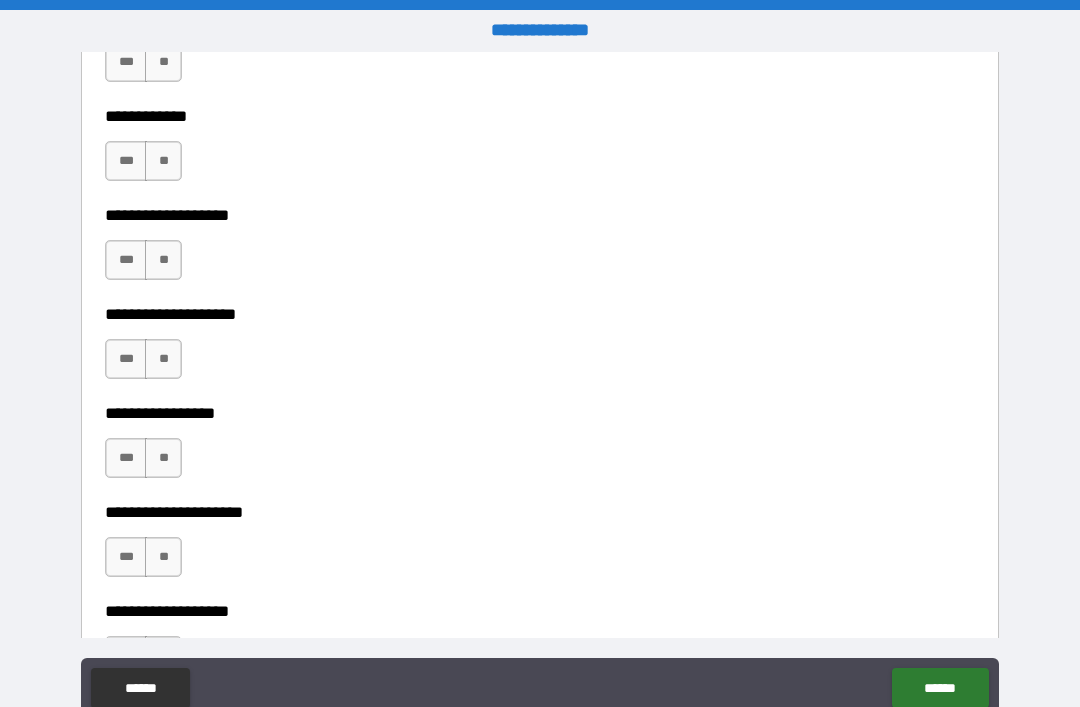 scroll, scrollTop: 7826, scrollLeft: 0, axis: vertical 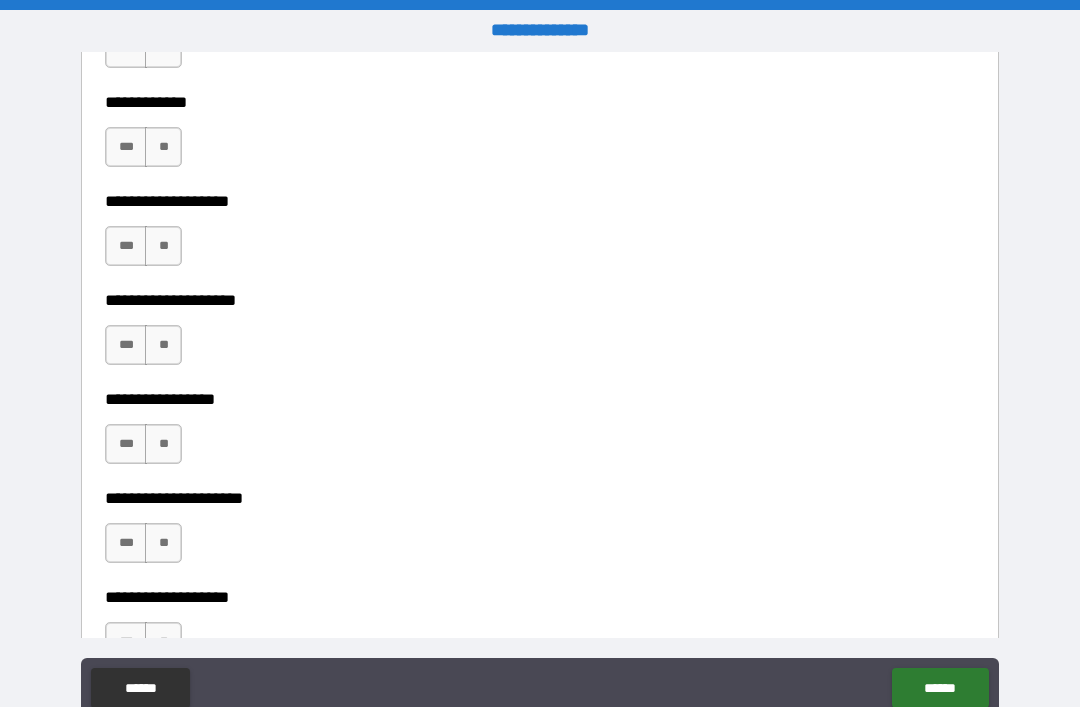 click on "***" at bounding box center [126, 147] 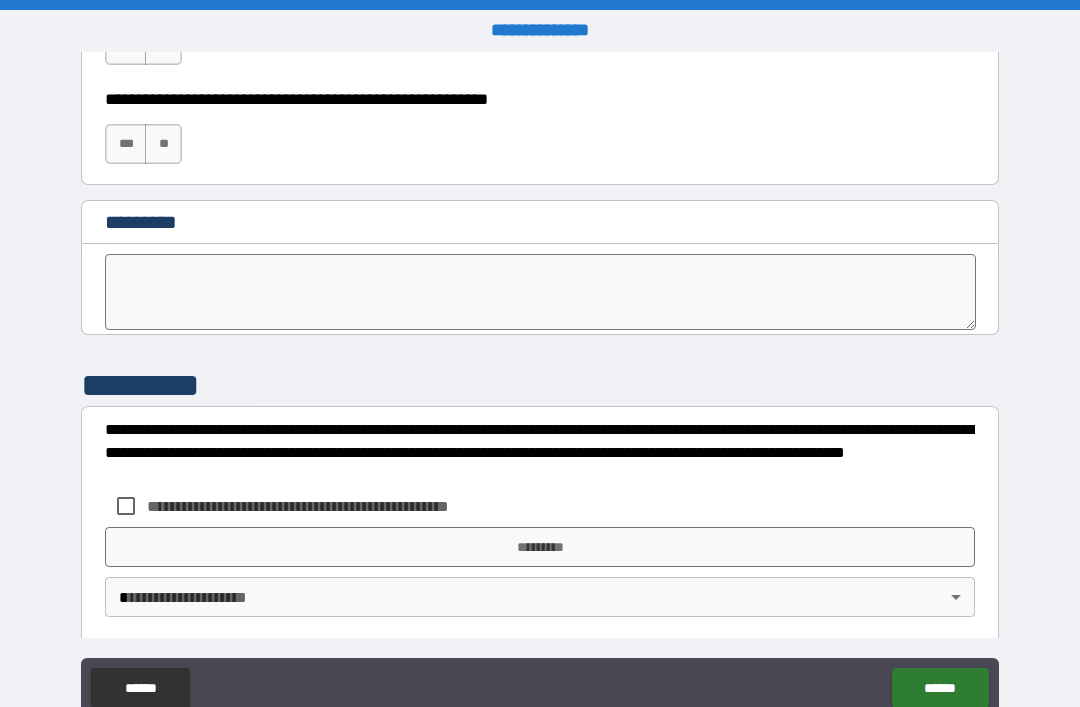 scroll, scrollTop: 10204, scrollLeft: 0, axis: vertical 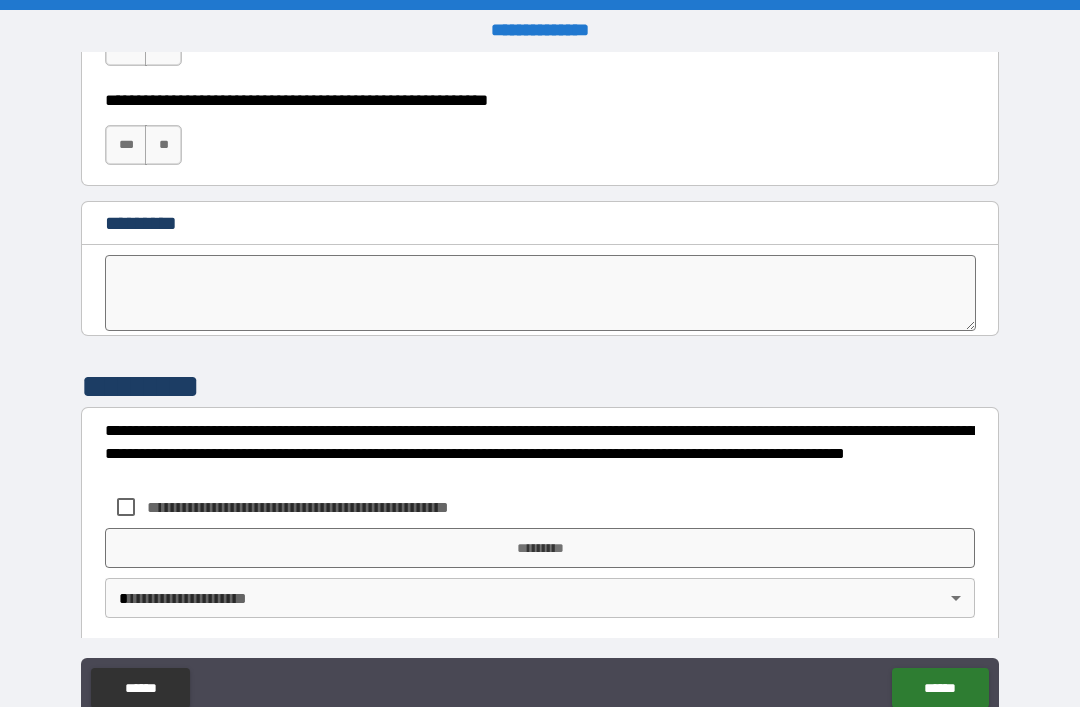 click on "**" at bounding box center (163, 145) 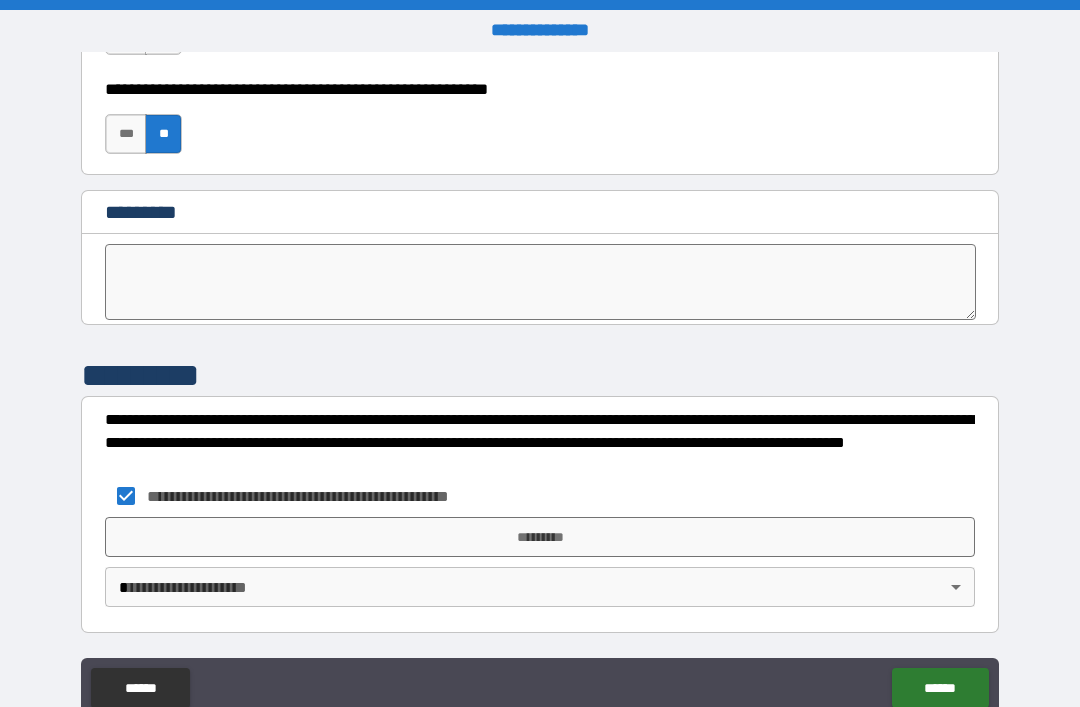 scroll, scrollTop: 10215, scrollLeft: 0, axis: vertical 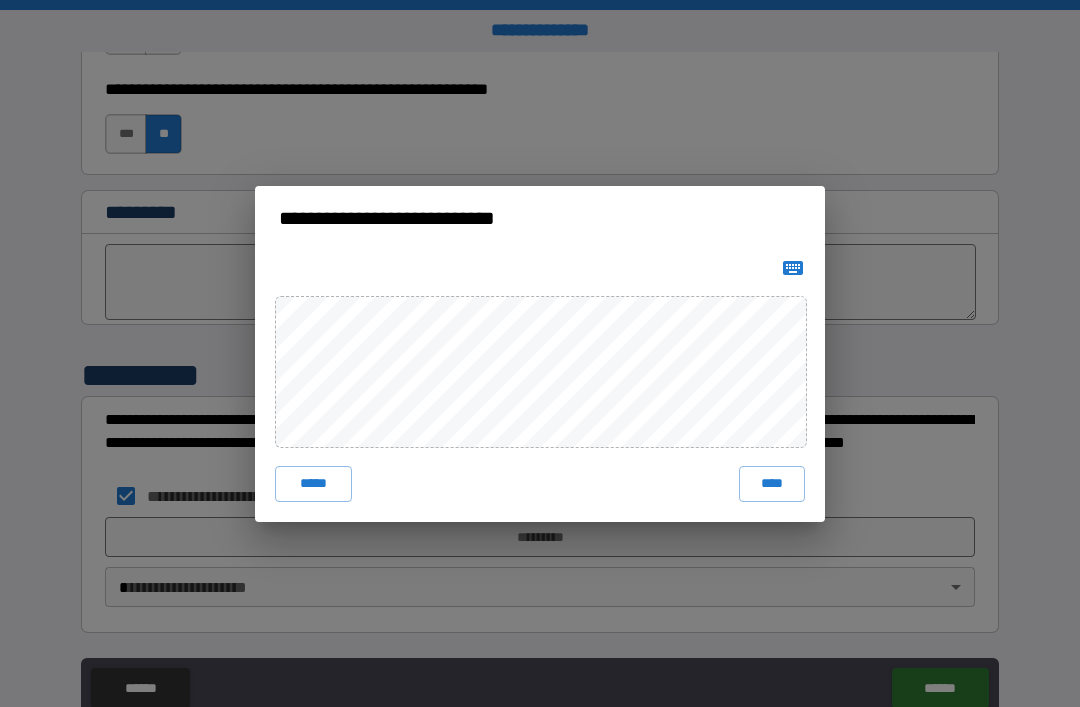 click on "****" at bounding box center [772, 484] 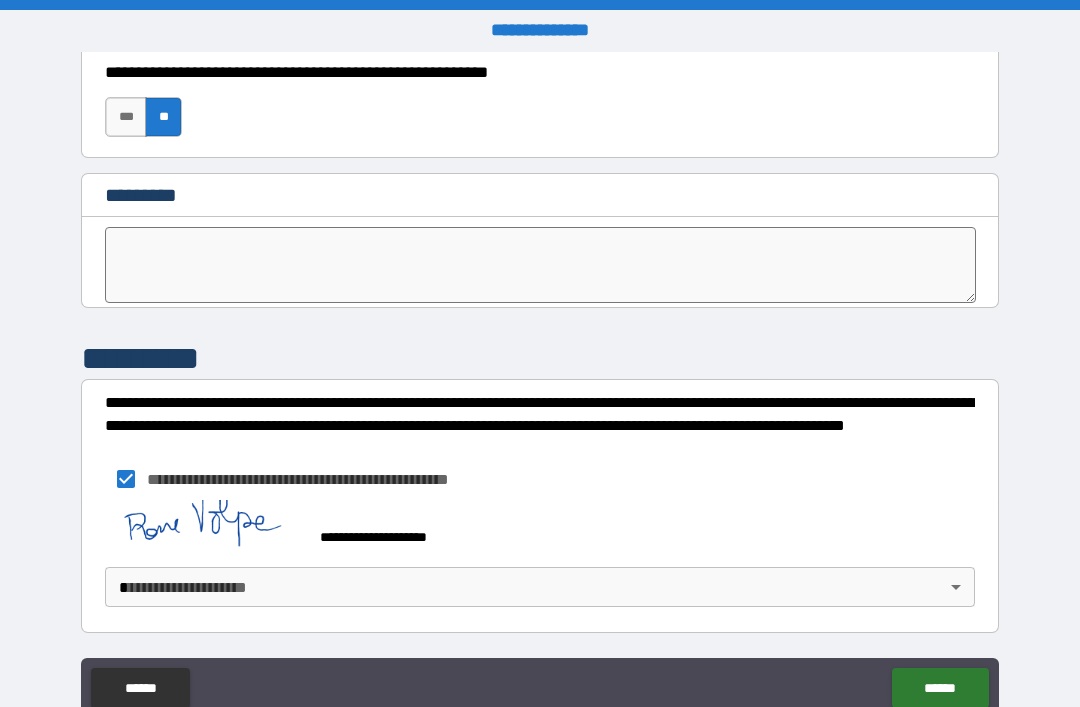 scroll, scrollTop: 10232, scrollLeft: 0, axis: vertical 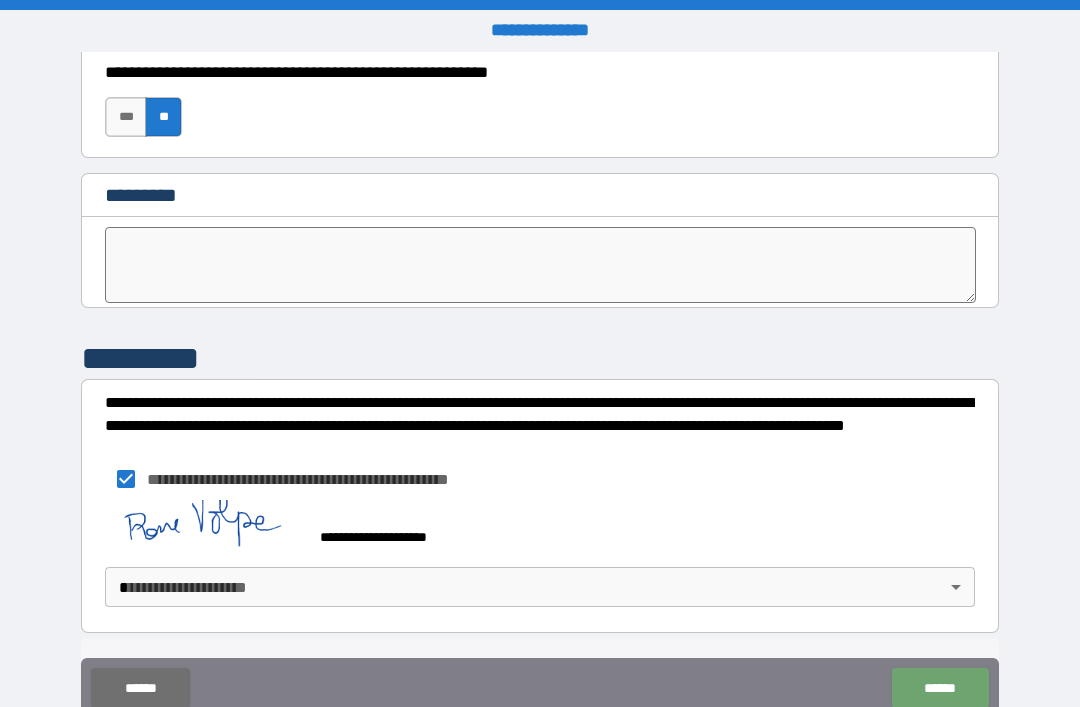 click on "******" at bounding box center (940, 688) 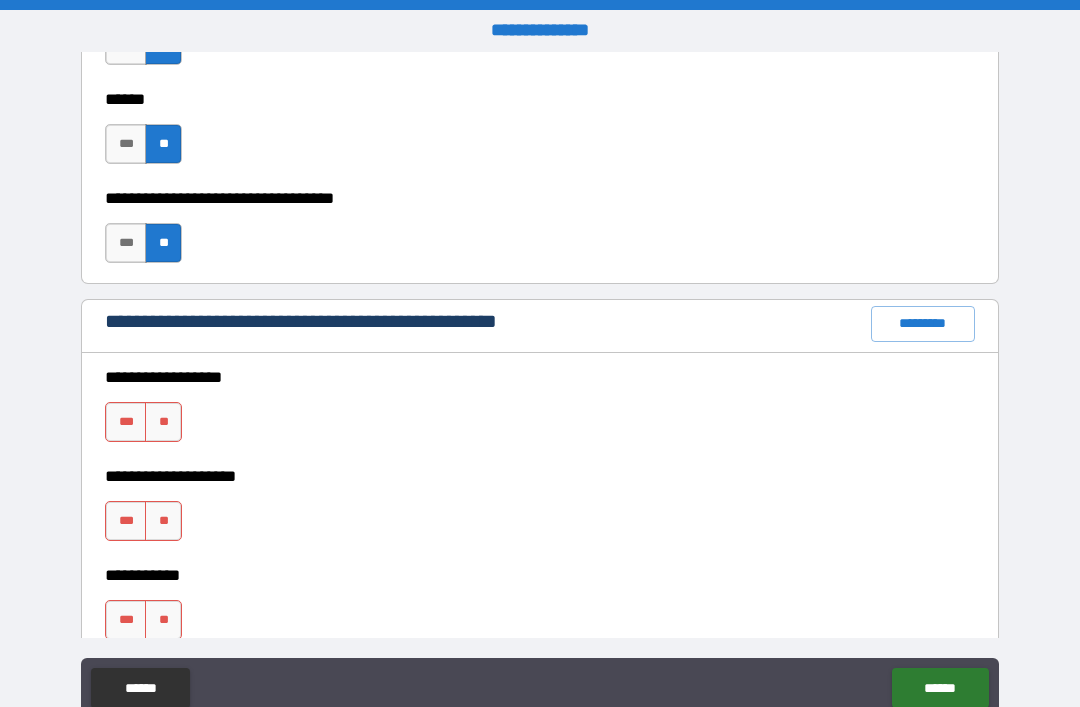 scroll, scrollTop: 2323, scrollLeft: 0, axis: vertical 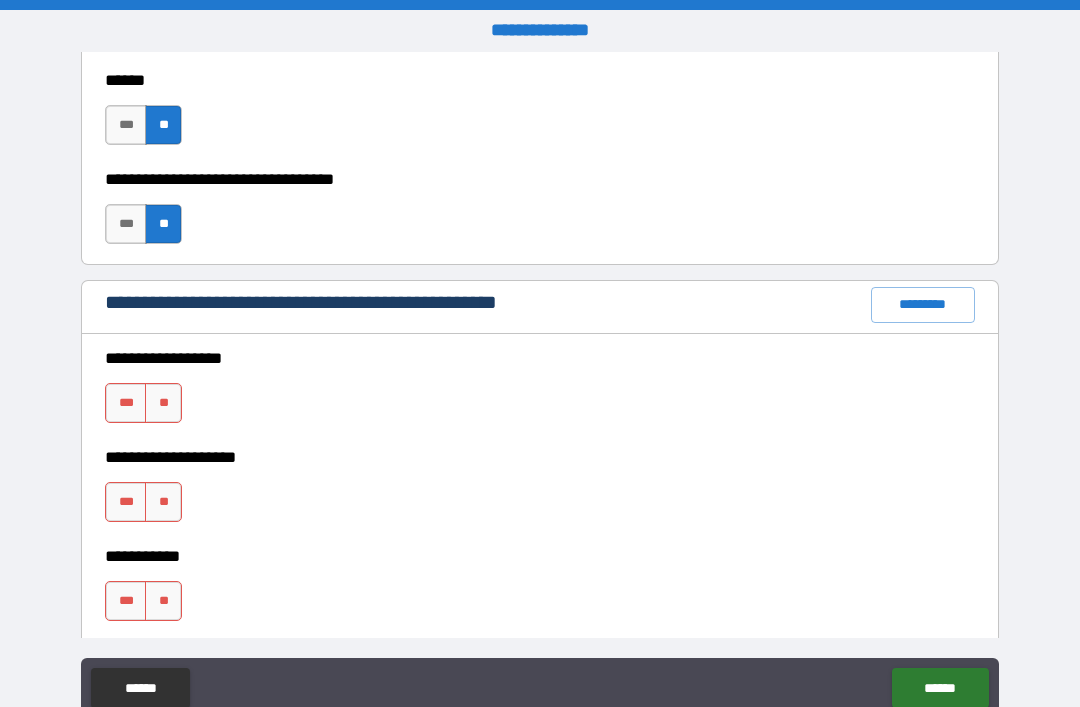 click on "**" at bounding box center [163, 403] 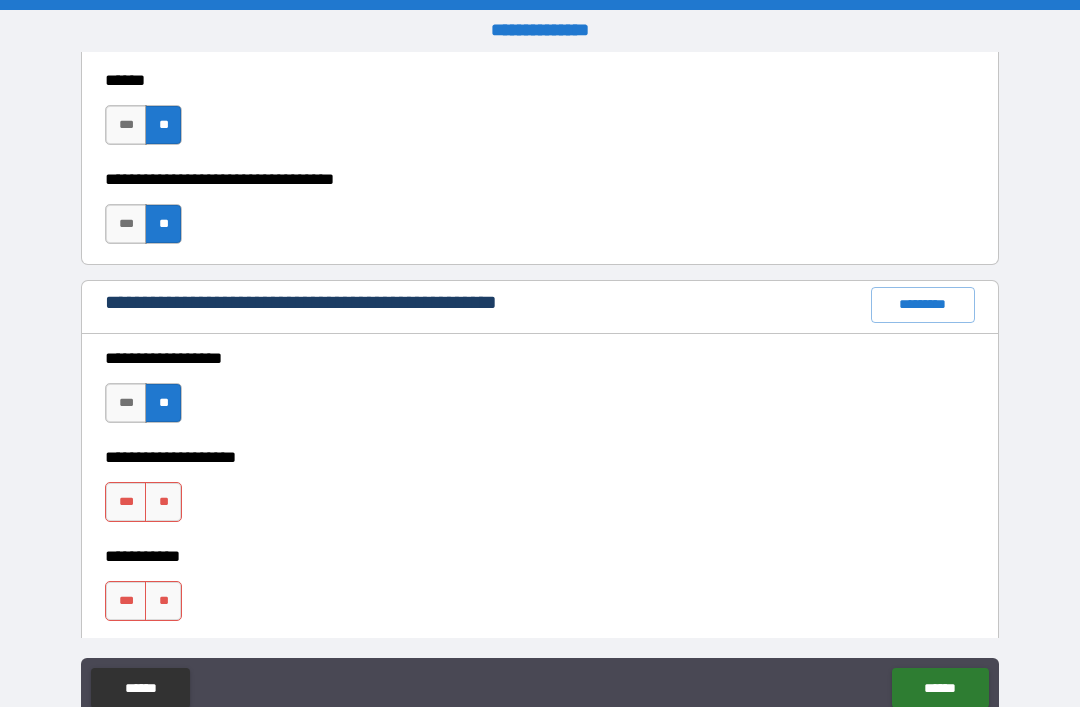 click on "**" at bounding box center (163, 502) 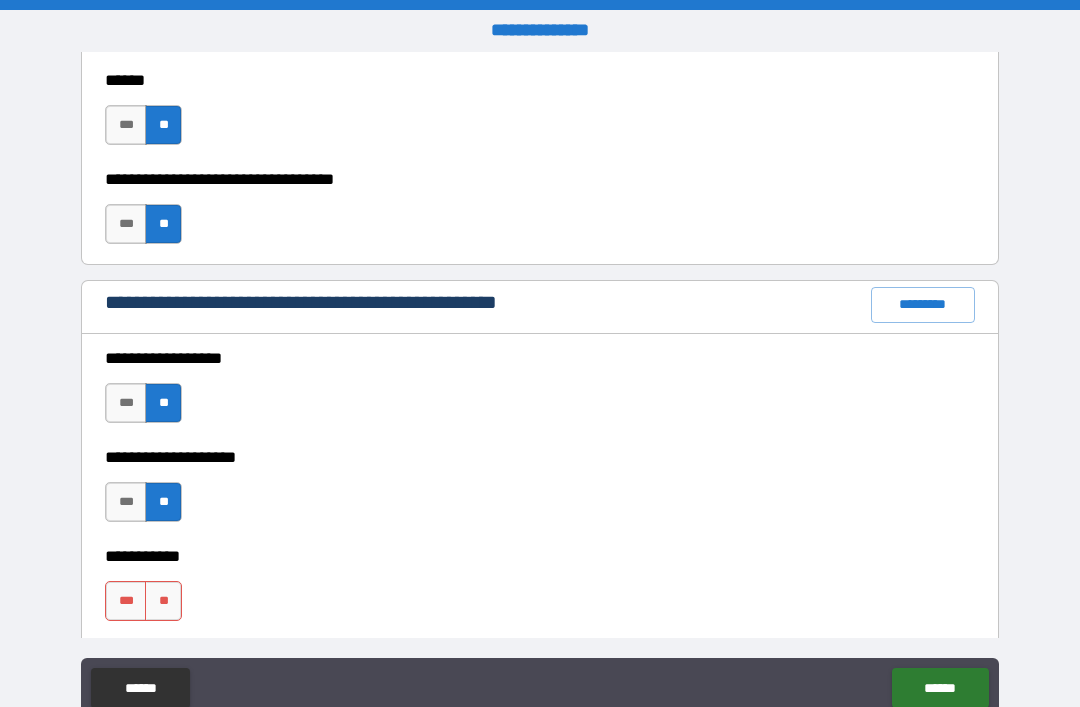 click on "**" at bounding box center (163, 601) 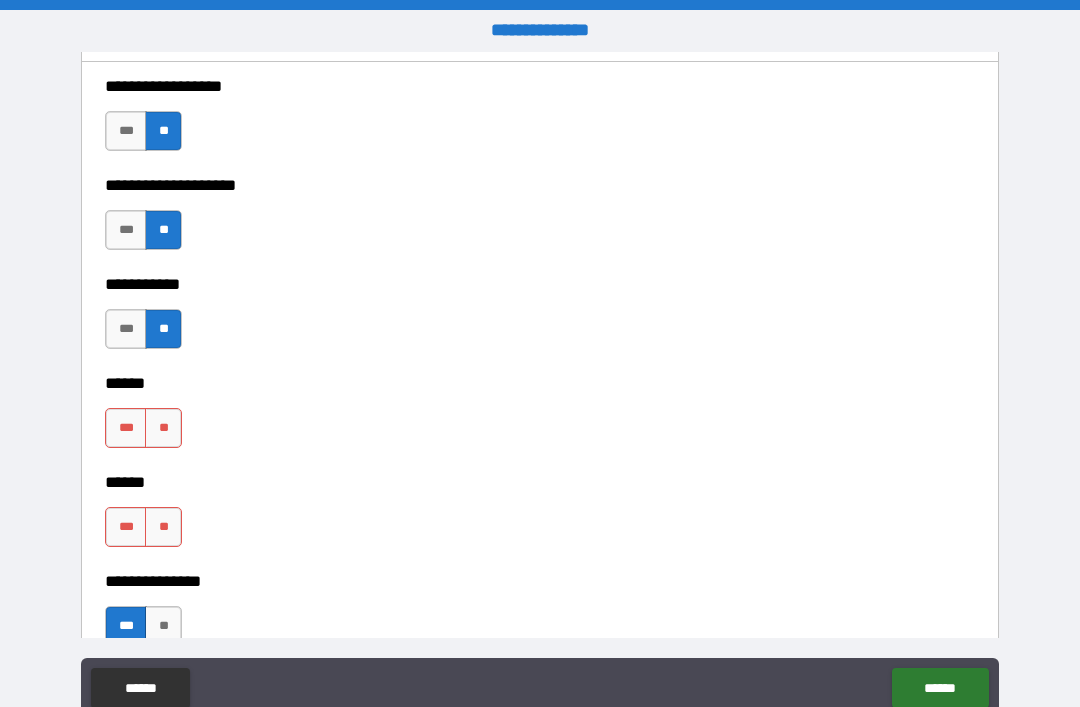 scroll, scrollTop: 2623, scrollLeft: 0, axis: vertical 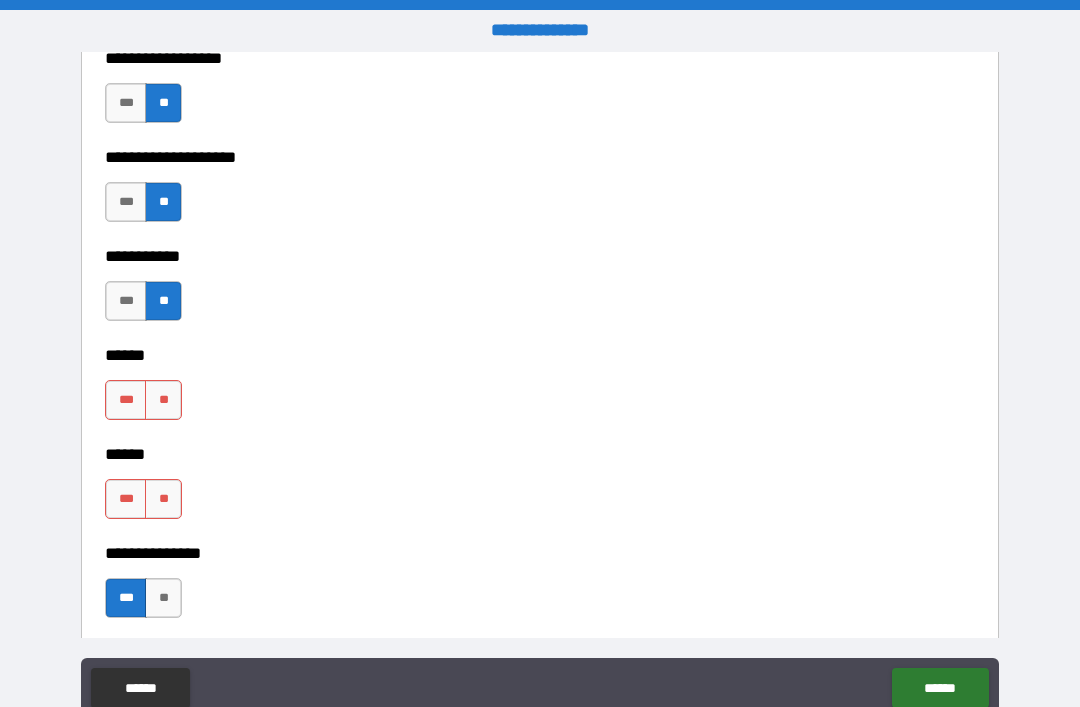 click on "**" at bounding box center [163, 400] 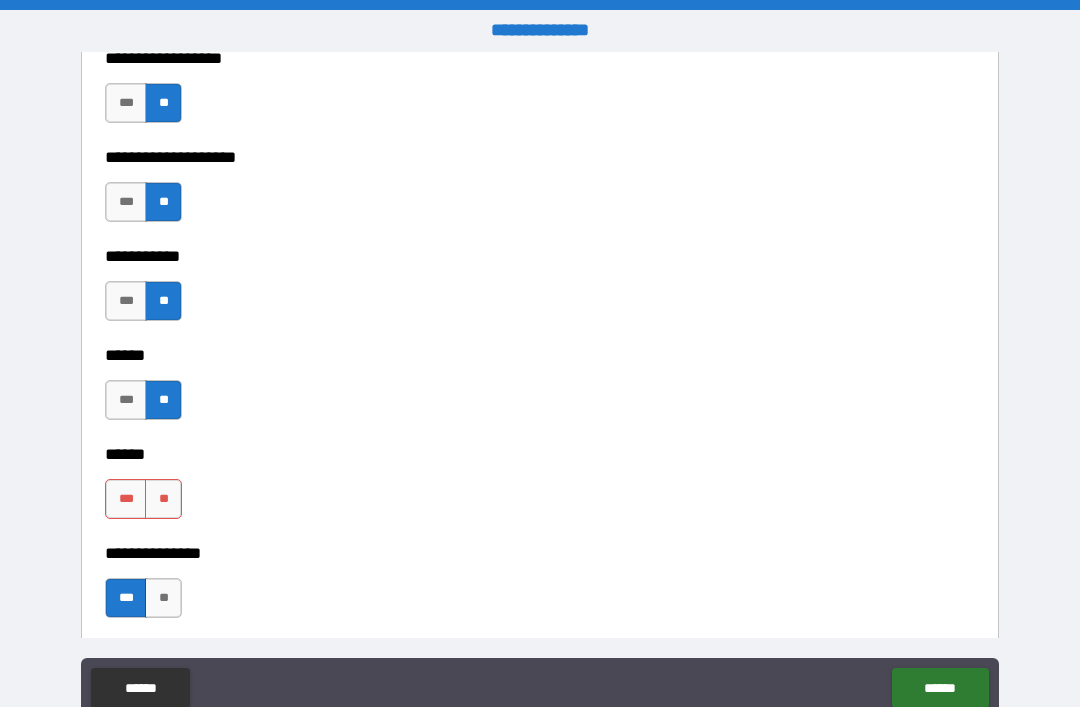 click on "**" at bounding box center [163, 499] 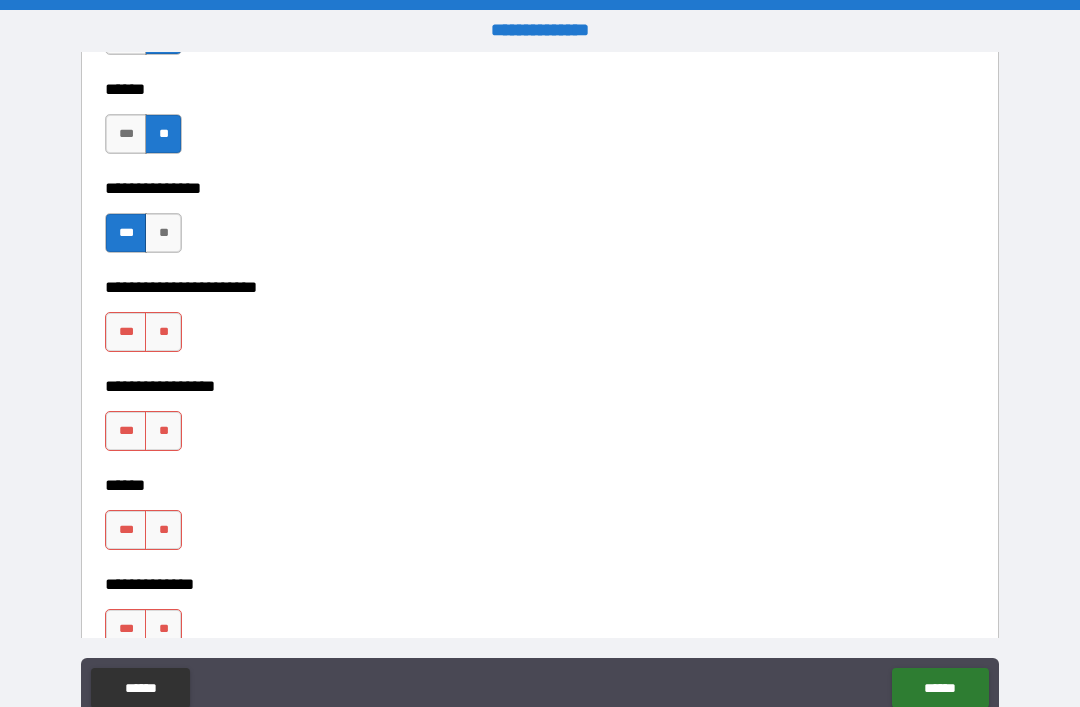 scroll, scrollTop: 2994, scrollLeft: 0, axis: vertical 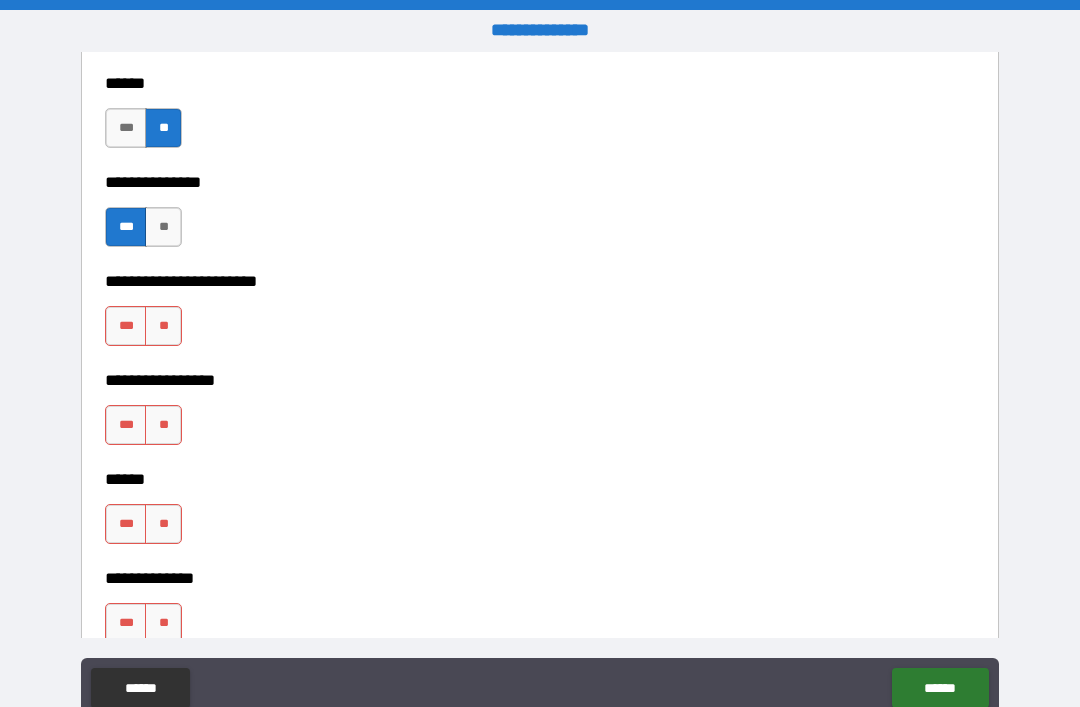 click on "**" at bounding box center [163, 326] 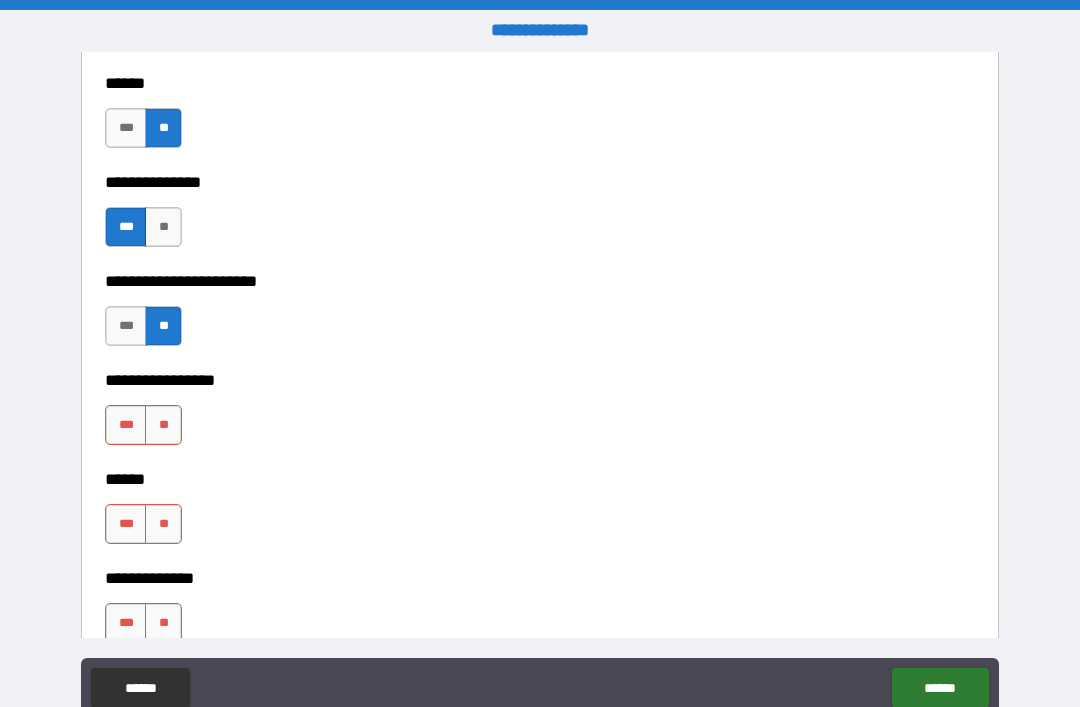 click on "**" at bounding box center (163, 425) 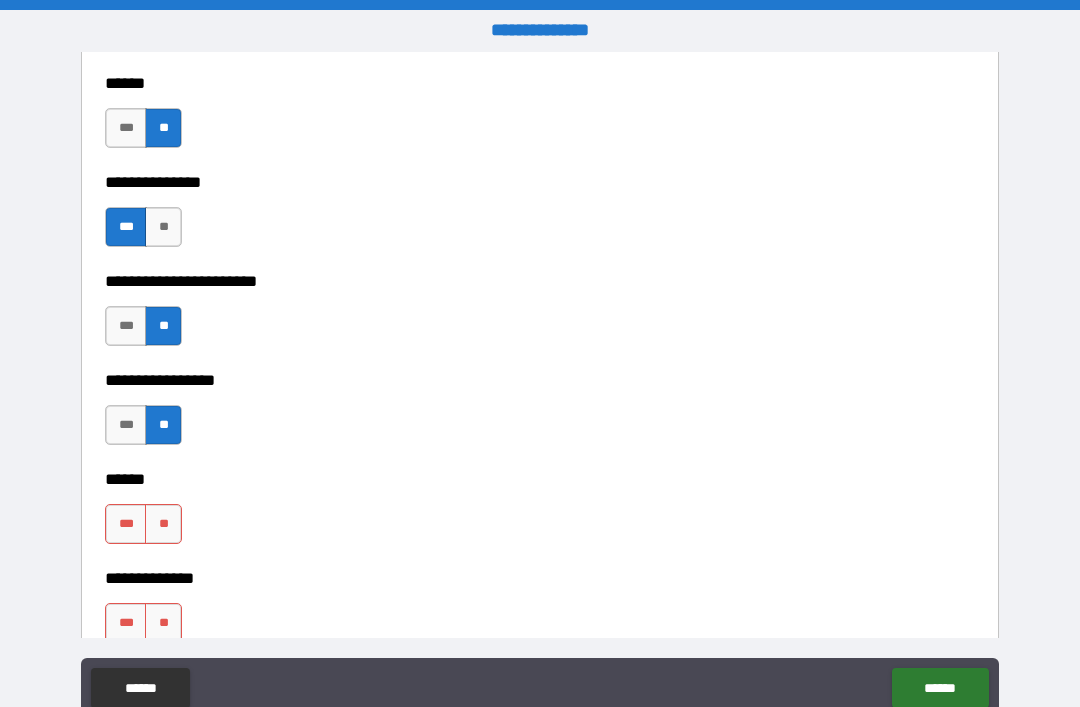 click on "**" at bounding box center (163, 524) 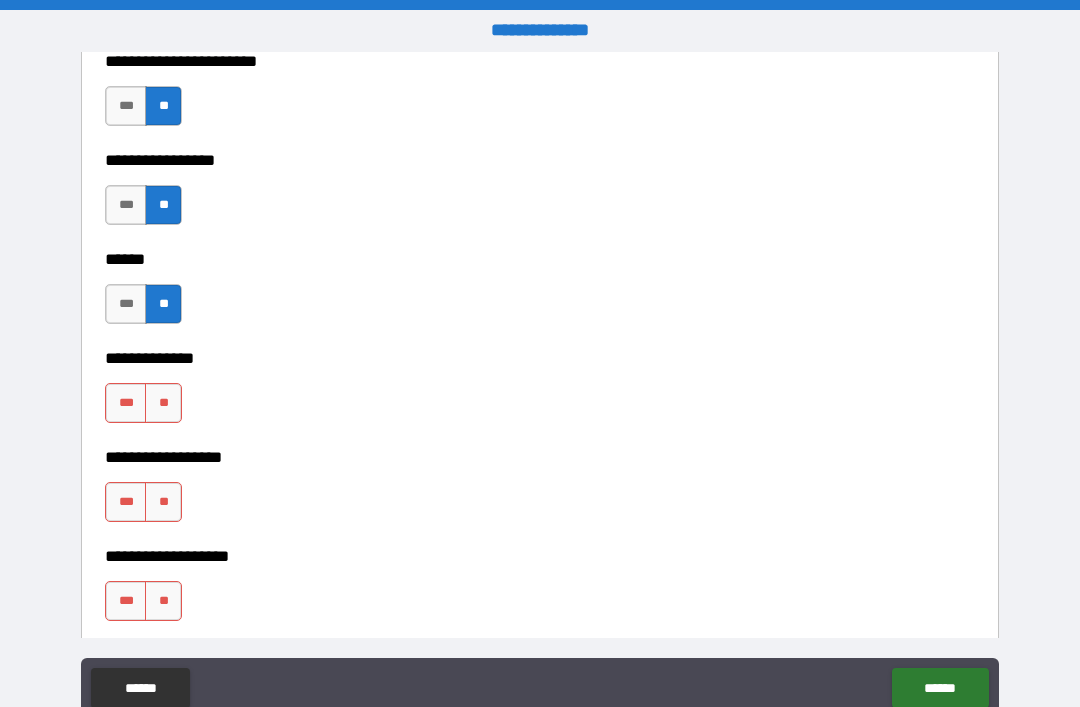 scroll, scrollTop: 3232, scrollLeft: 0, axis: vertical 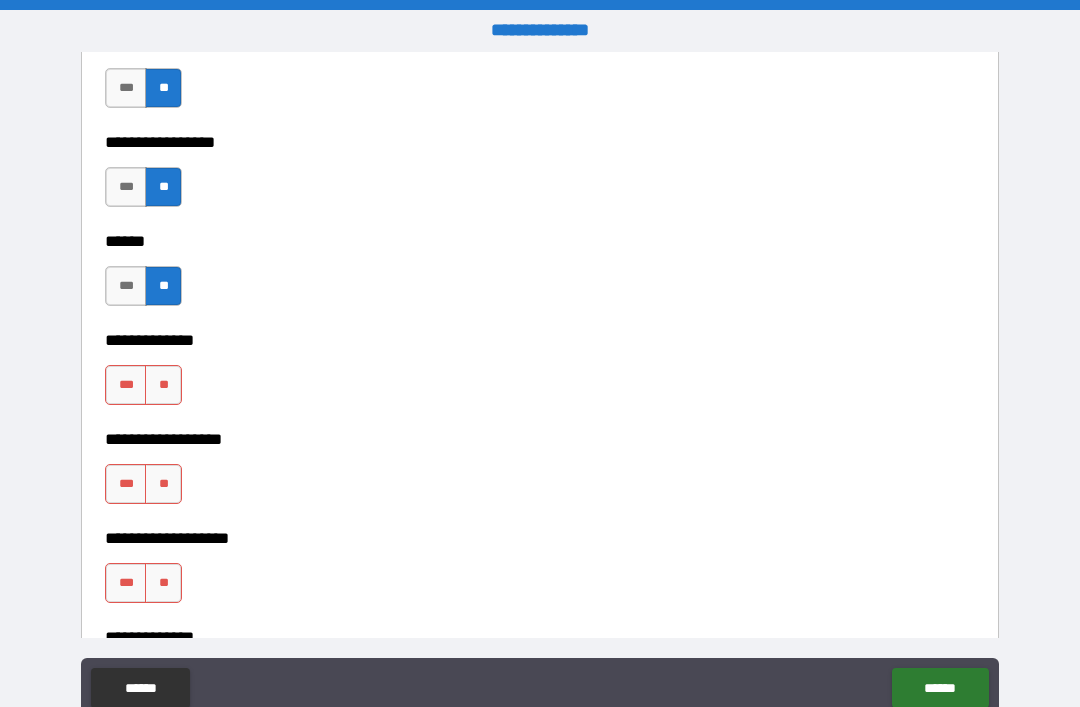 click on "**" at bounding box center [163, 385] 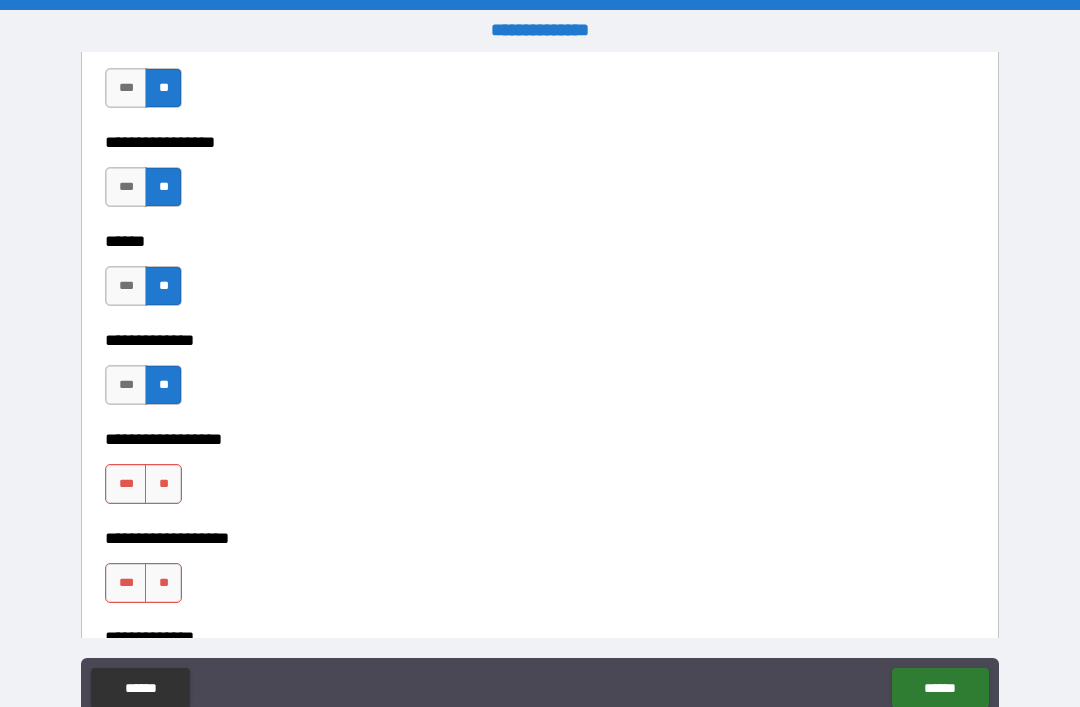 click on "**" at bounding box center [163, 484] 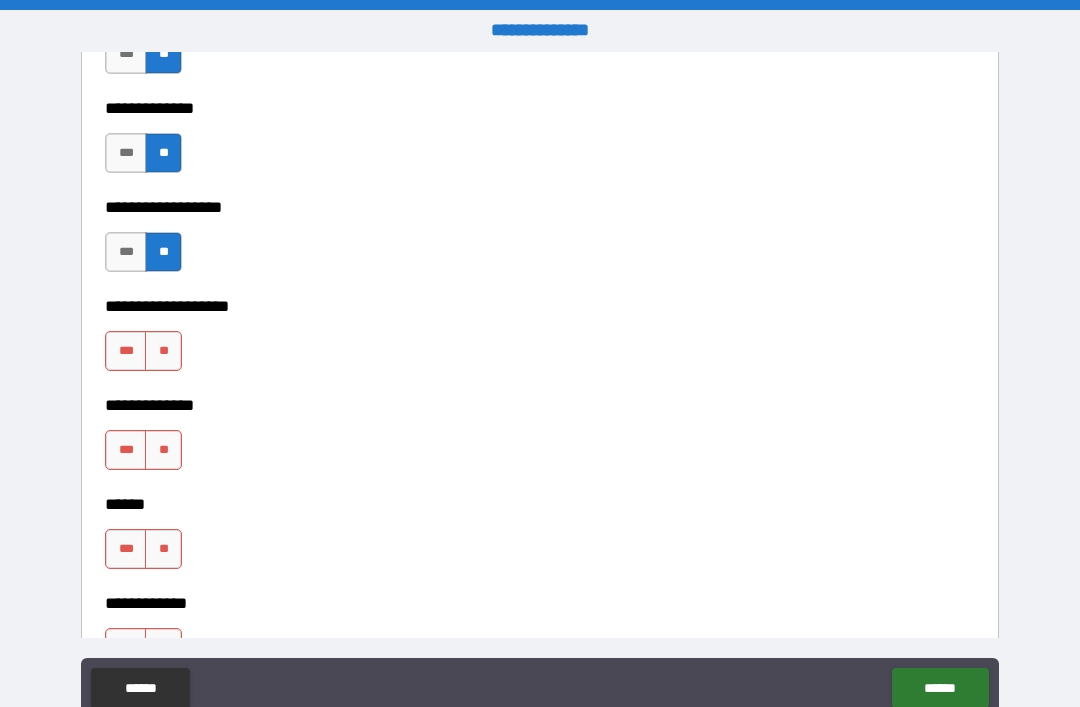 scroll, scrollTop: 3472, scrollLeft: 0, axis: vertical 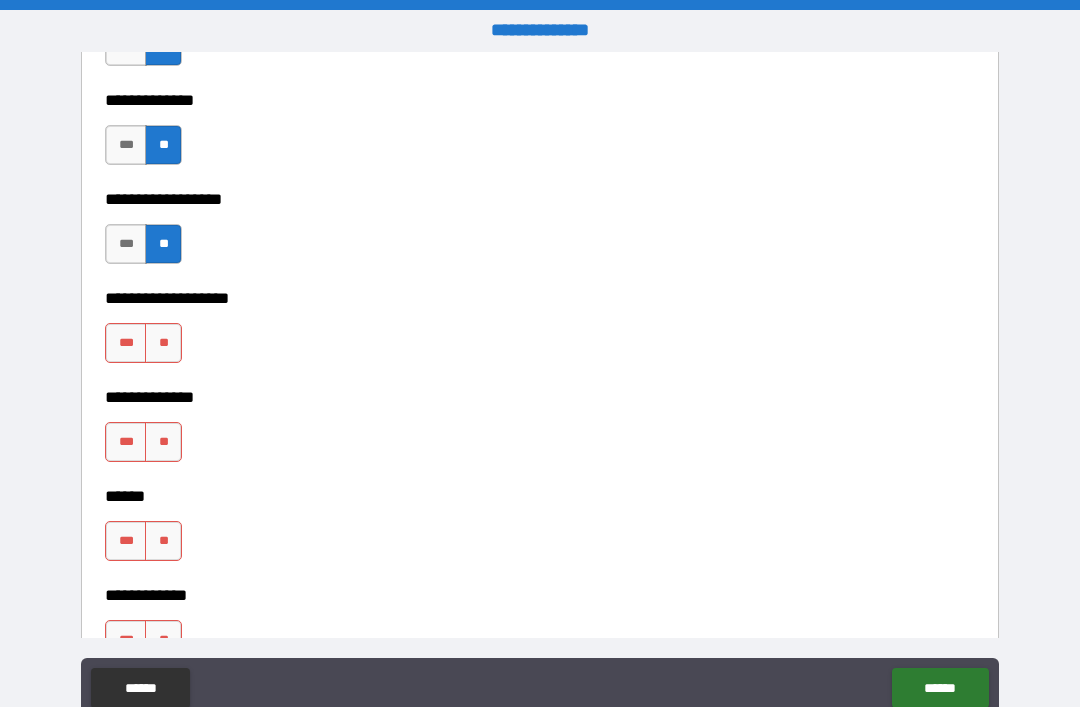 click on "**" at bounding box center [163, 343] 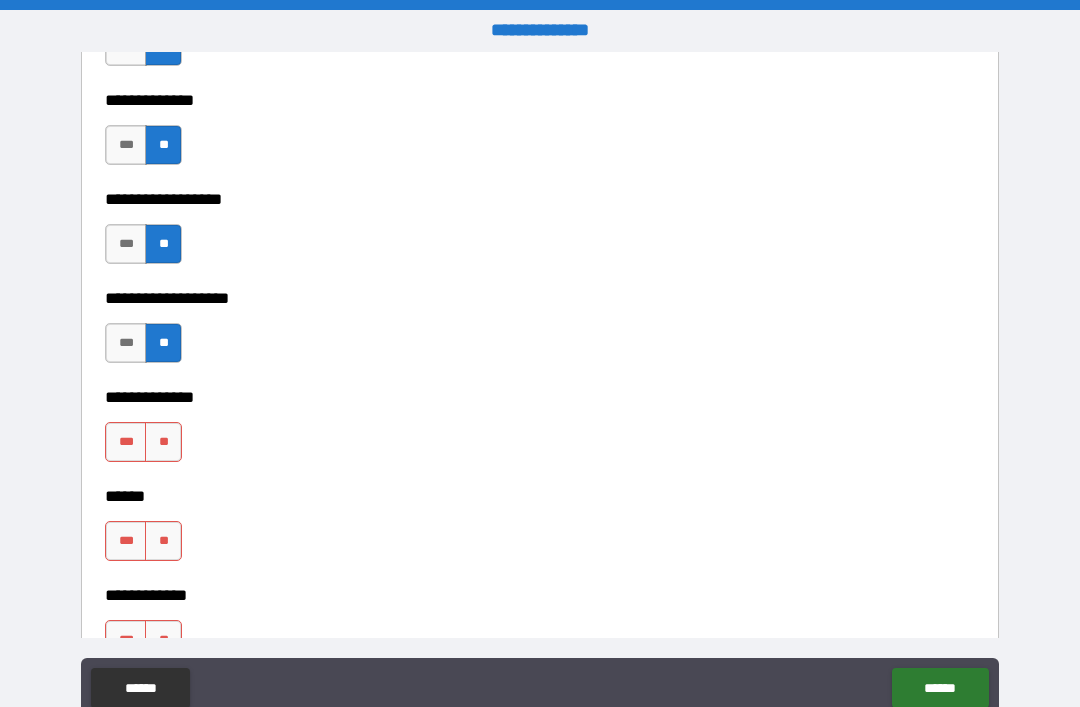 click on "**" at bounding box center [163, 442] 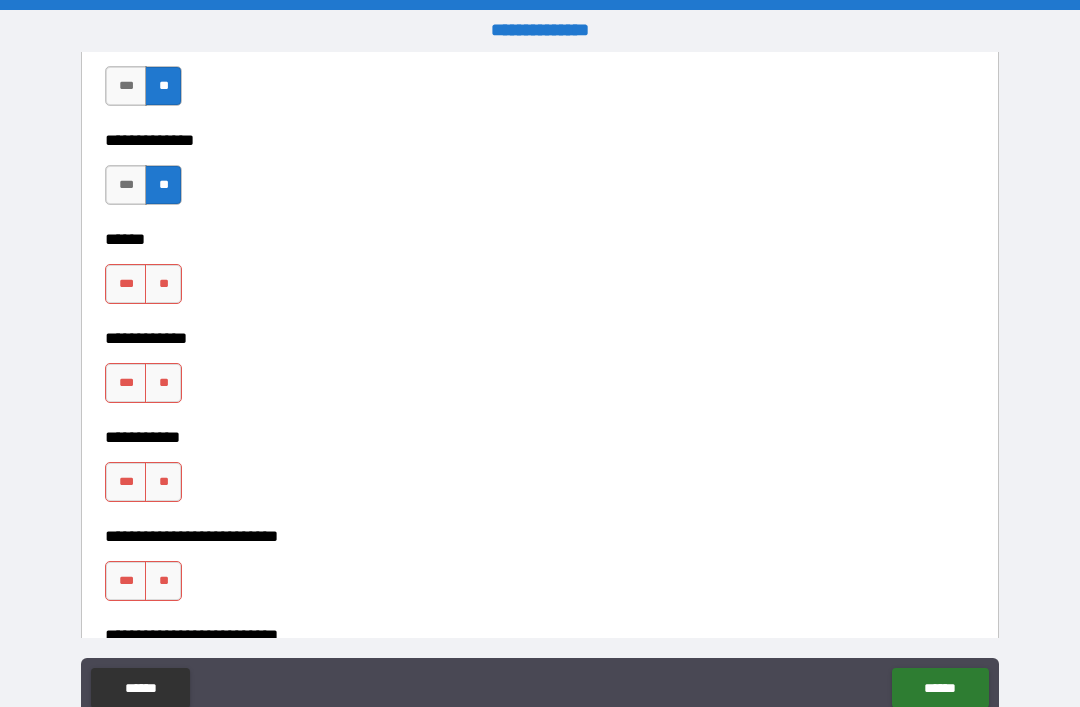 scroll, scrollTop: 3737, scrollLeft: 0, axis: vertical 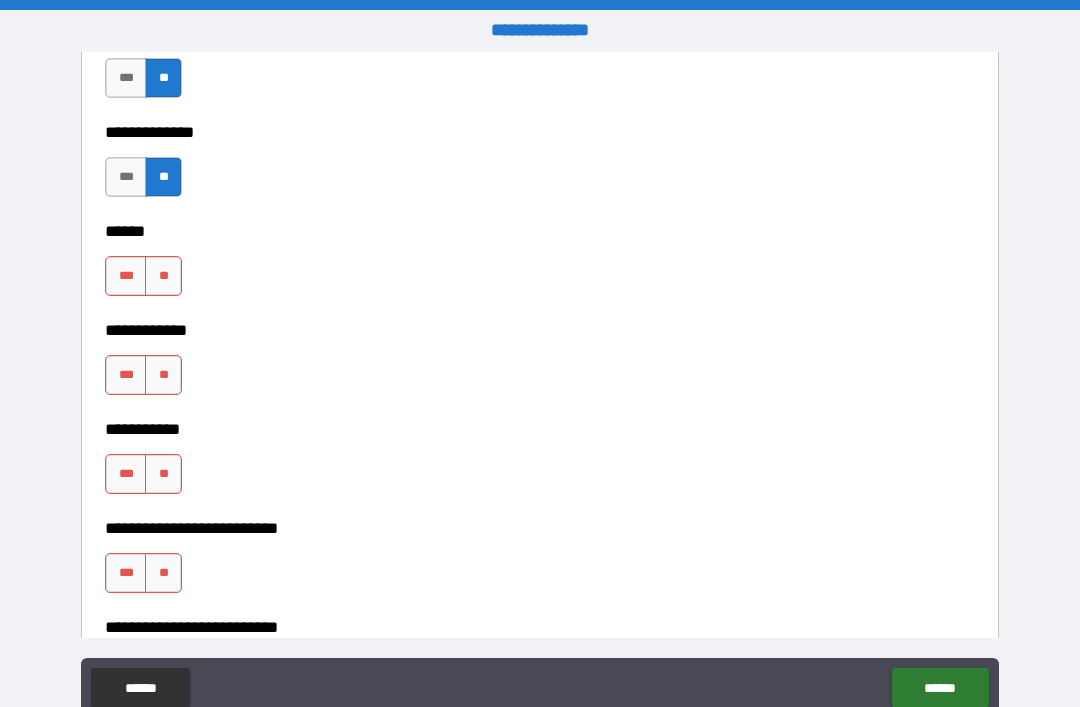 click on "**" at bounding box center (163, 276) 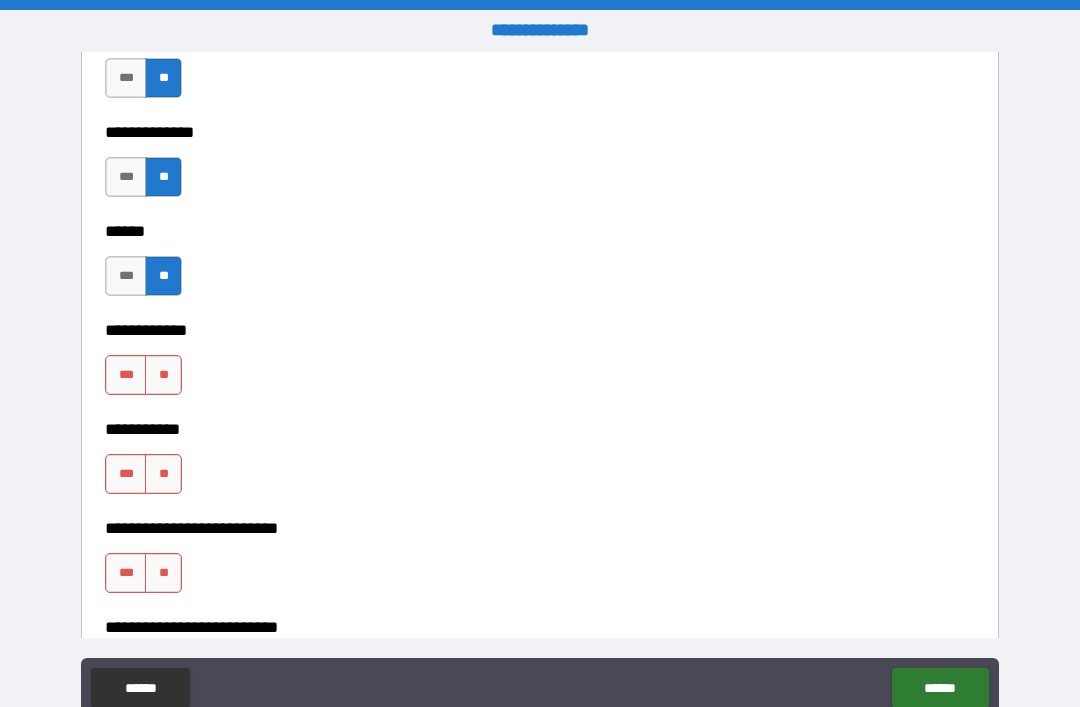 click on "**" at bounding box center [163, 375] 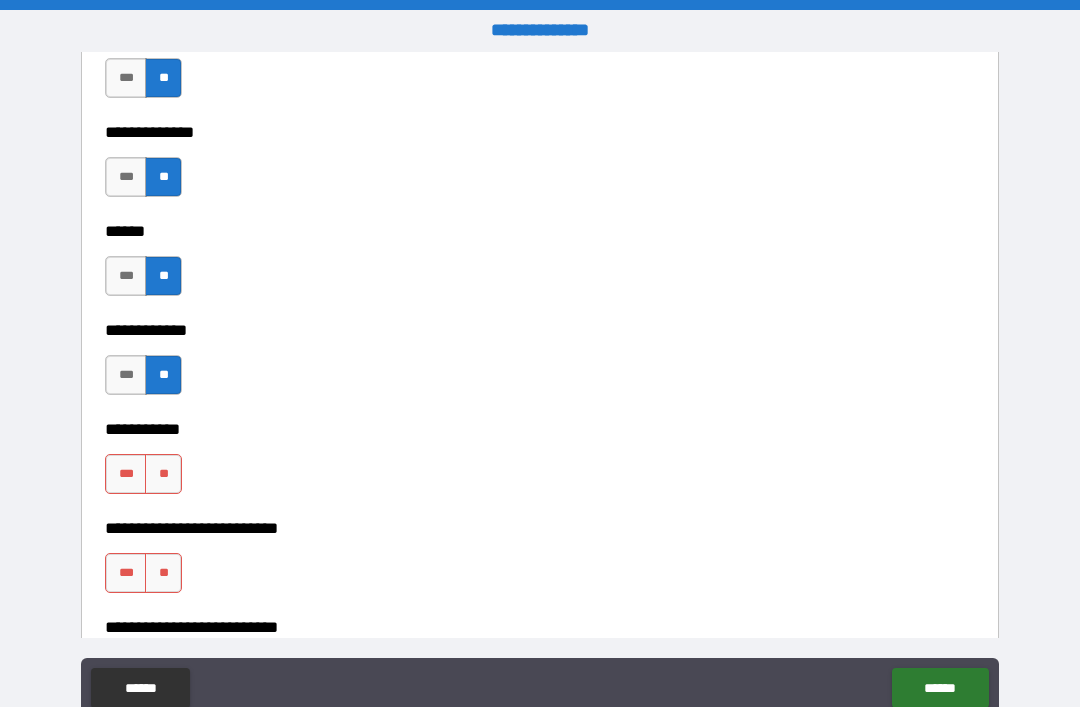 click on "**" at bounding box center (163, 474) 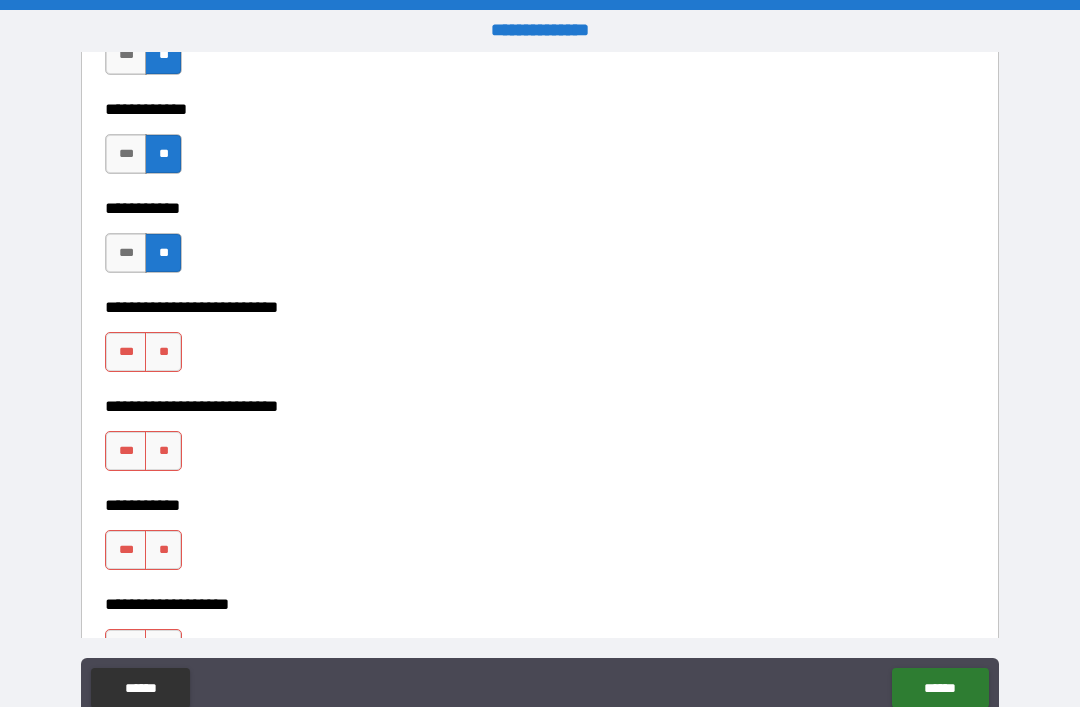 scroll, scrollTop: 3970, scrollLeft: 0, axis: vertical 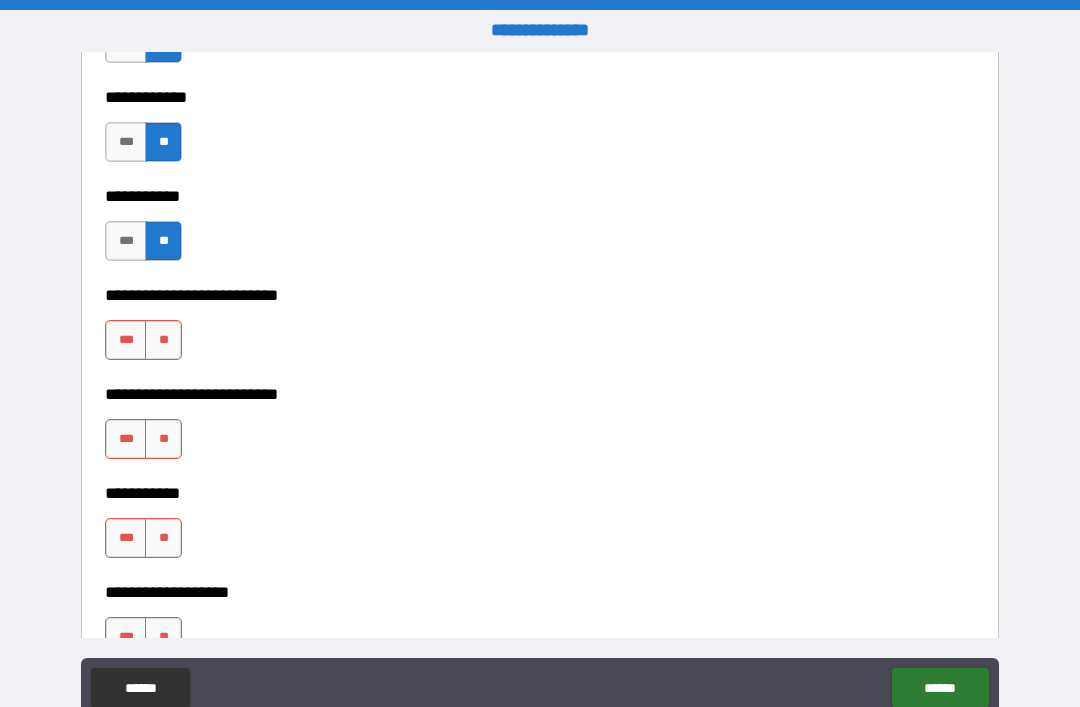click on "**" at bounding box center [163, 340] 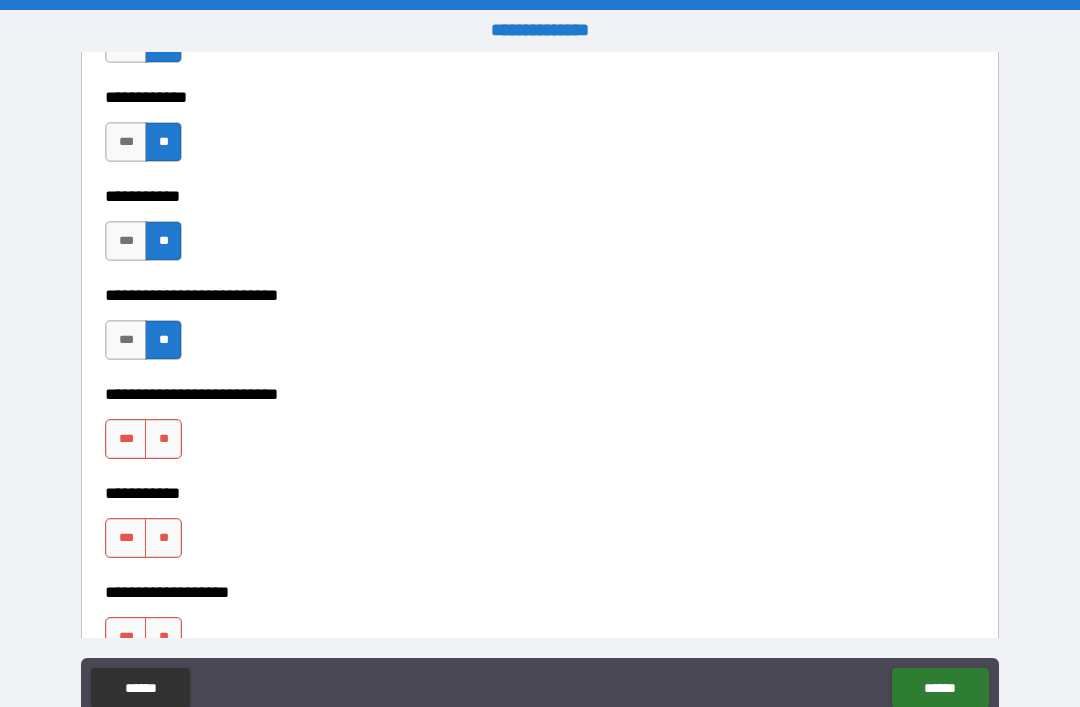 click on "**" at bounding box center (163, 439) 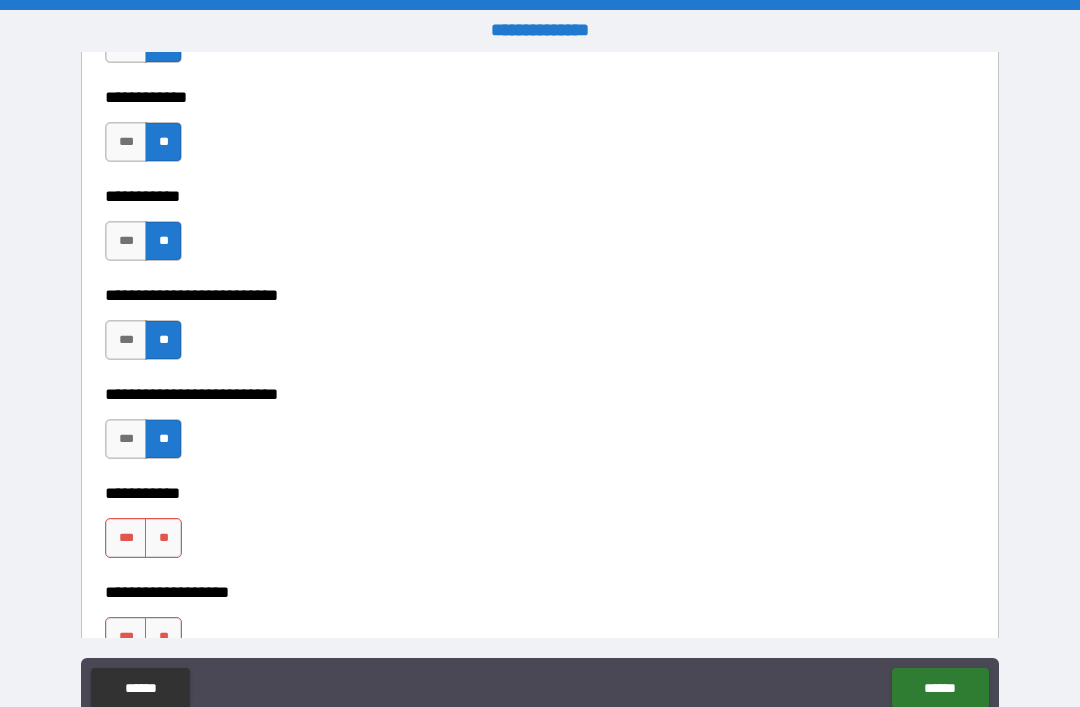 click on "**" at bounding box center (163, 538) 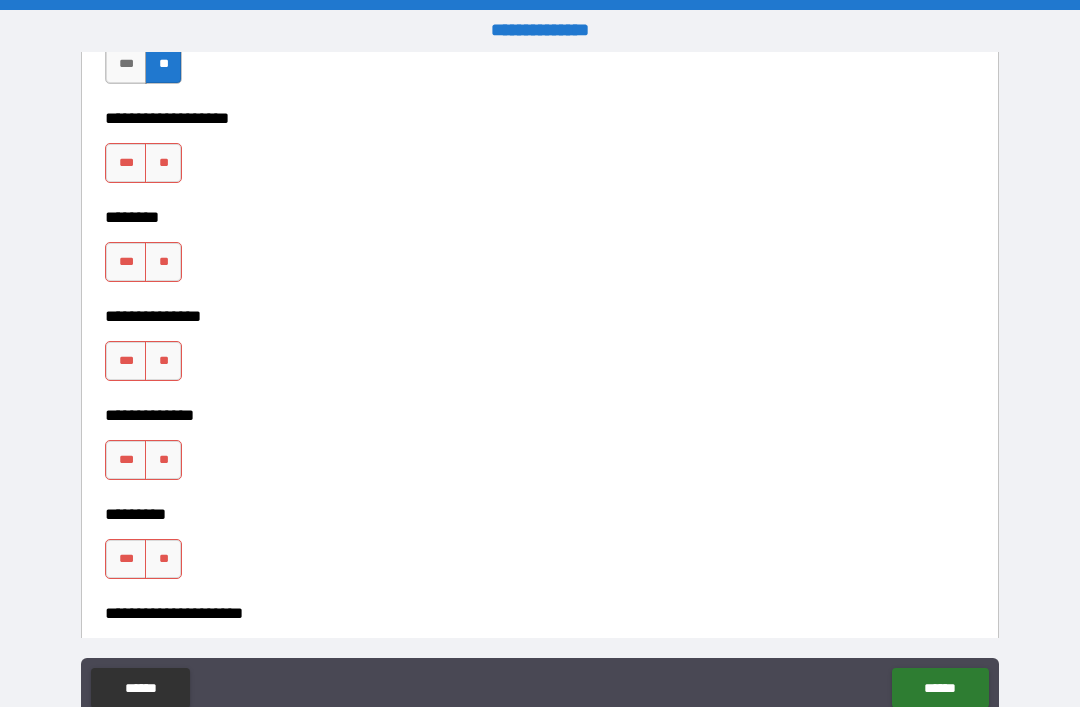 scroll, scrollTop: 4462, scrollLeft: 0, axis: vertical 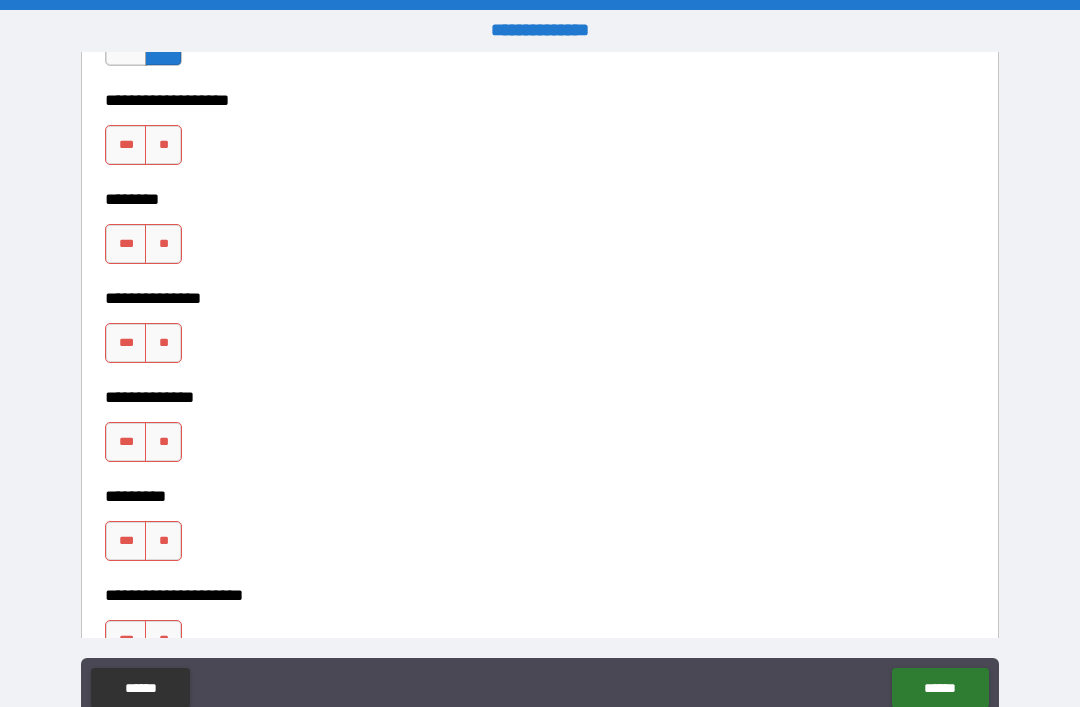 click on "**" at bounding box center (163, 145) 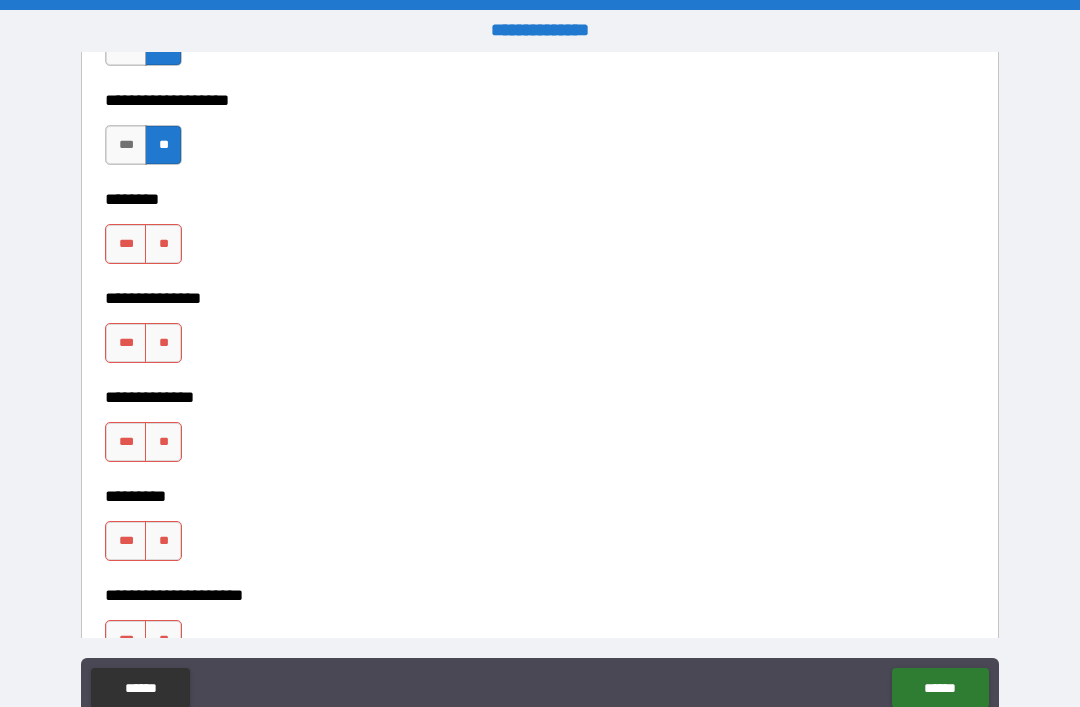 click on "**" at bounding box center (163, 244) 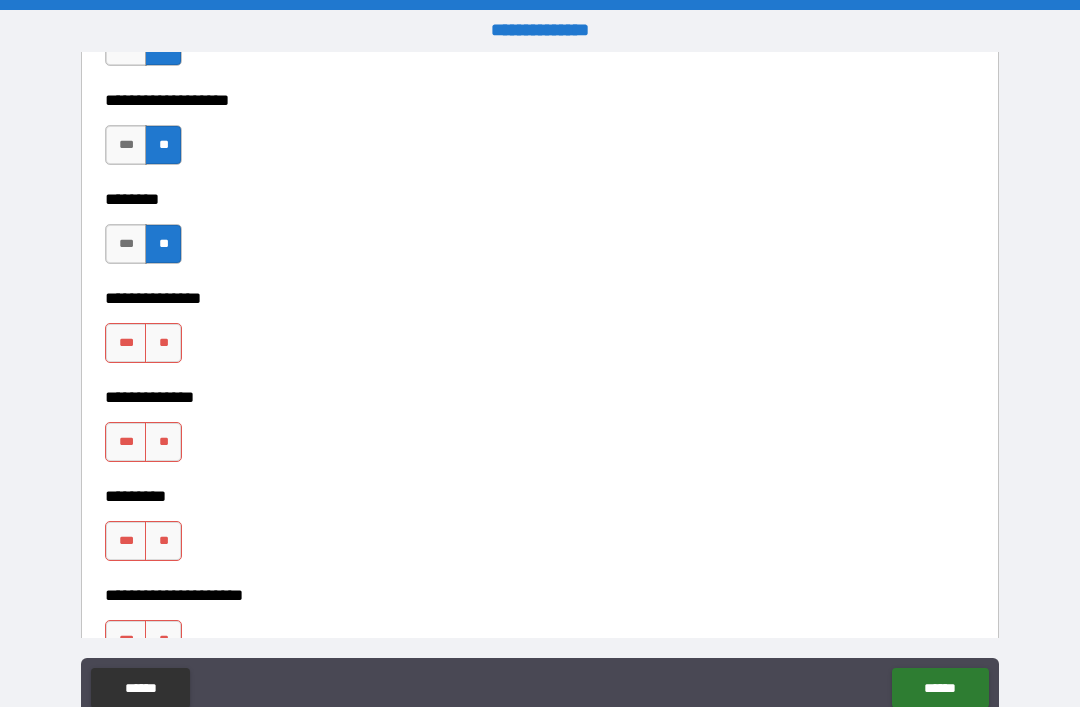 click on "**" at bounding box center [163, 343] 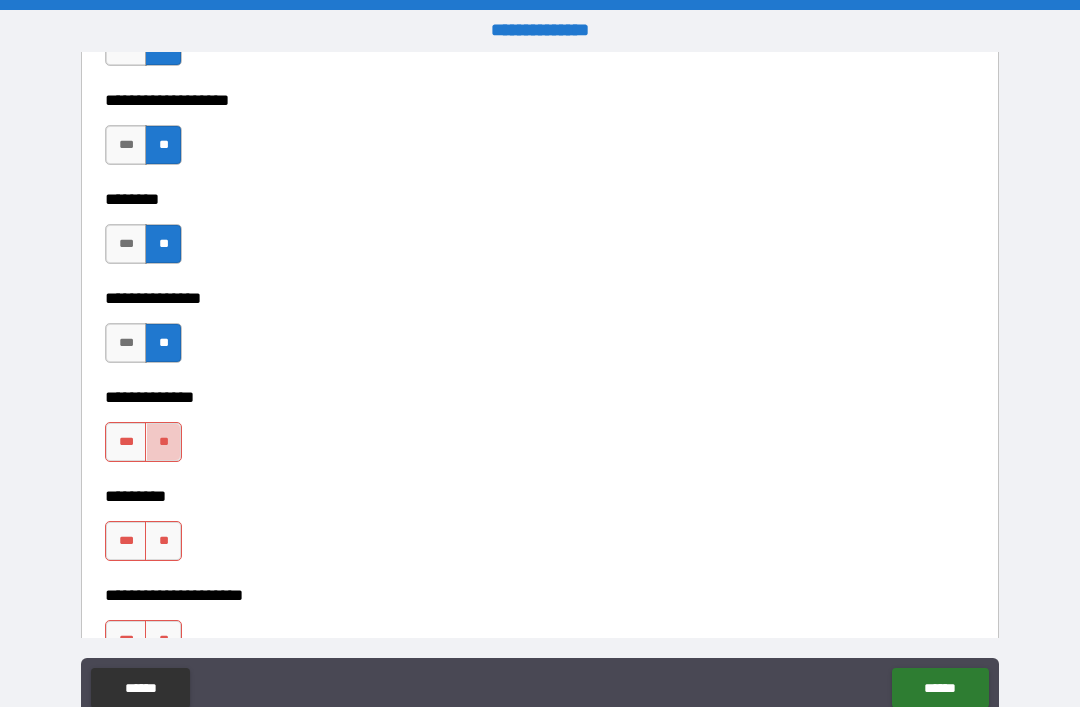 click on "**" at bounding box center (163, 442) 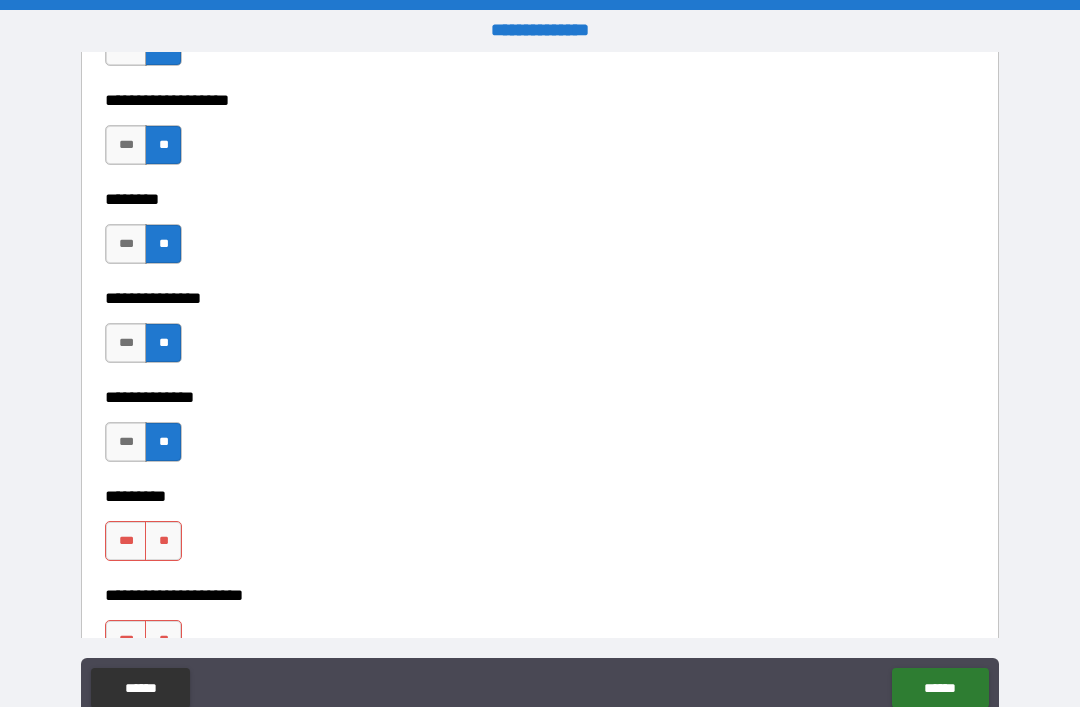 click on "**" at bounding box center [163, 541] 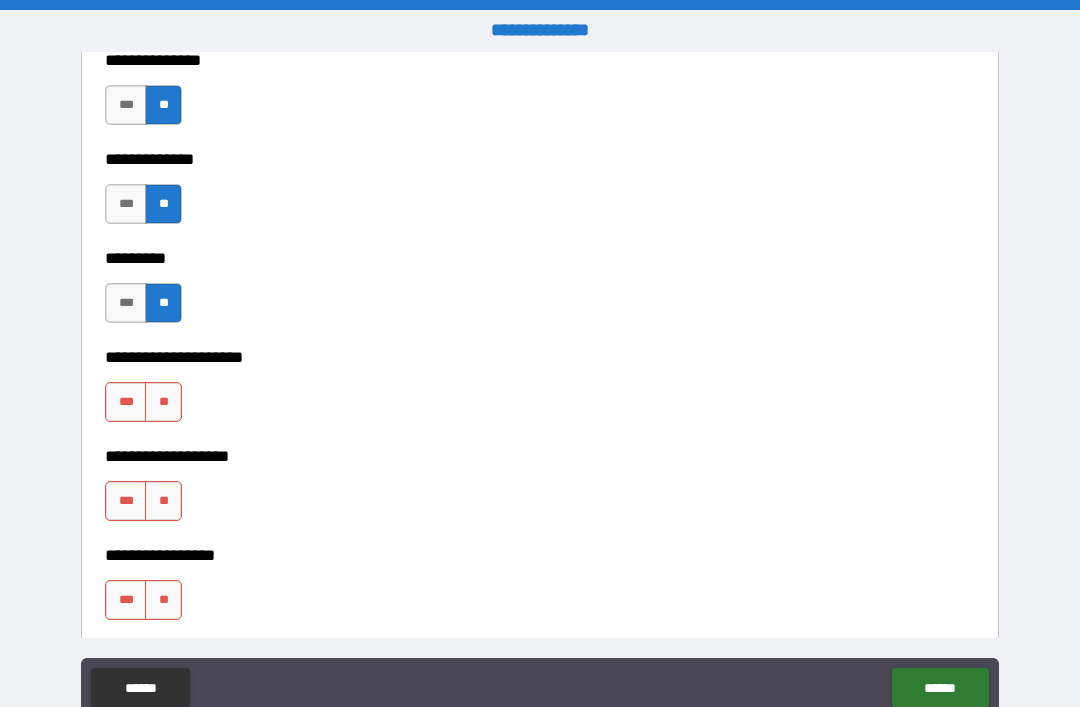 scroll, scrollTop: 4717, scrollLeft: 0, axis: vertical 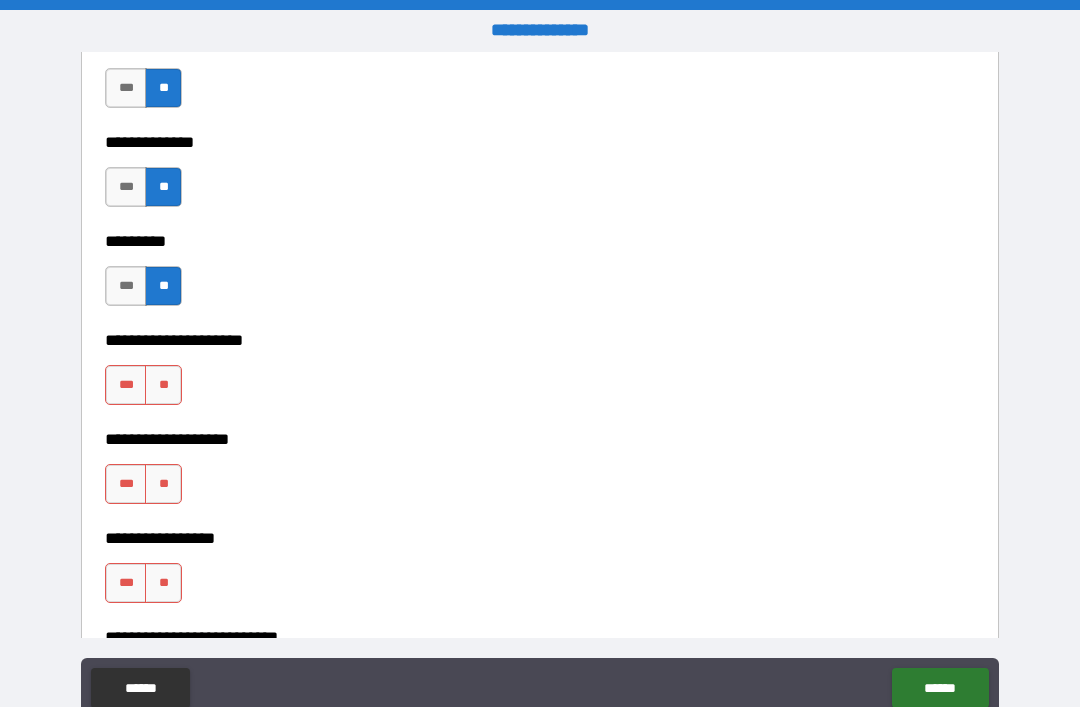 click on "**" at bounding box center (163, 385) 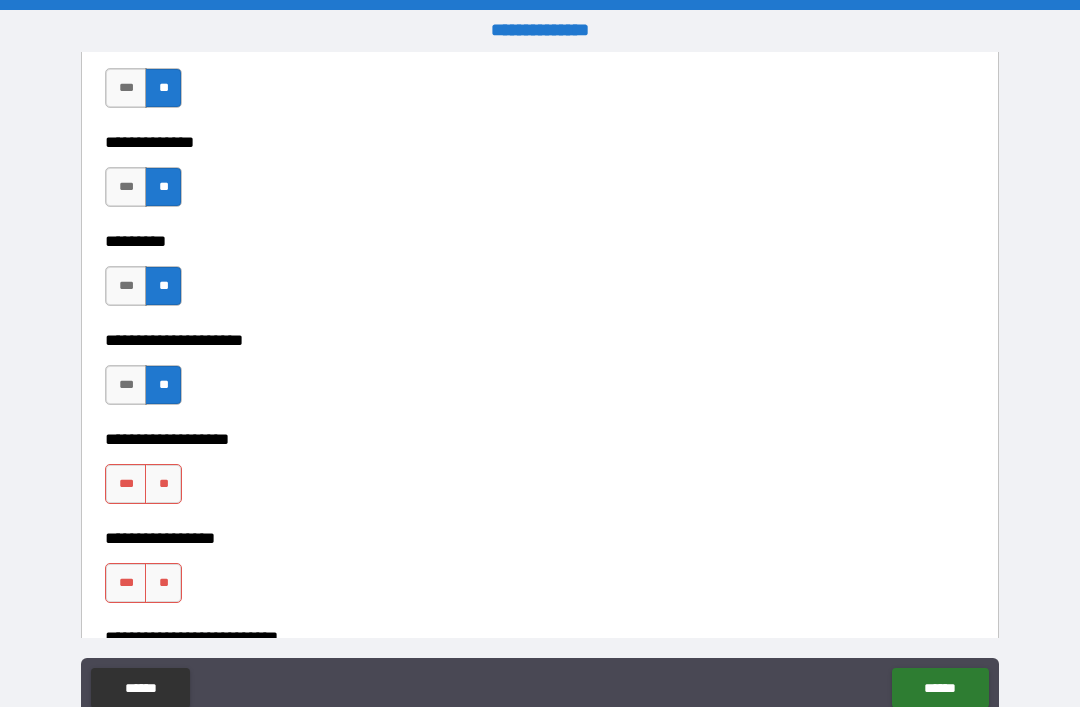 click on "**" at bounding box center [163, 484] 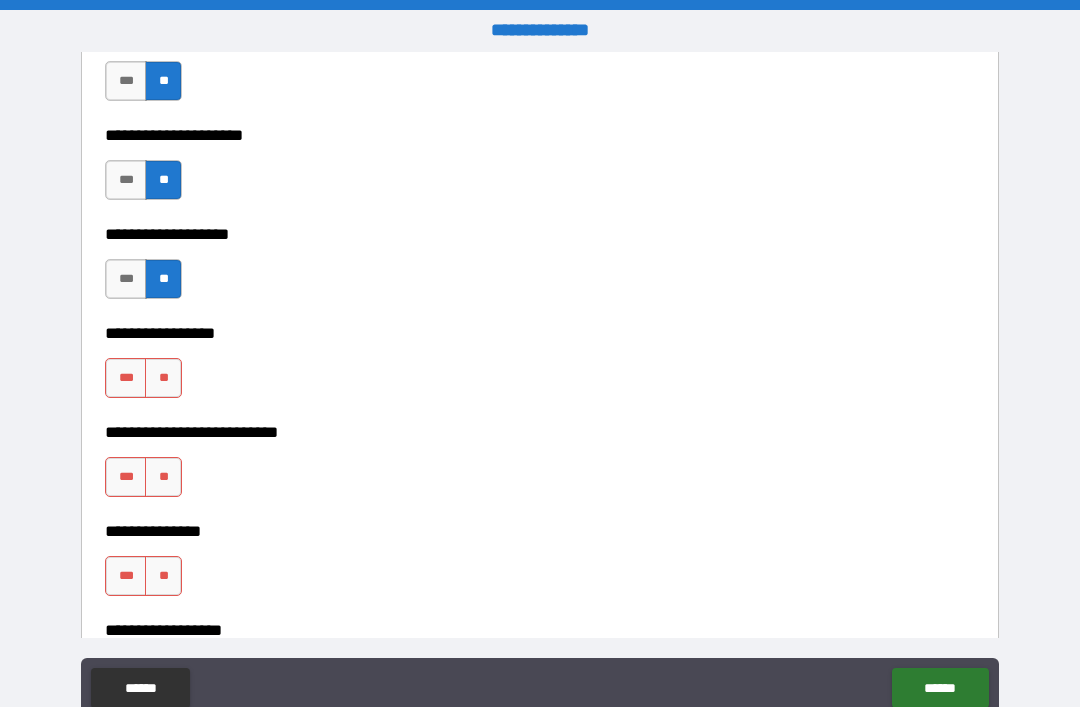 scroll, scrollTop: 4936, scrollLeft: 0, axis: vertical 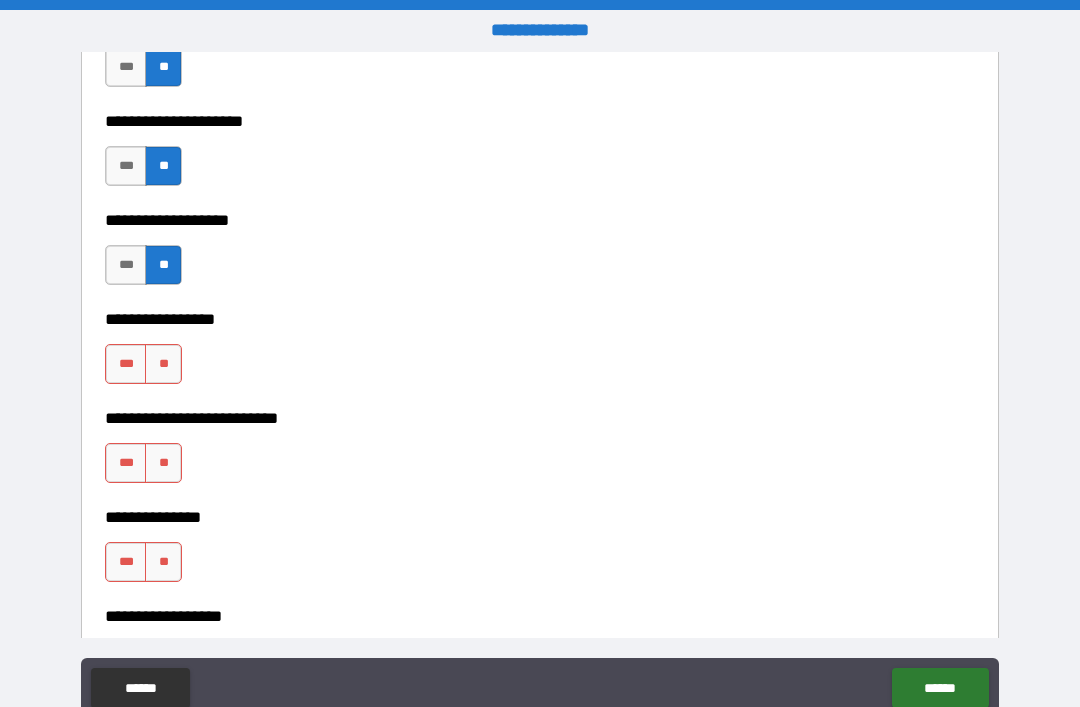 click on "**" at bounding box center [163, 364] 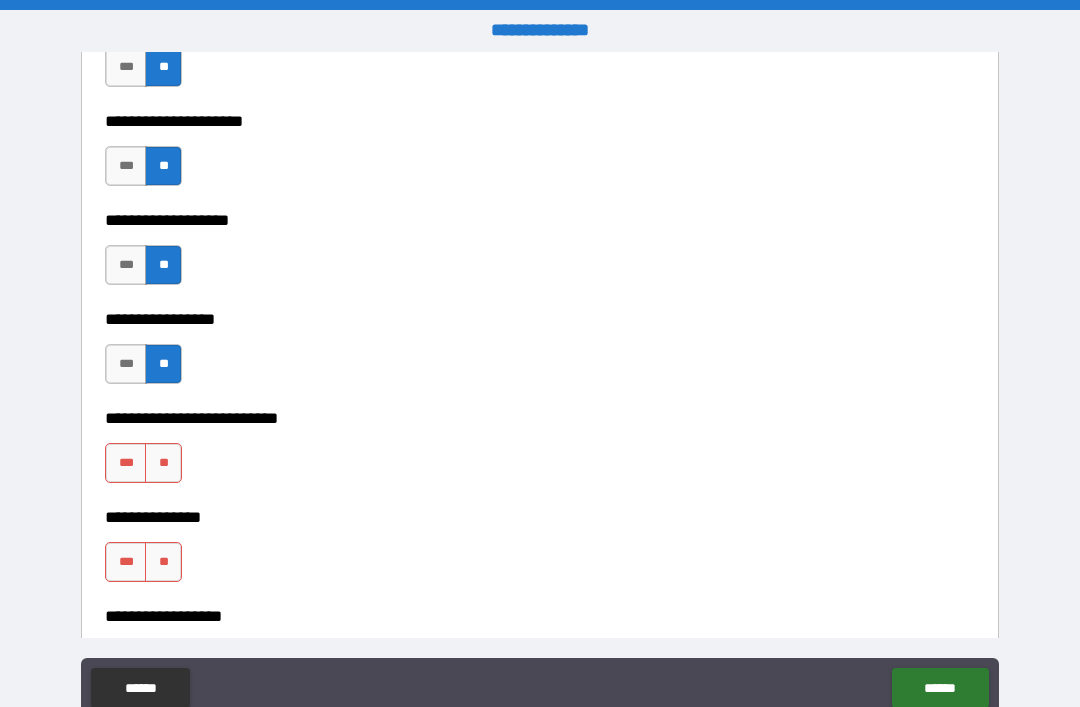 click on "**" at bounding box center [163, 463] 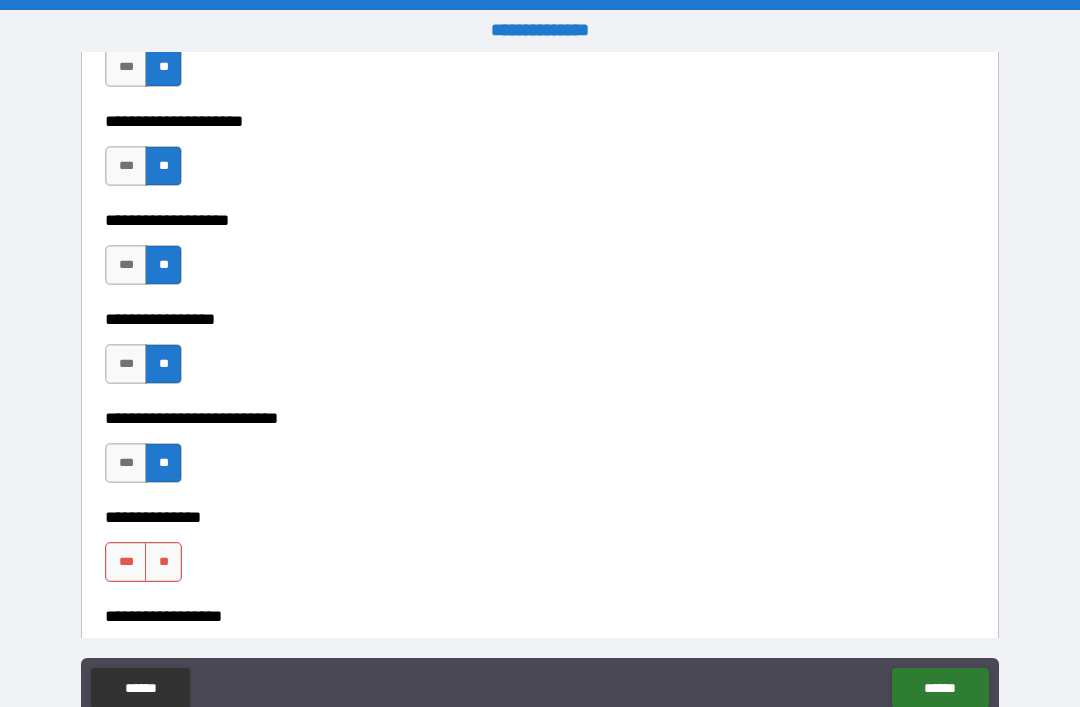click on "**" at bounding box center (163, 562) 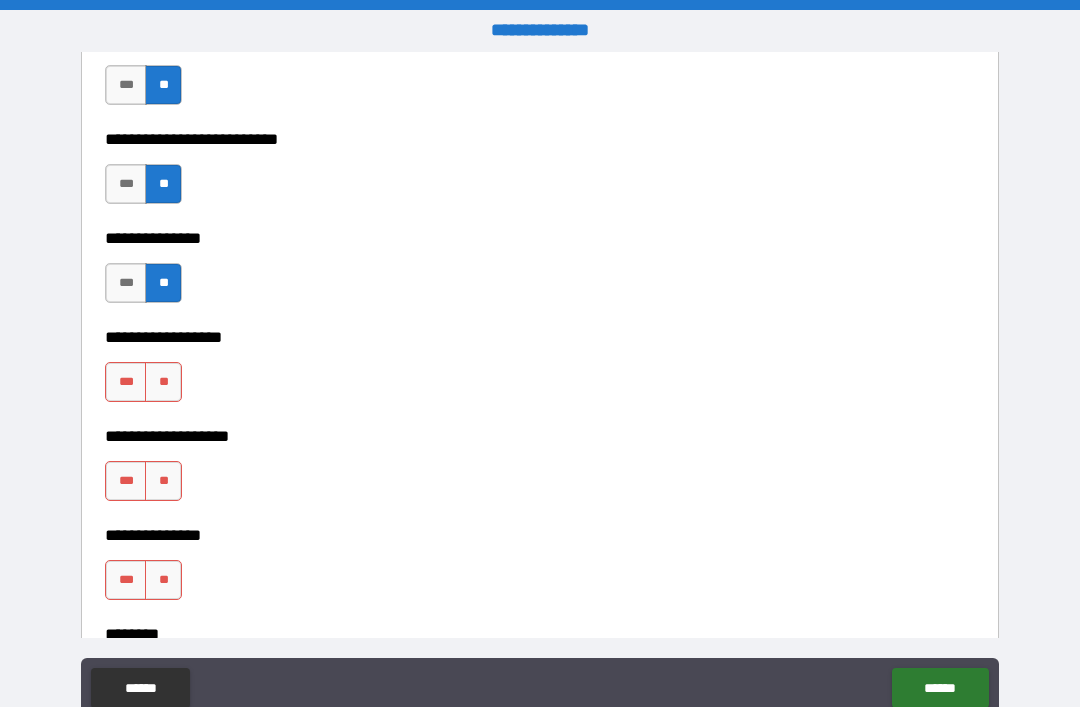 scroll, scrollTop: 5234, scrollLeft: 0, axis: vertical 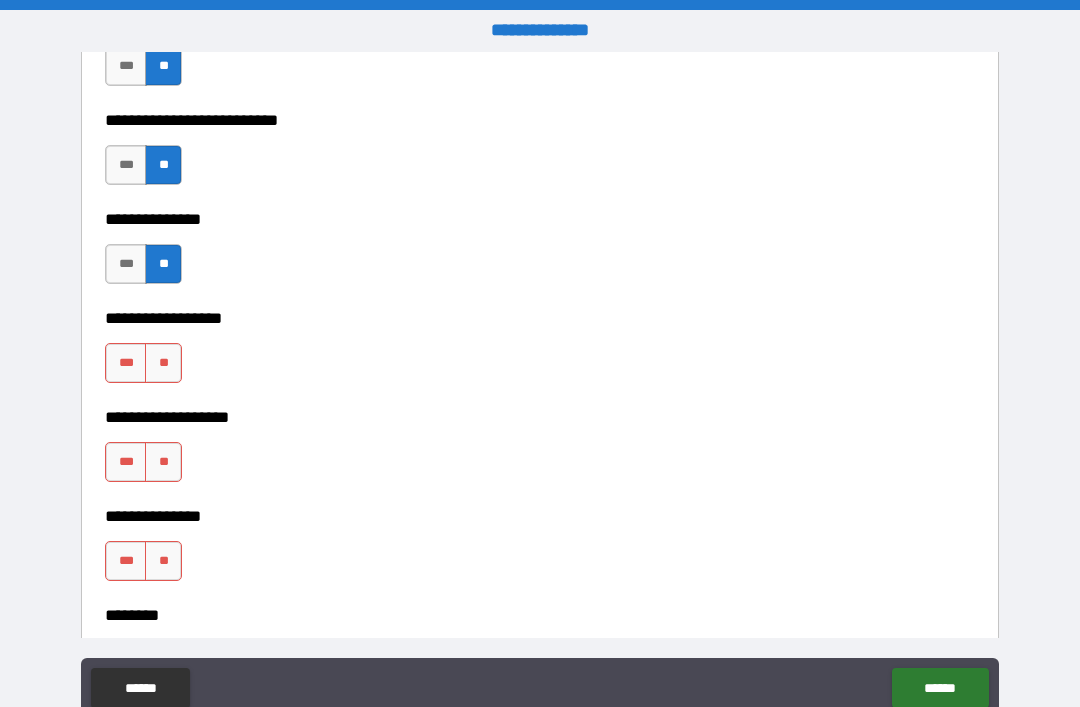 click on "**" at bounding box center (163, 363) 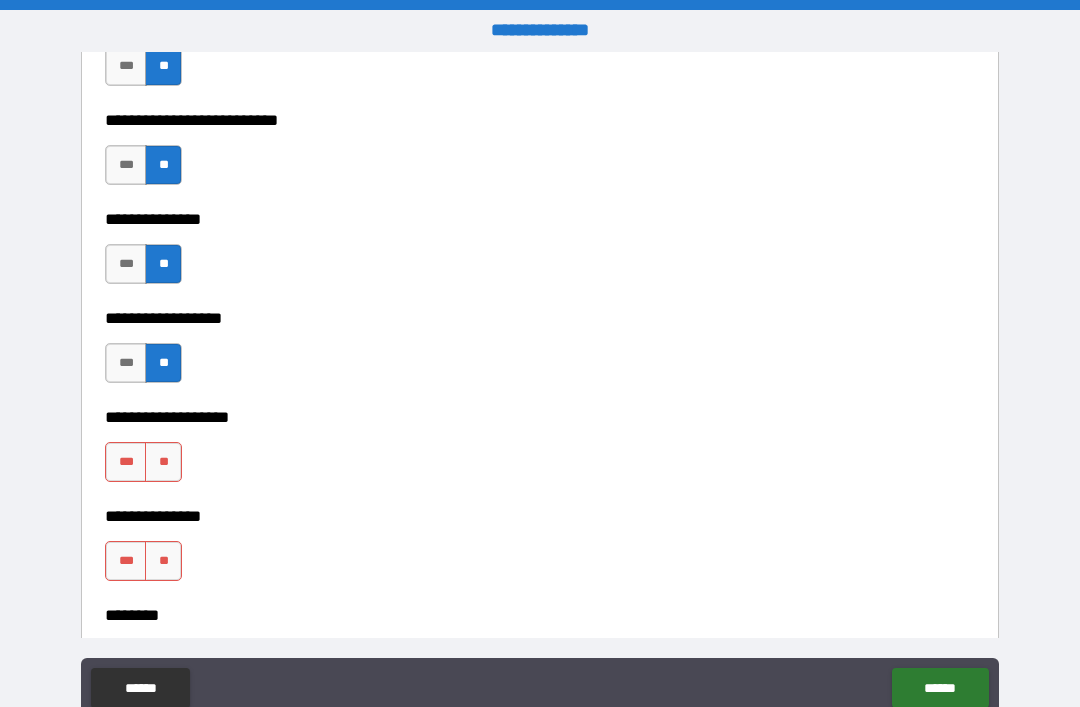 click on "**" at bounding box center (163, 462) 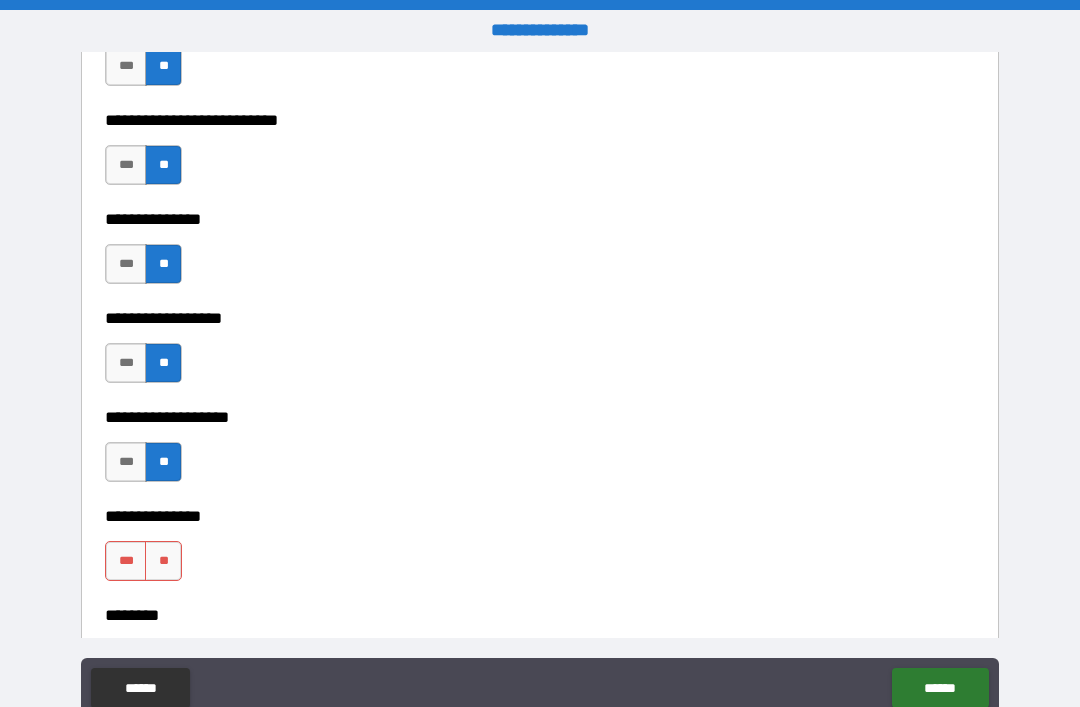 click on "**" at bounding box center (163, 561) 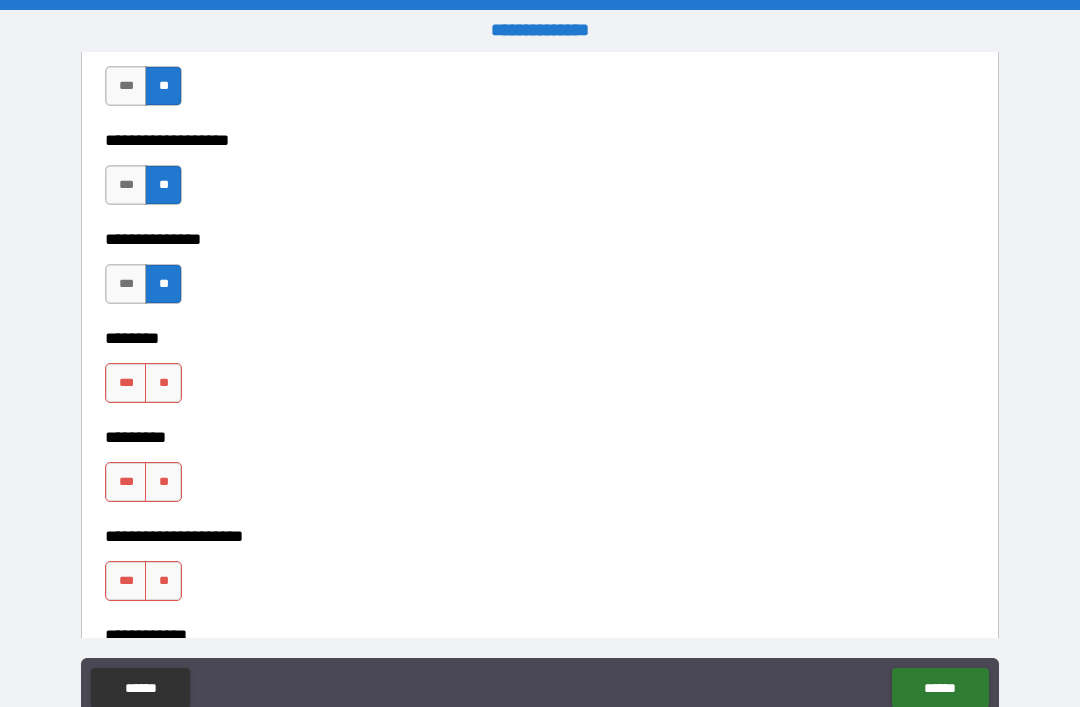 scroll, scrollTop: 5513, scrollLeft: 0, axis: vertical 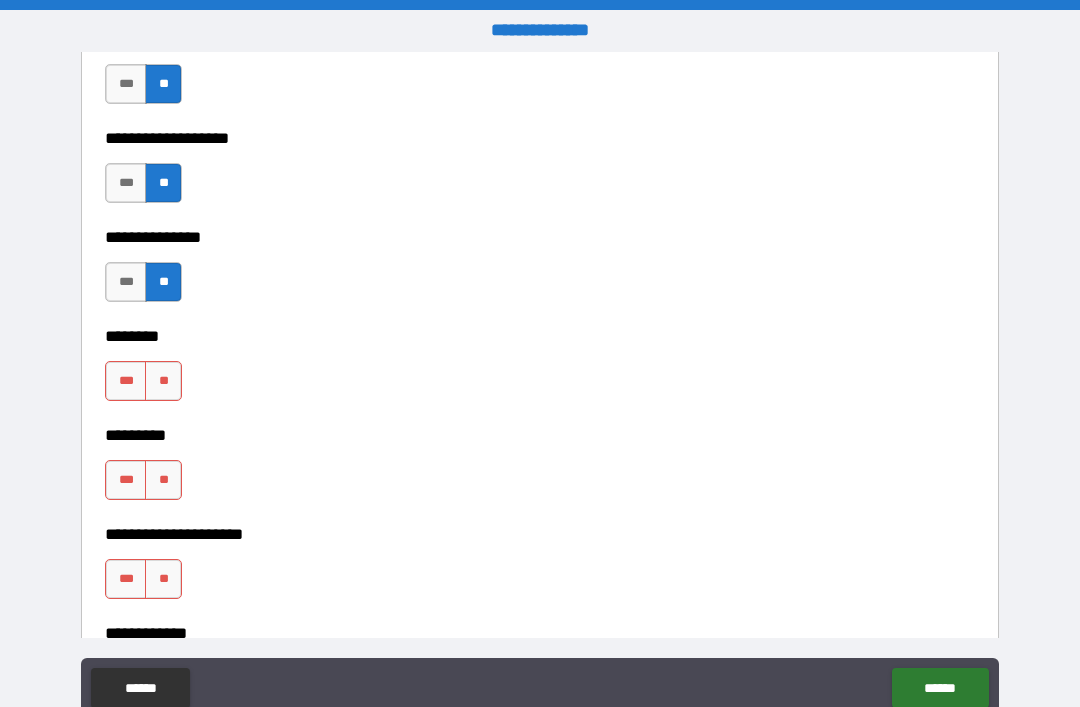click on "**" at bounding box center [163, 381] 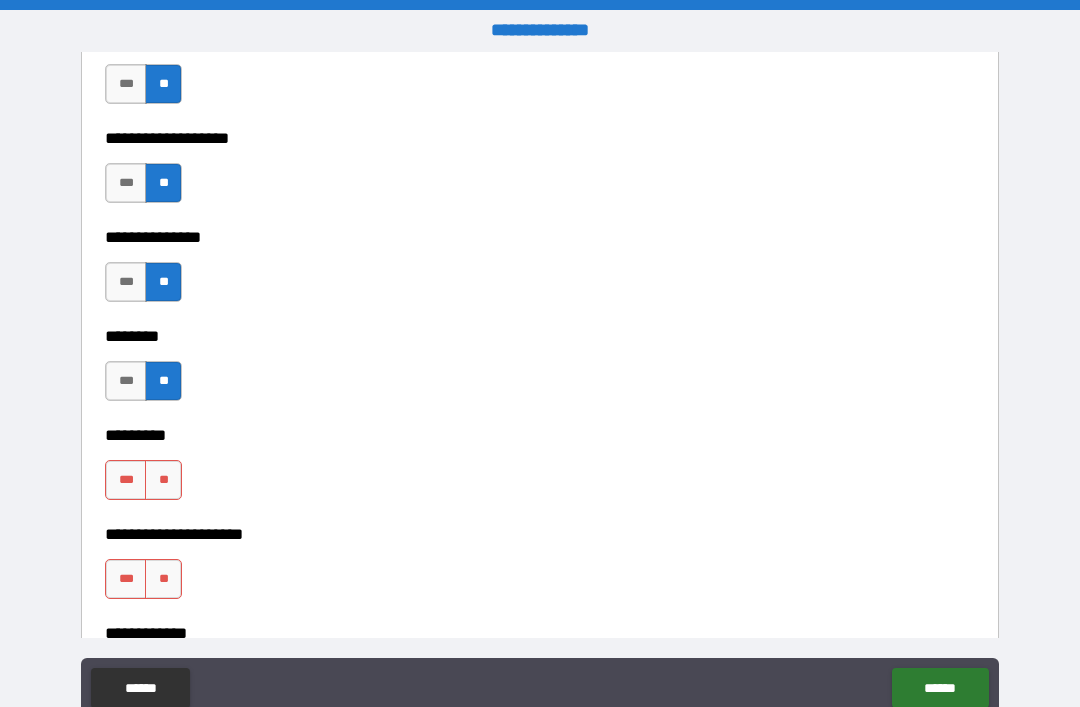 click on "**" at bounding box center [163, 480] 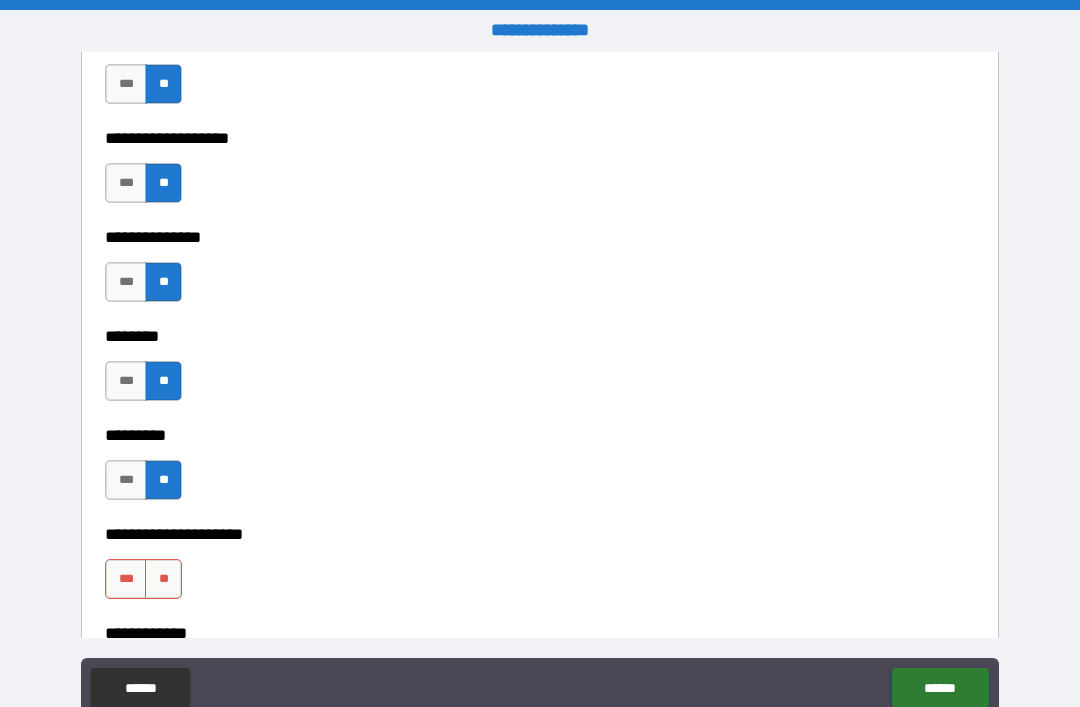 click on "**" at bounding box center [163, 579] 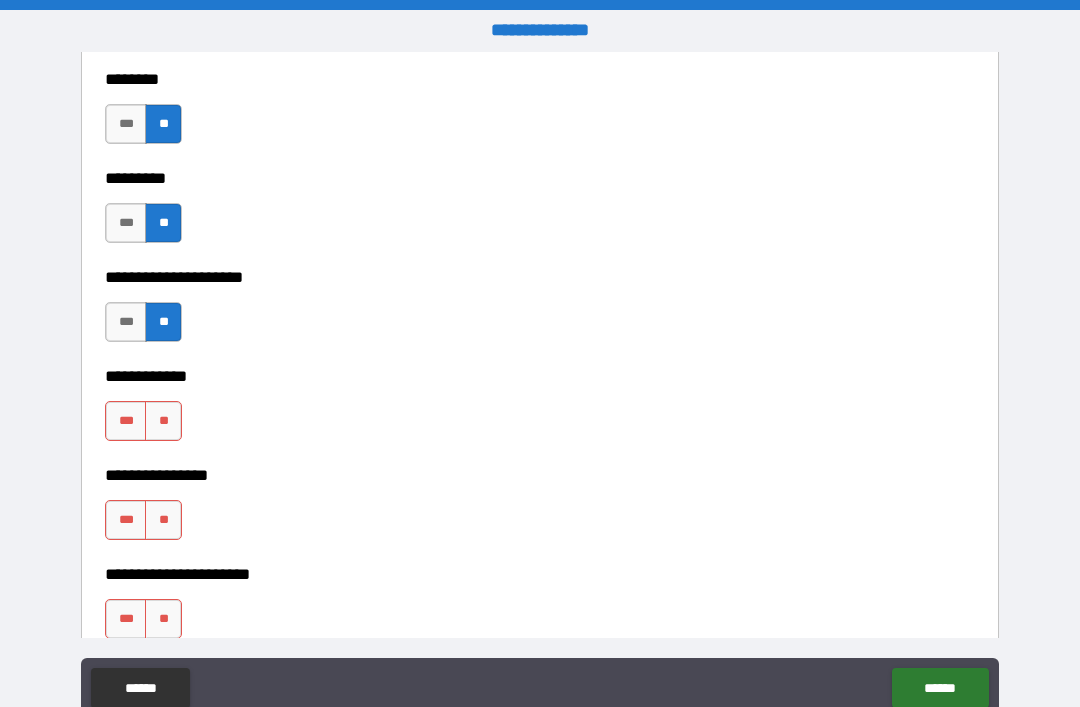 scroll, scrollTop: 5775, scrollLeft: 0, axis: vertical 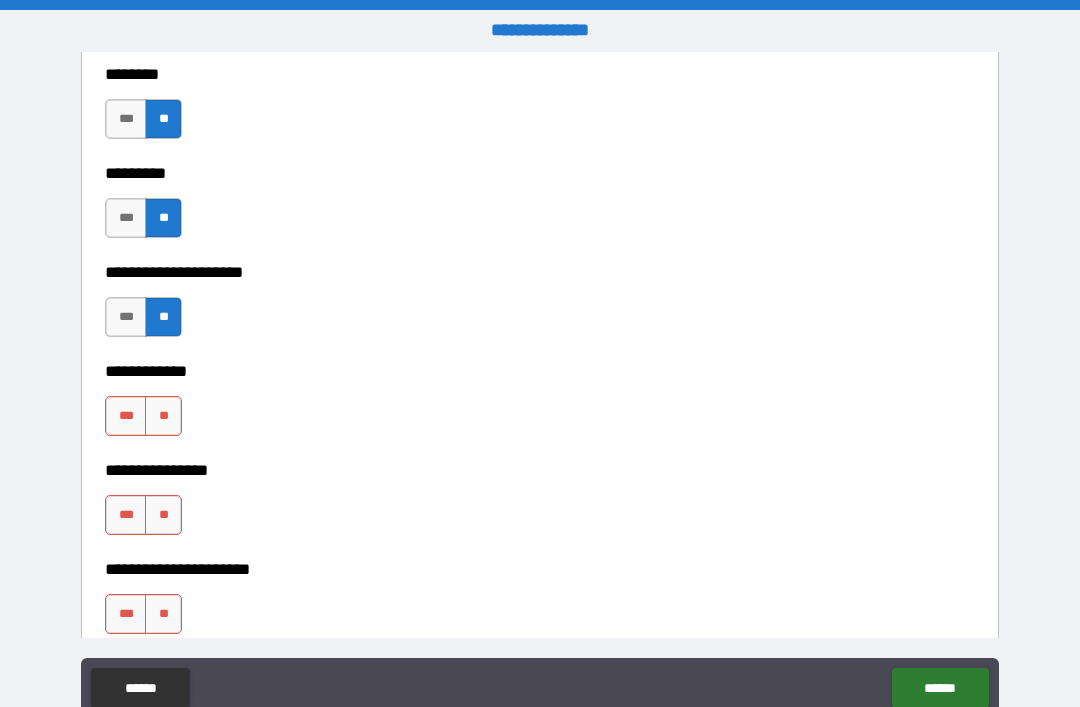 click on "**" at bounding box center [163, 416] 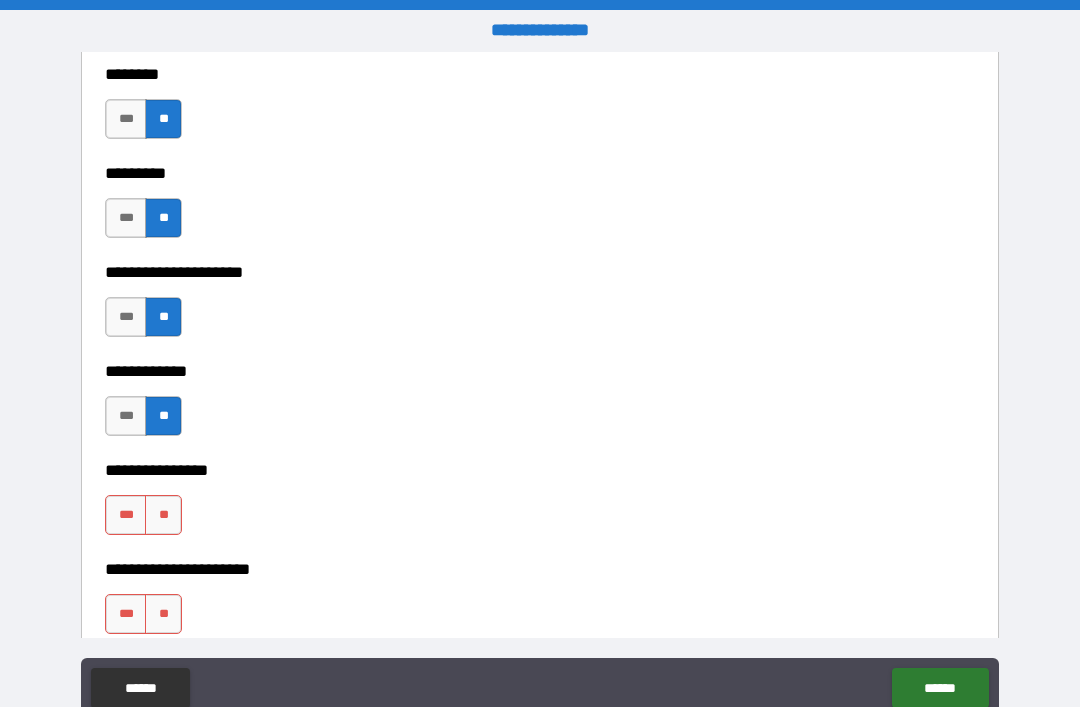 click on "**" at bounding box center (163, 515) 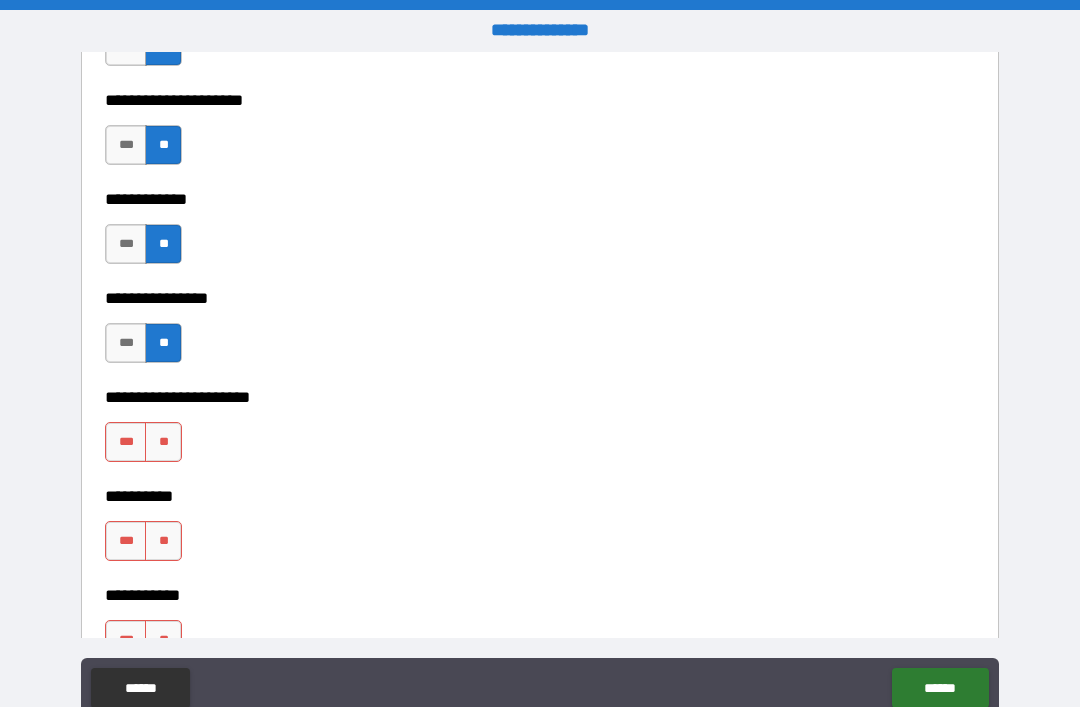 scroll, scrollTop: 6006, scrollLeft: 0, axis: vertical 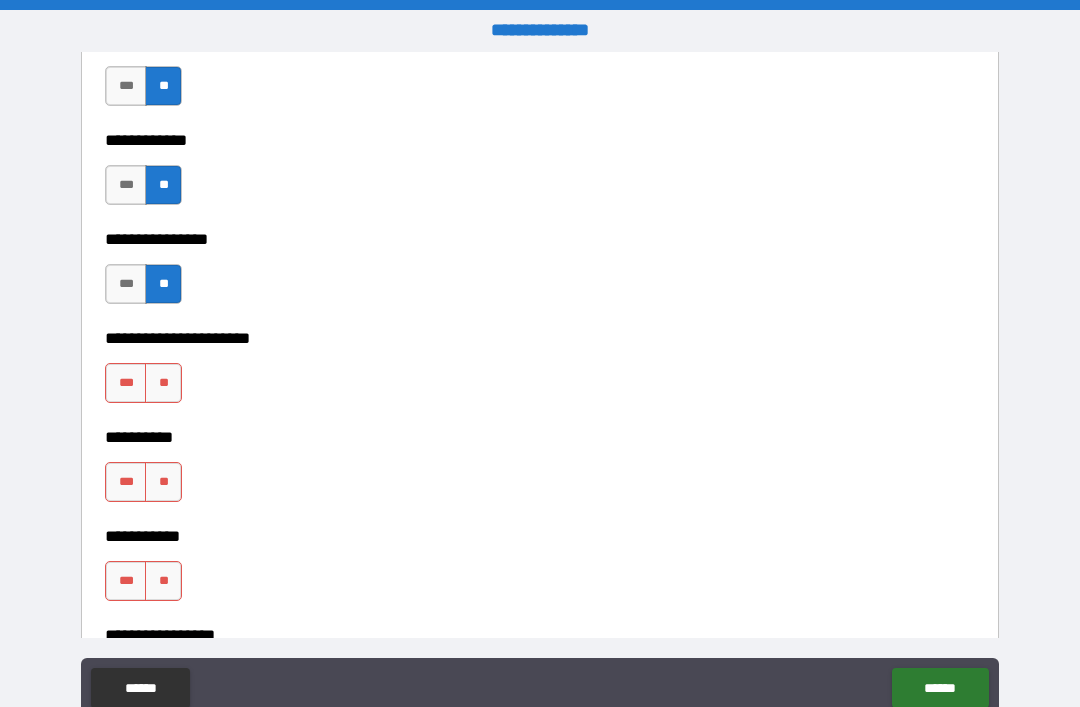 click on "**" at bounding box center [163, 383] 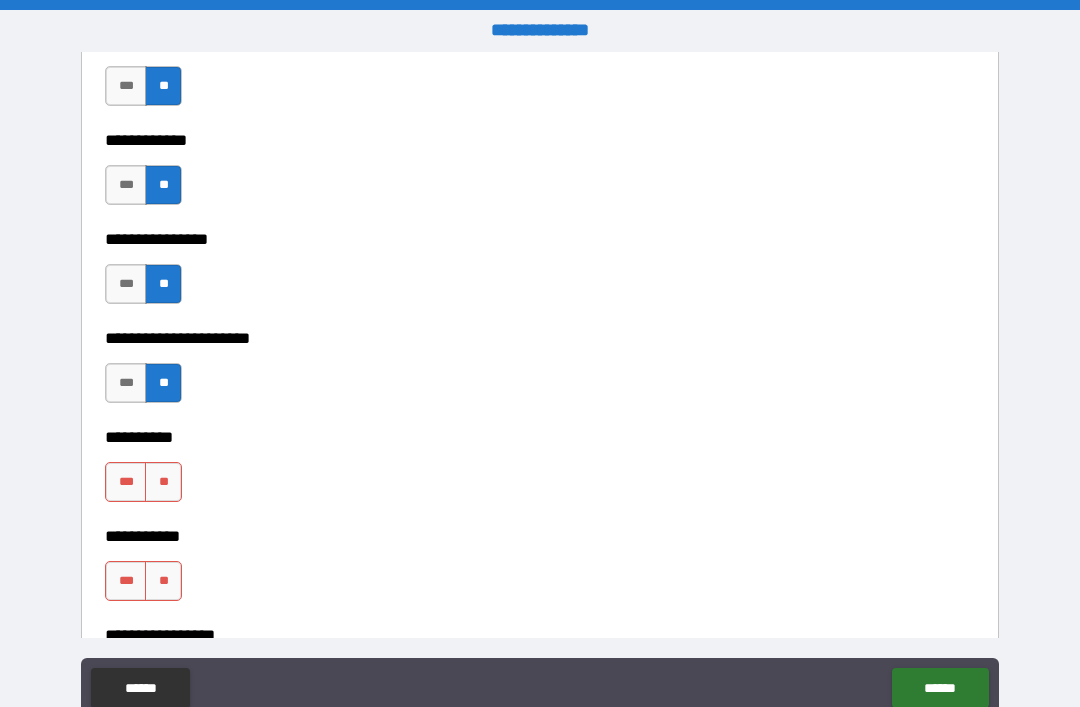 click on "**" at bounding box center (163, 482) 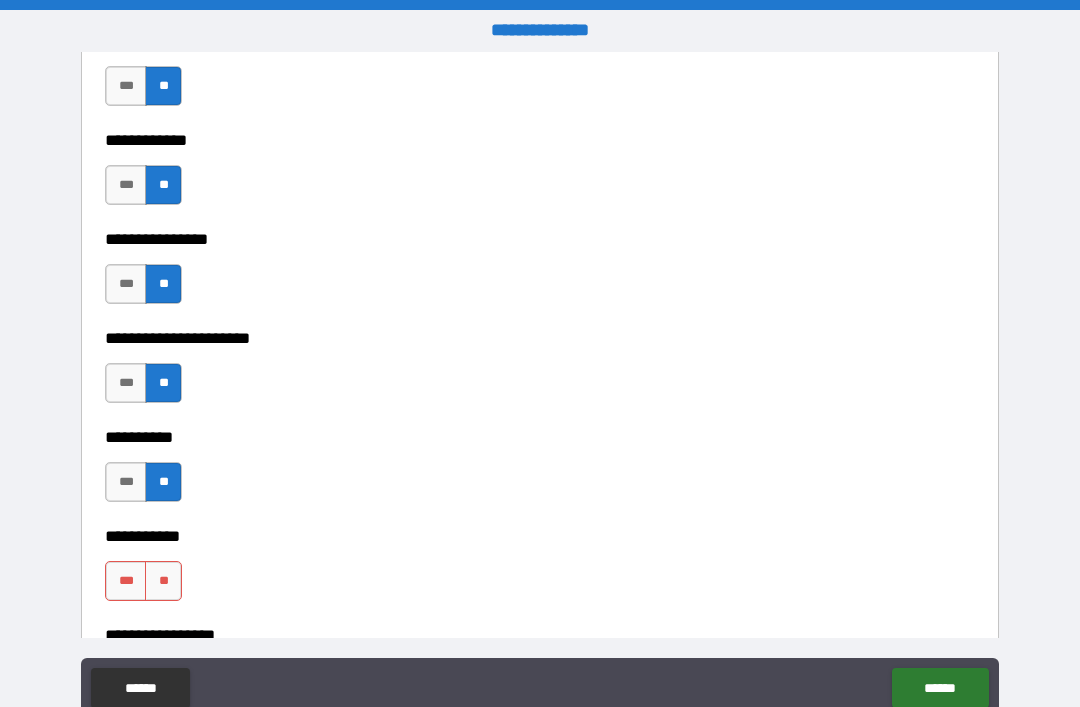 click on "**" at bounding box center [163, 581] 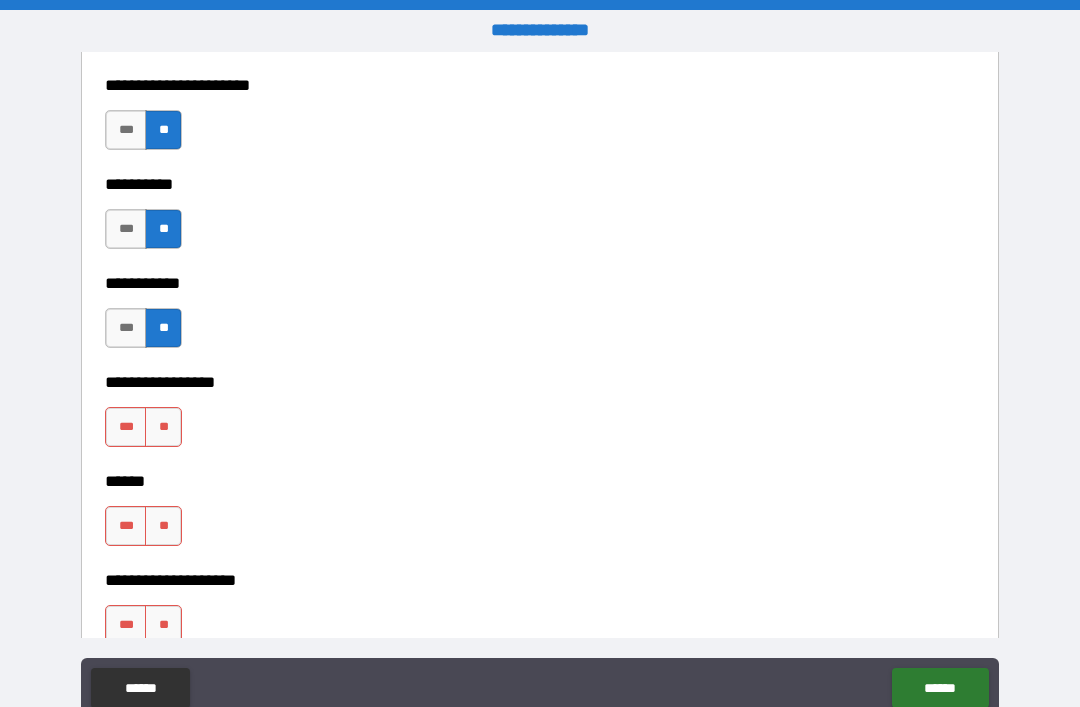 scroll, scrollTop: 6257, scrollLeft: 0, axis: vertical 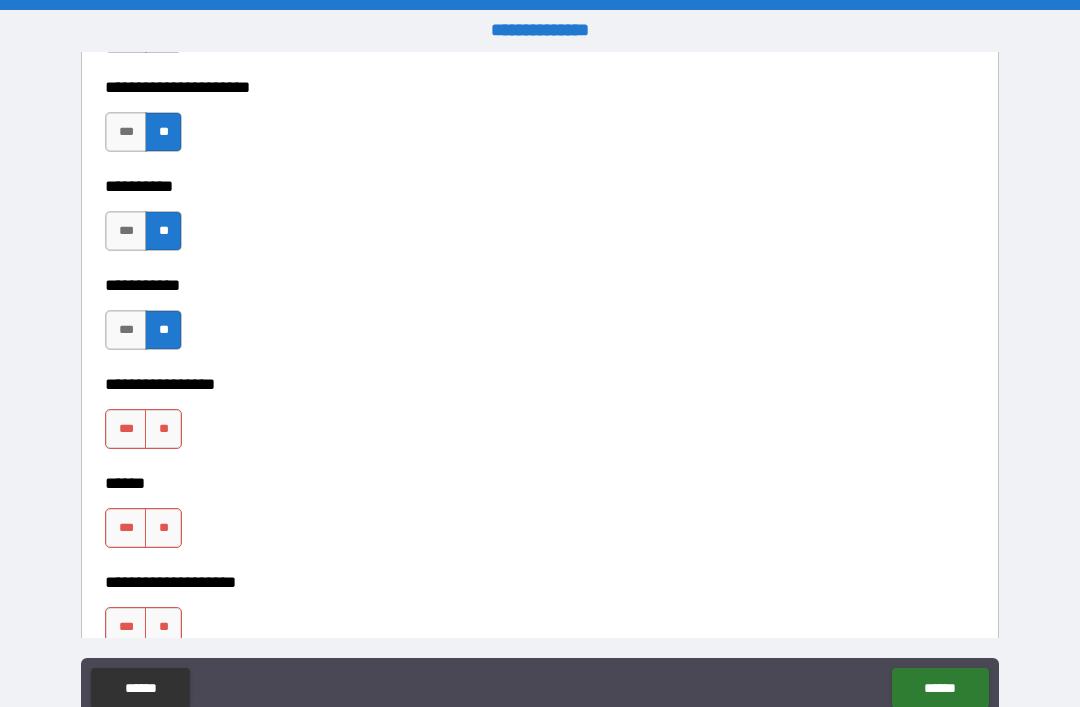 click on "**" at bounding box center [163, 528] 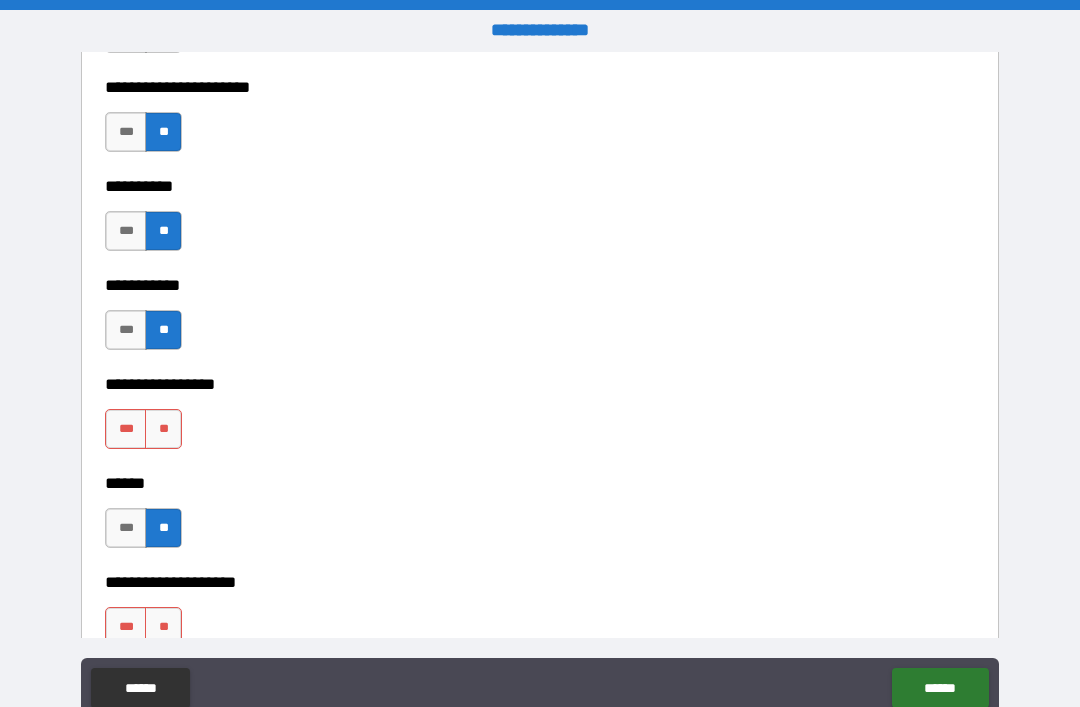 click on "**" at bounding box center [163, 429] 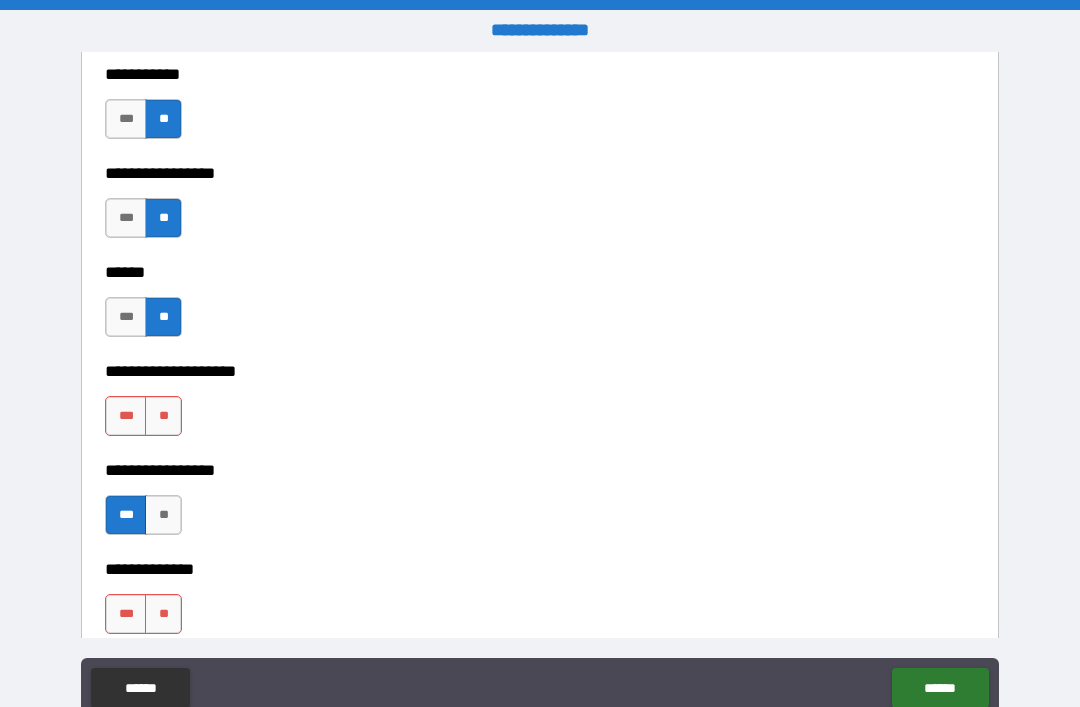 scroll, scrollTop: 6490, scrollLeft: 0, axis: vertical 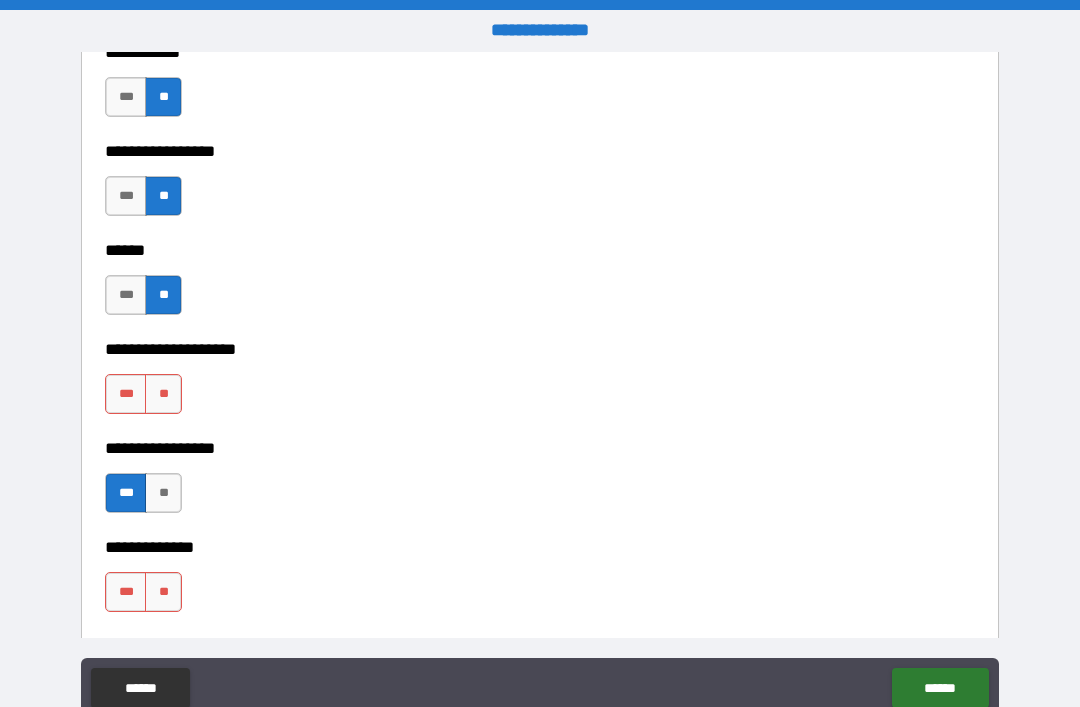 click on "**" at bounding box center (163, 394) 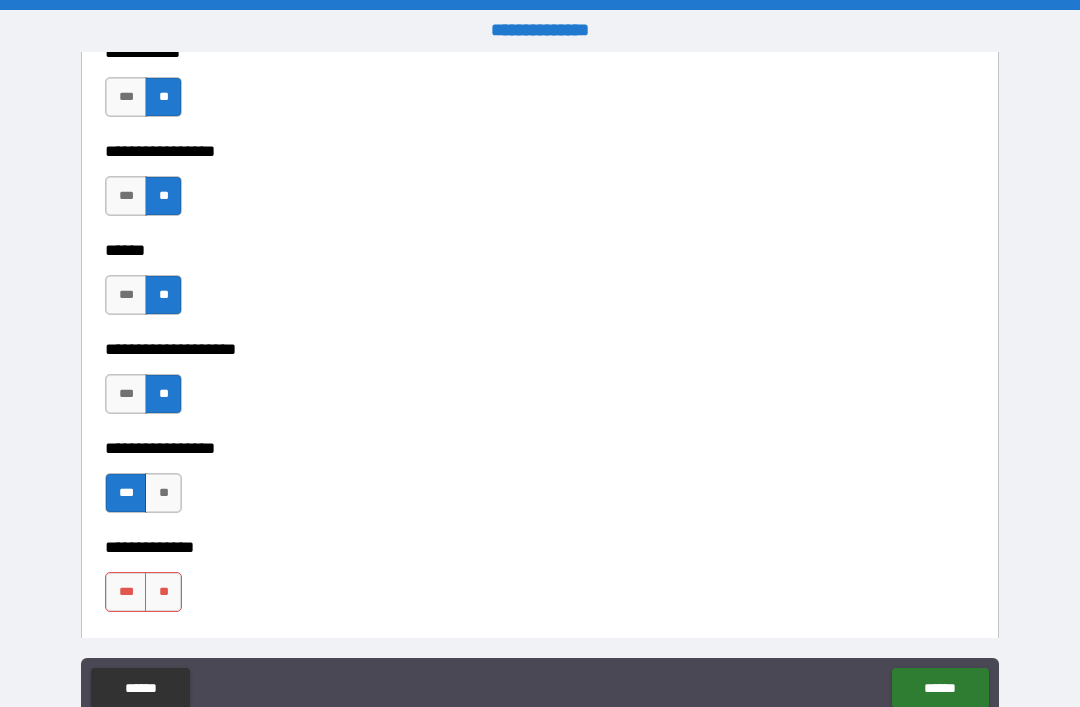 click on "**" at bounding box center (163, 592) 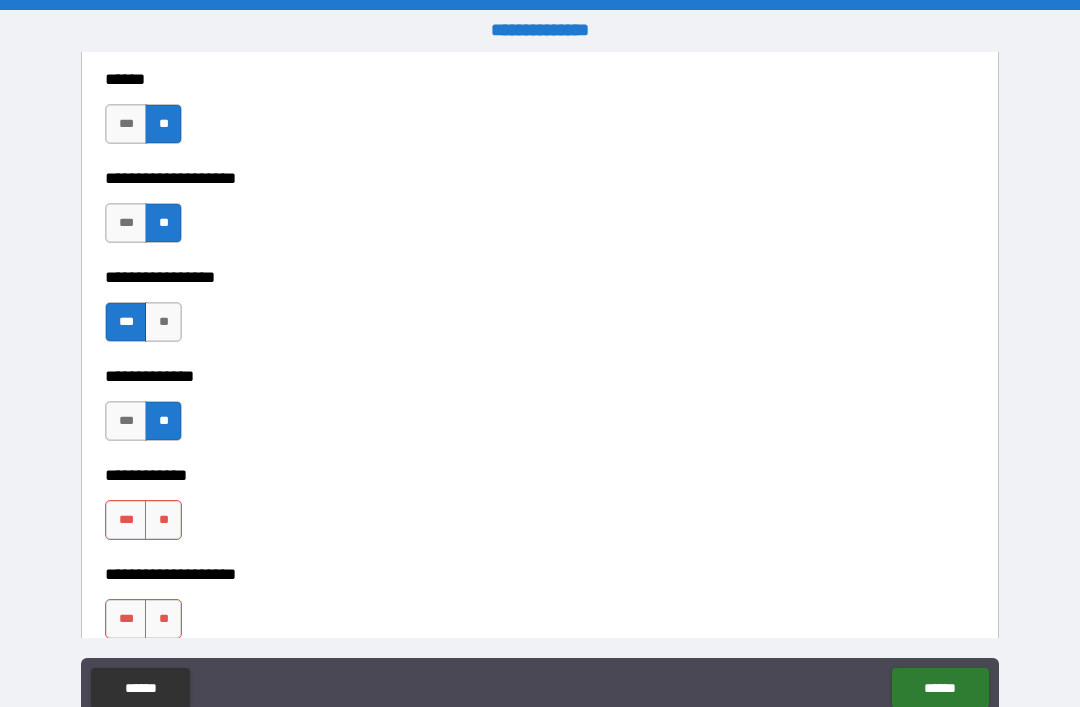 scroll, scrollTop: 6783, scrollLeft: 0, axis: vertical 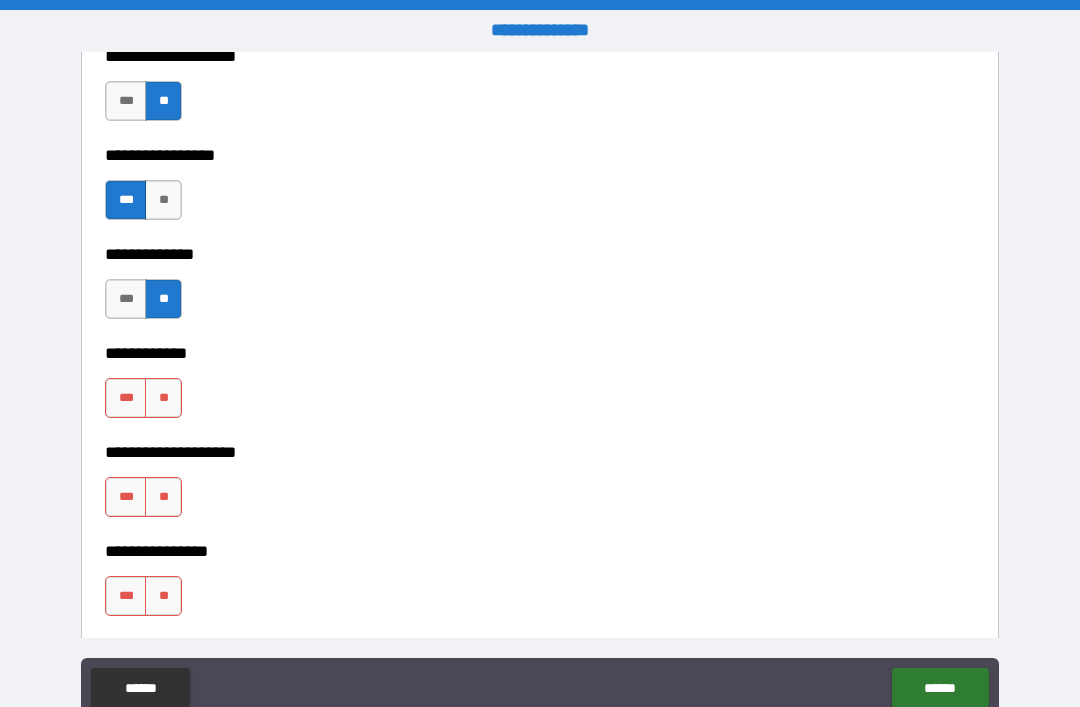 click on "**" at bounding box center (163, 398) 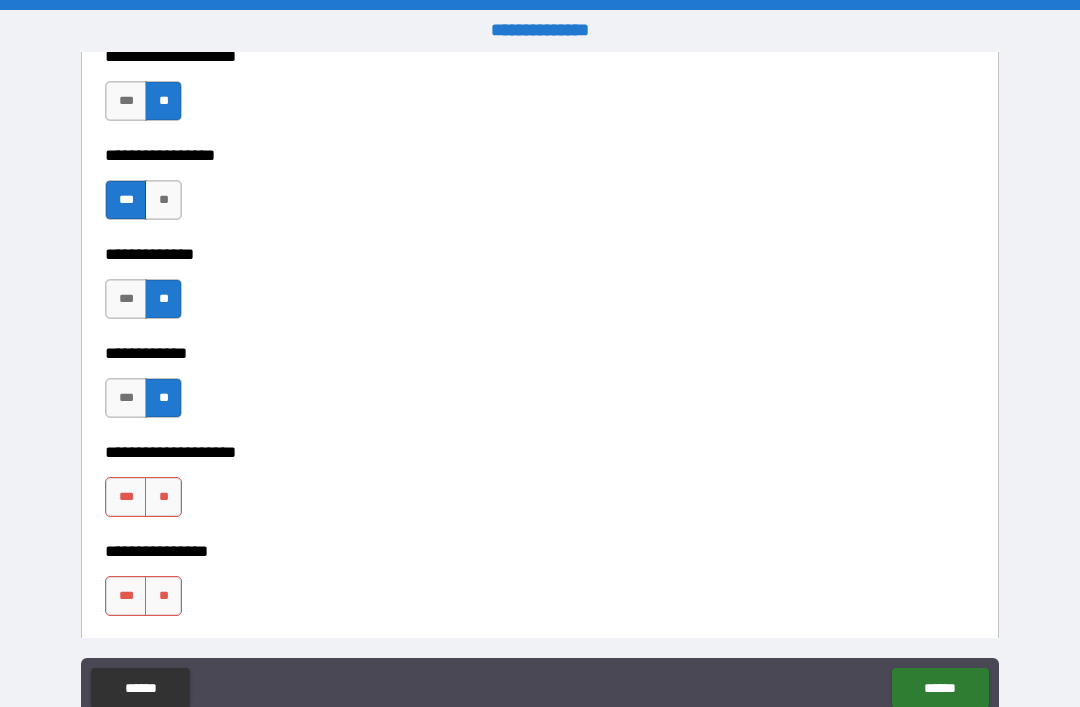 click on "**" at bounding box center [163, 497] 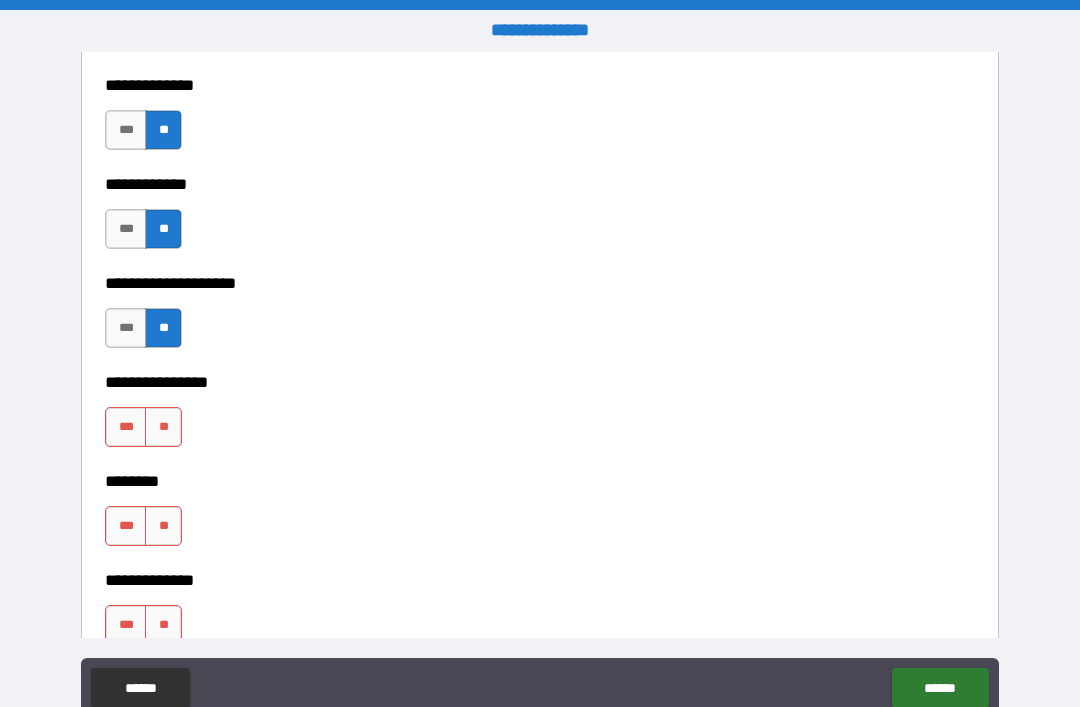 scroll, scrollTop: 7015, scrollLeft: 0, axis: vertical 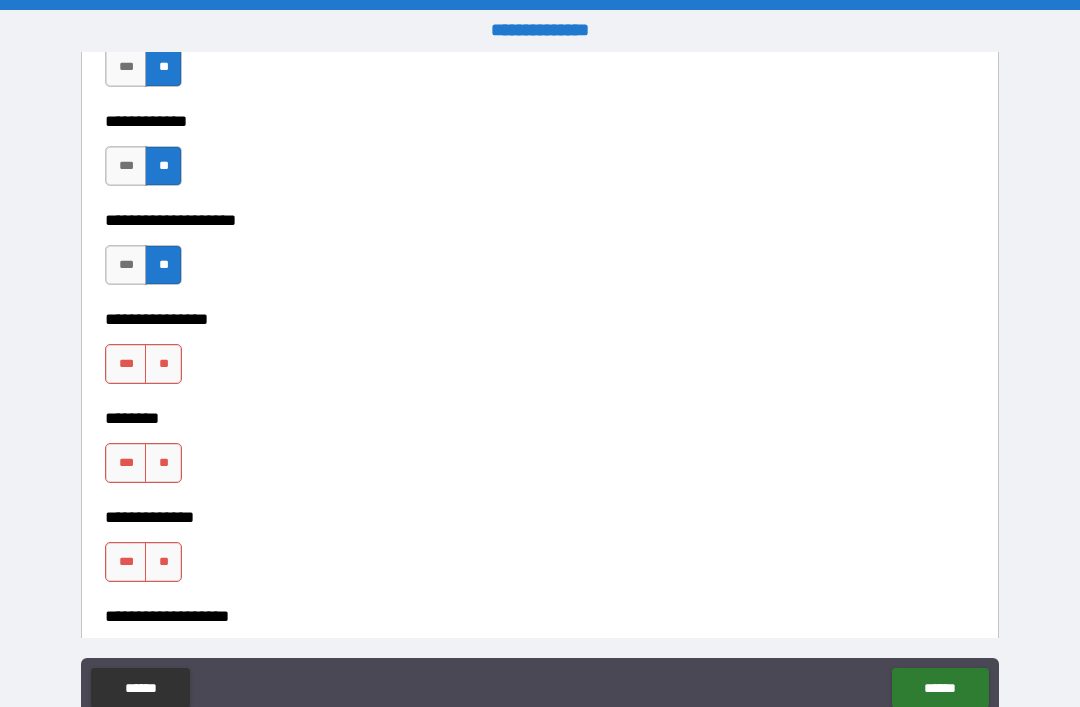 click on "**" at bounding box center [163, 364] 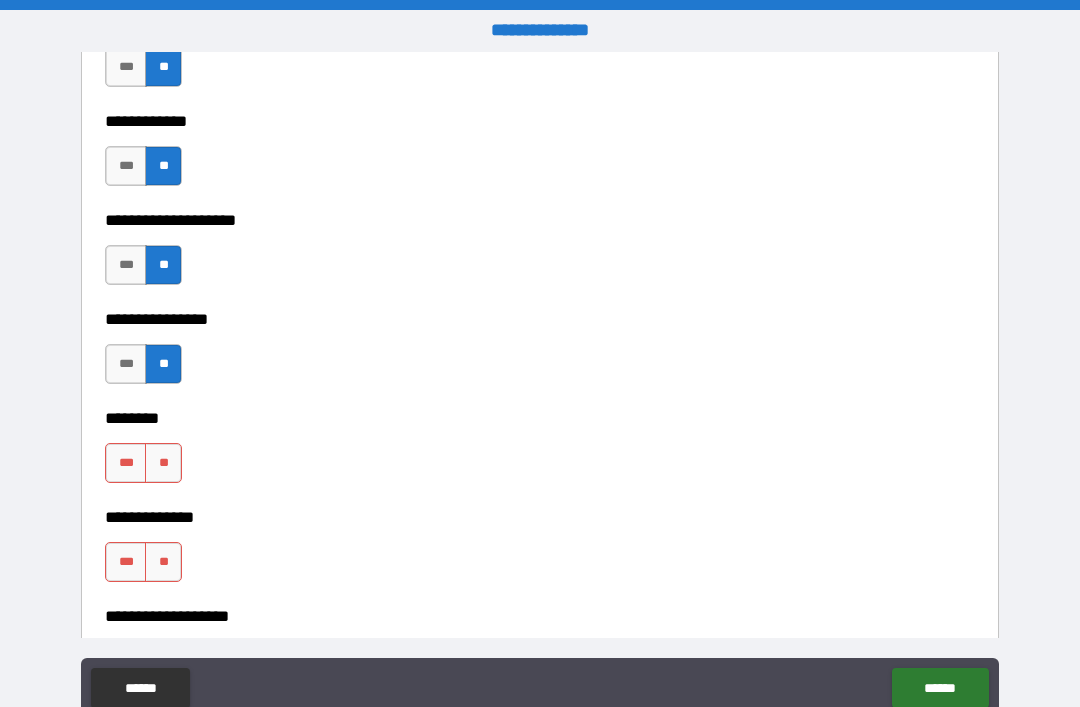 click on "**" at bounding box center (163, 463) 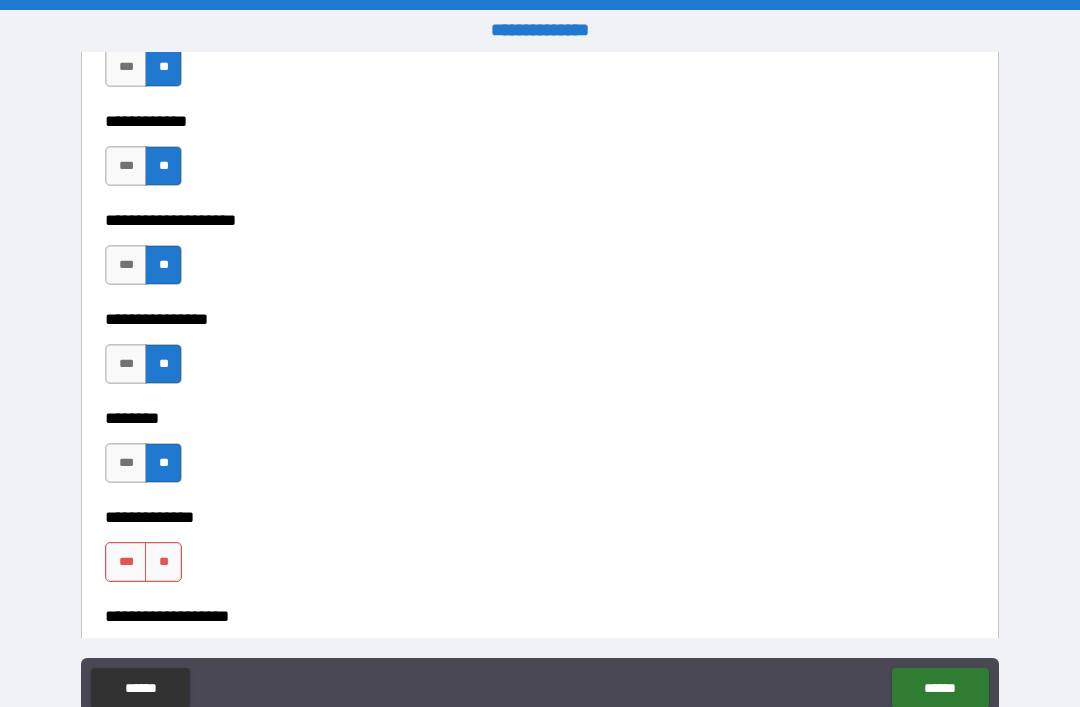 click on "**" at bounding box center [163, 562] 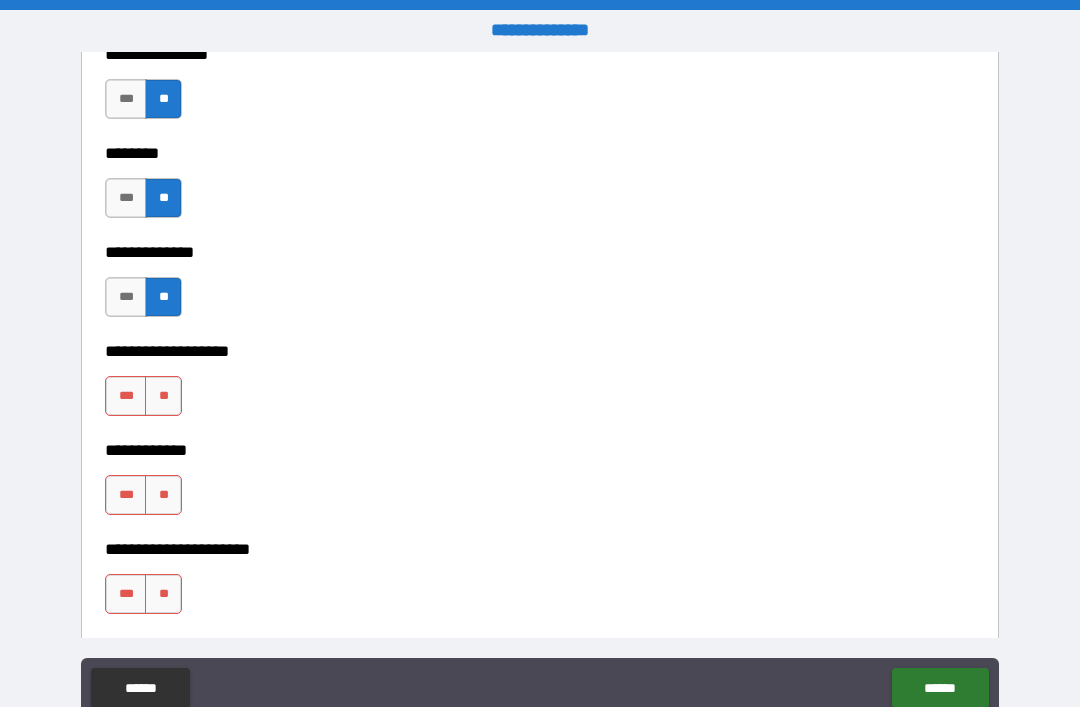scroll, scrollTop: 7289, scrollLeft: 0, axis: vertical 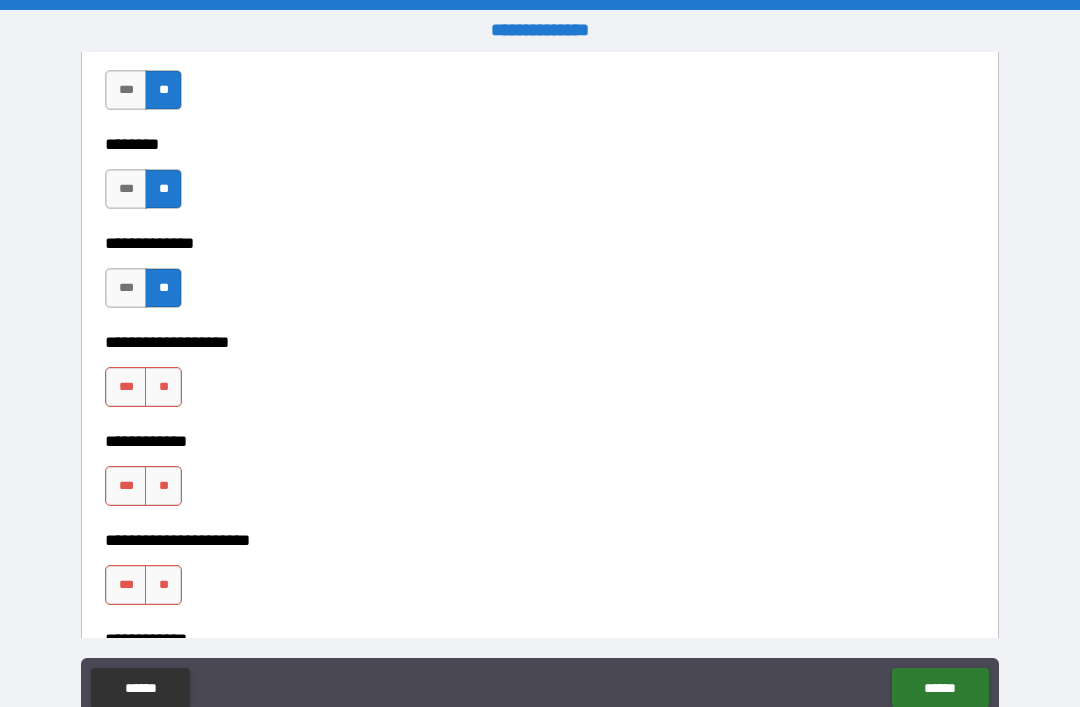 click on "**" at bounding box center [163, 387] 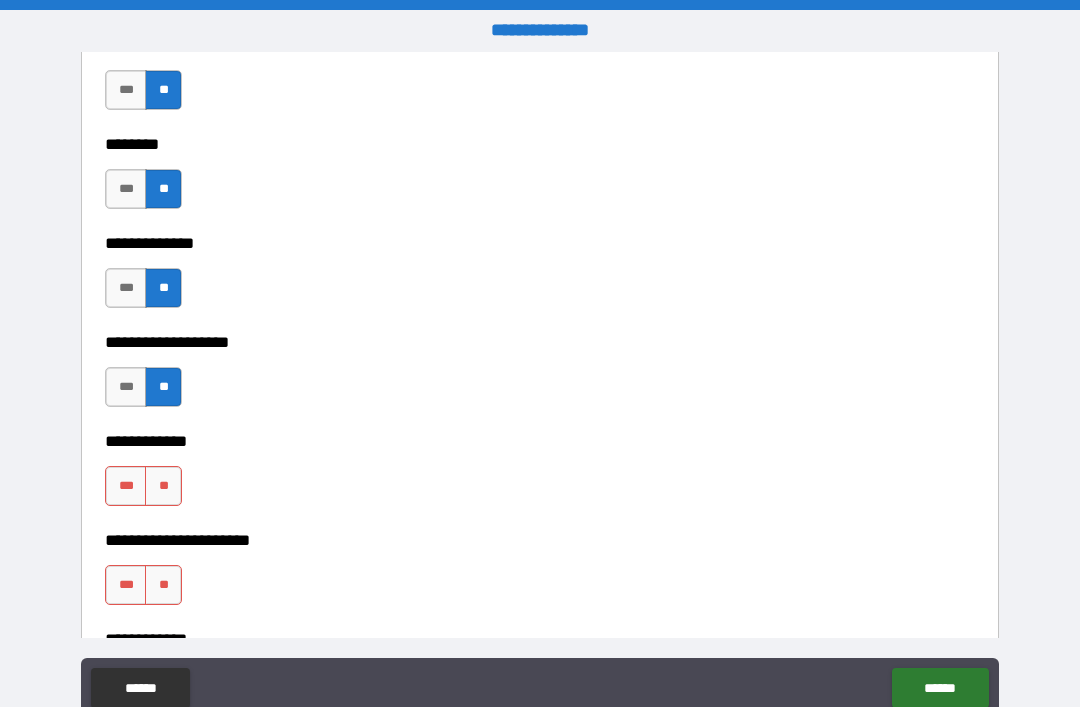 click on "**" at bounding box center [163, 486] 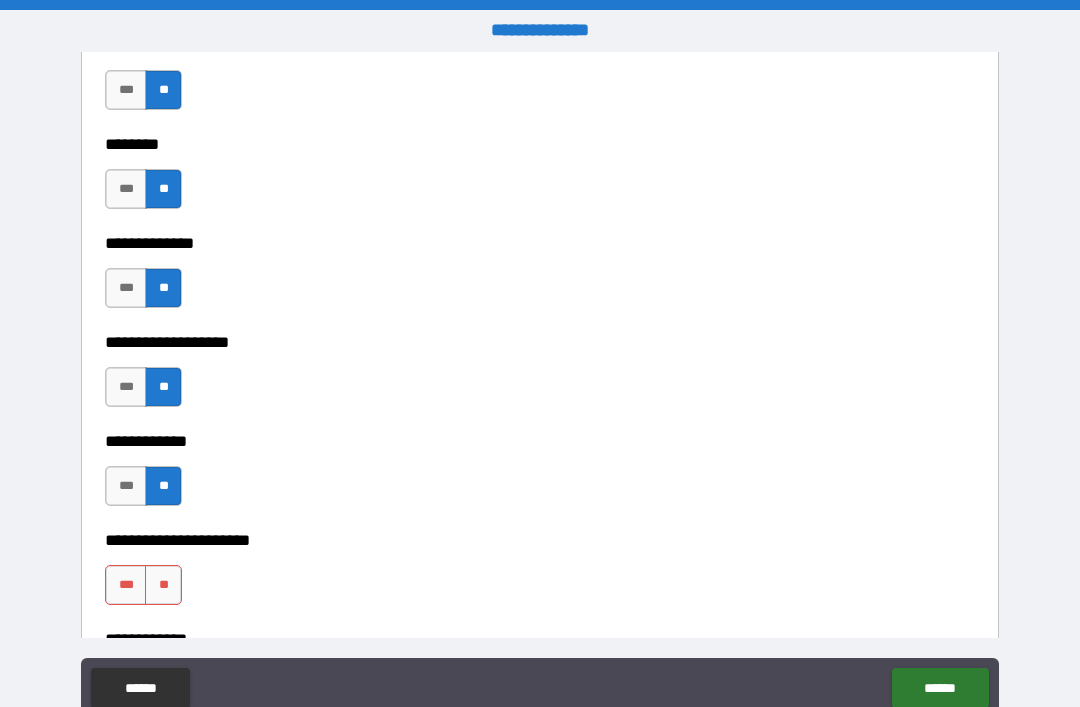 click on "**" at bounding box center [163, 585] 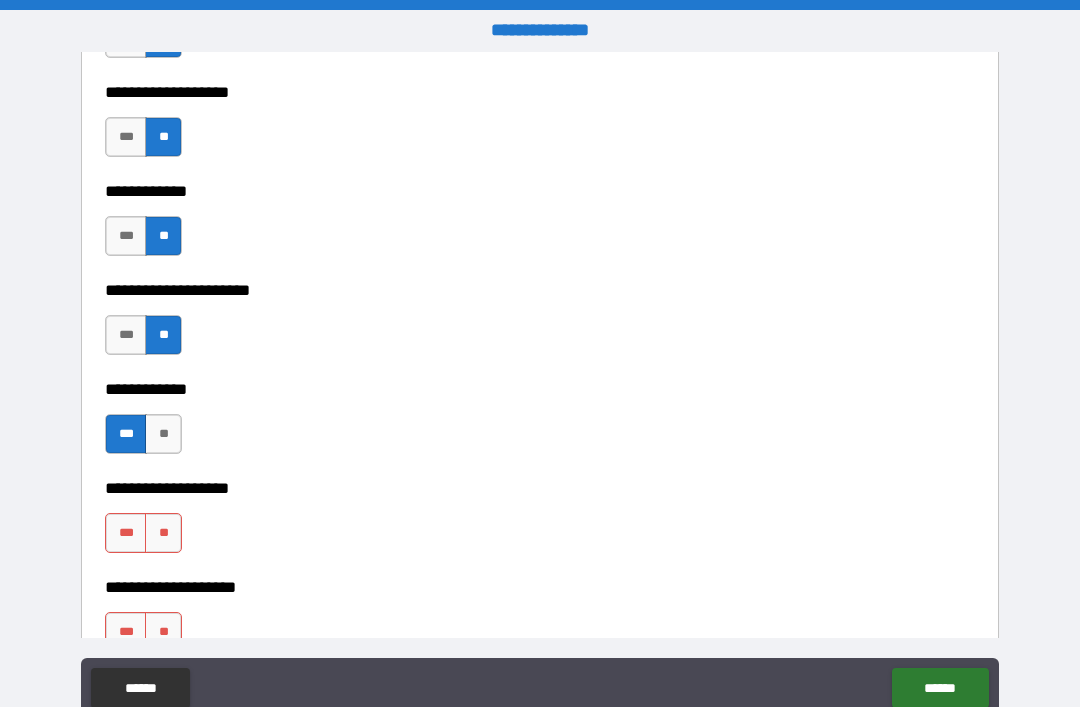 scroll, scrollTop: 7558, scrollLeft: 0, axis: vertical 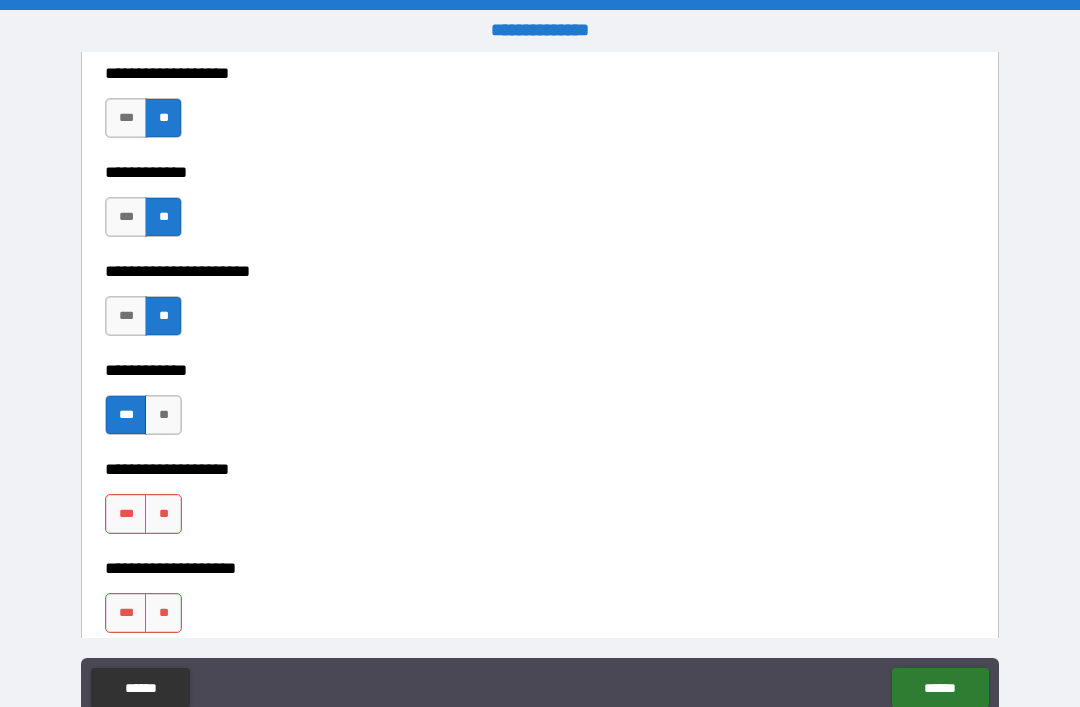 click on "**" at bounding box center [163, 514] 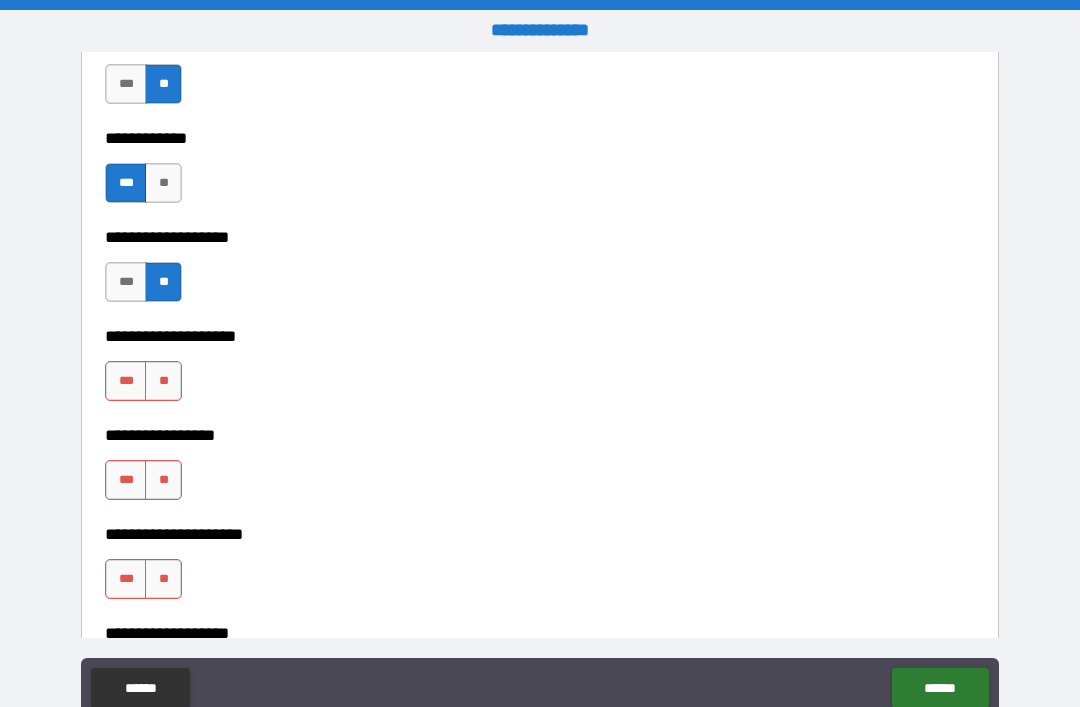 scroll, scrollTop: 7810, scrollLeft: 0, axis: vertical 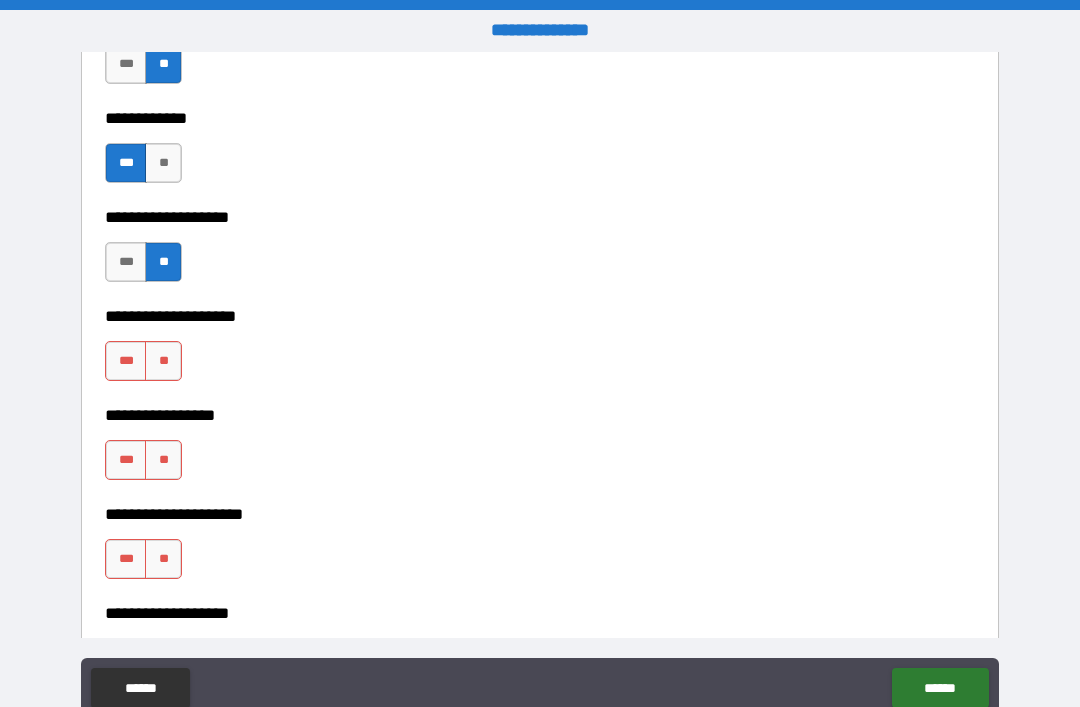 click on "**" at bounding box center (163, 361) 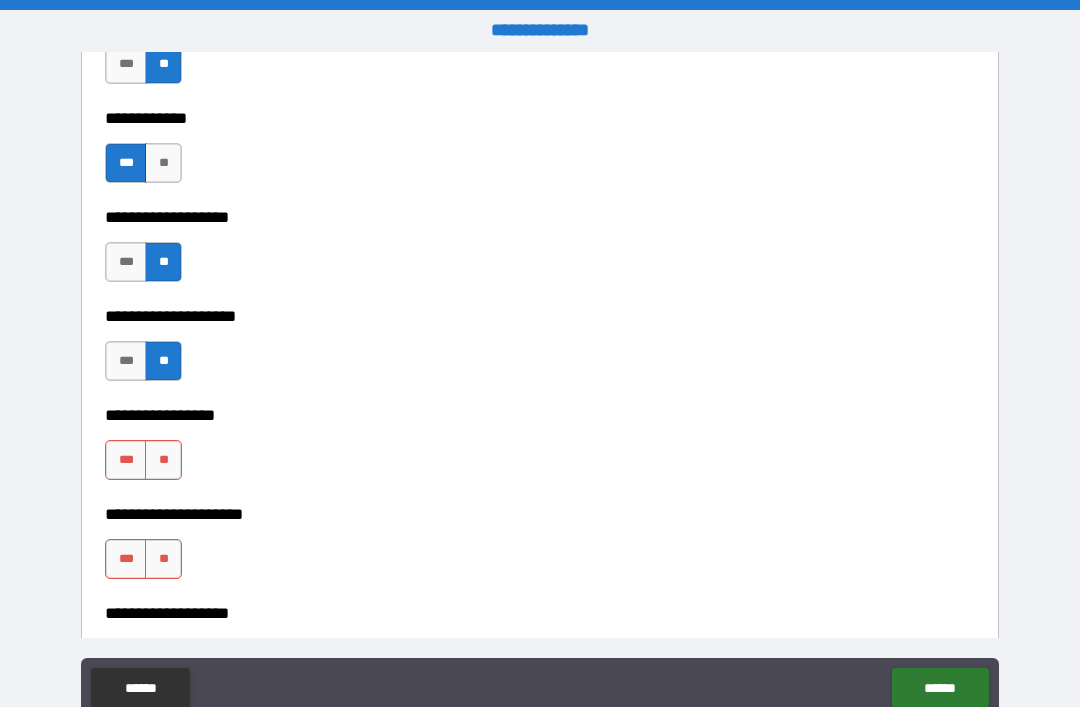 click on "**" at bounding box center [163, 460] 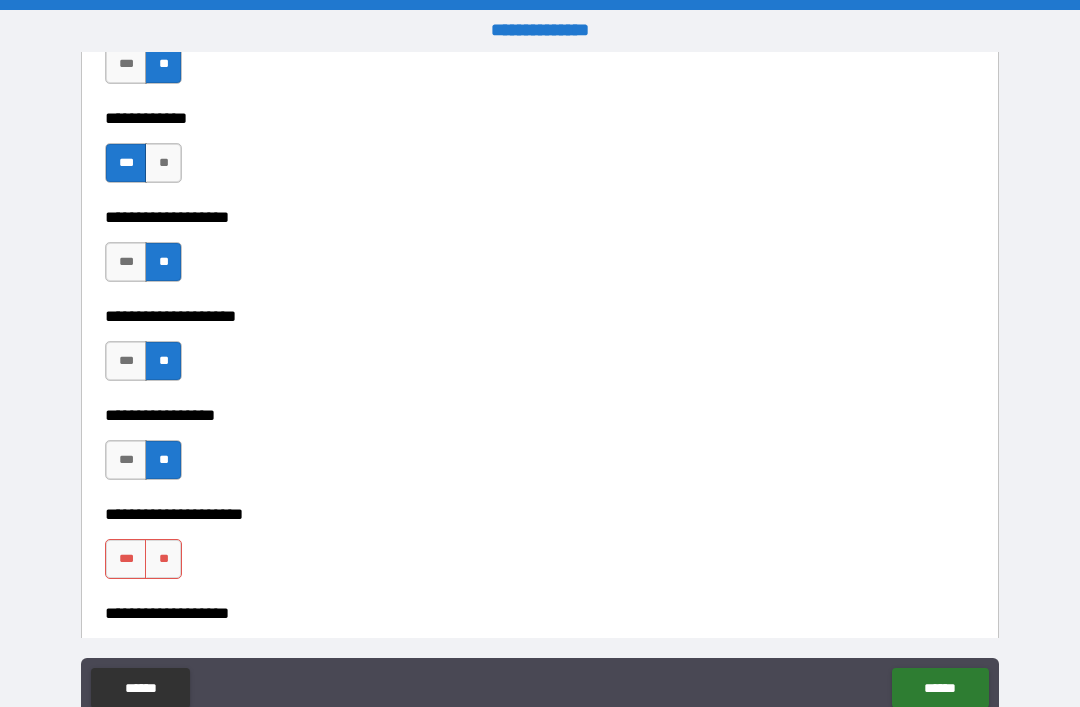 click on "**" at bounding box center (163, 559) 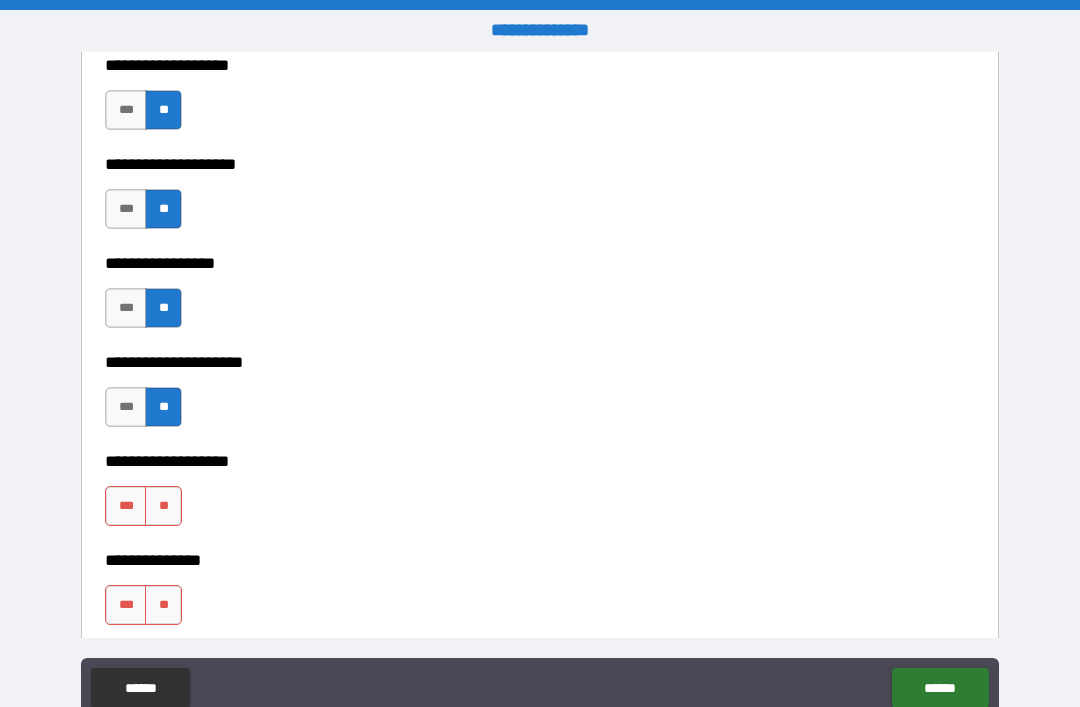 scroll, scrollTop: 8073, scrollLeft: 0, axis: vertical 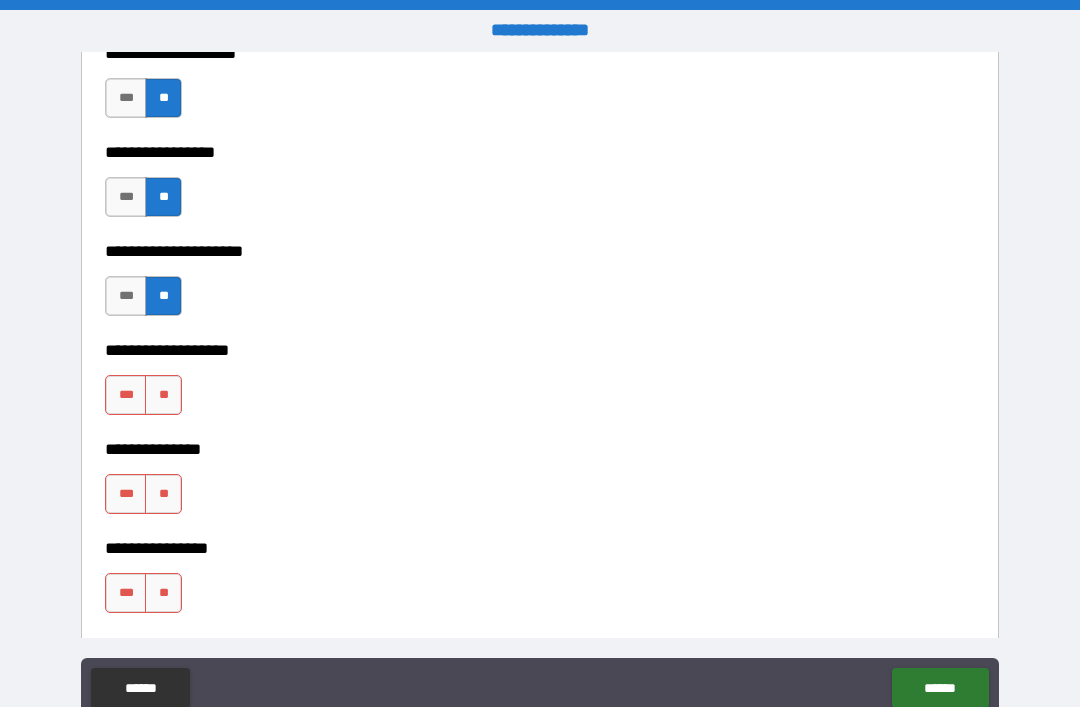 click on "**" at bounding box center (163, 395) 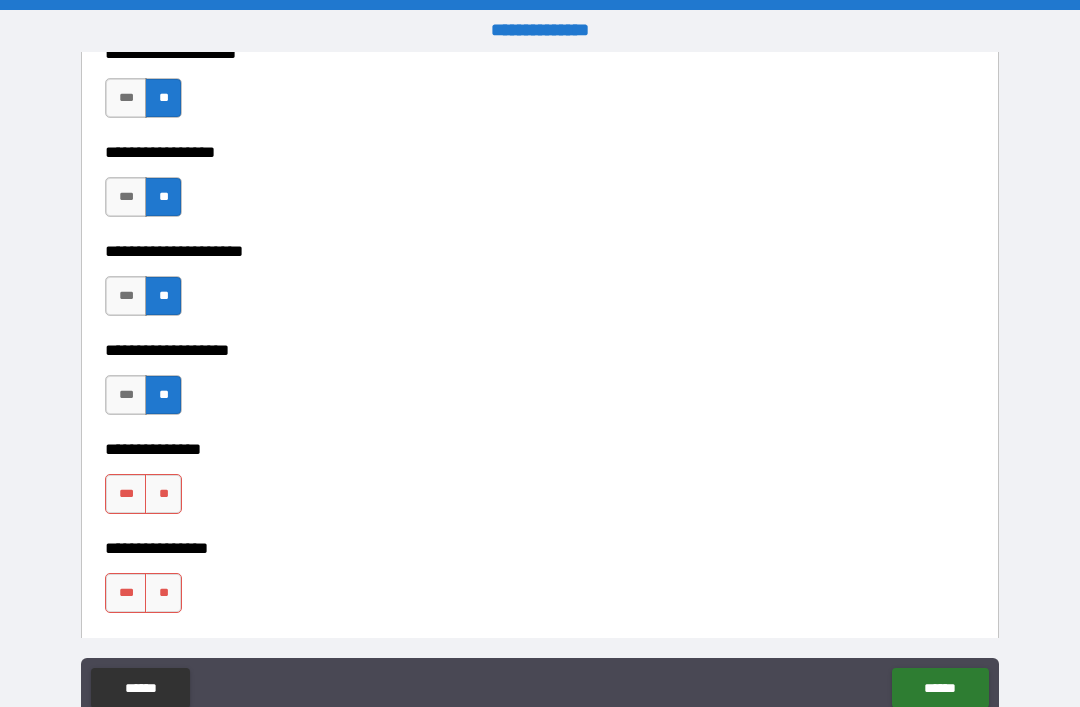 click on "**" at bounding box center (163, 494) 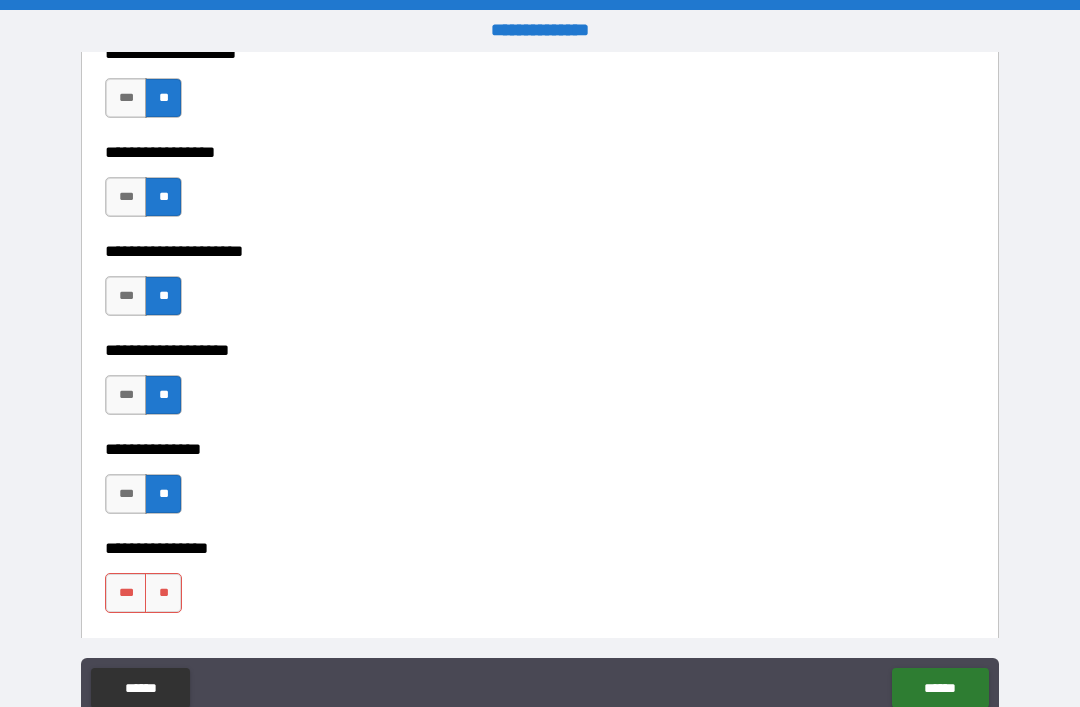 click on "**" at bounding box center [163, 593] 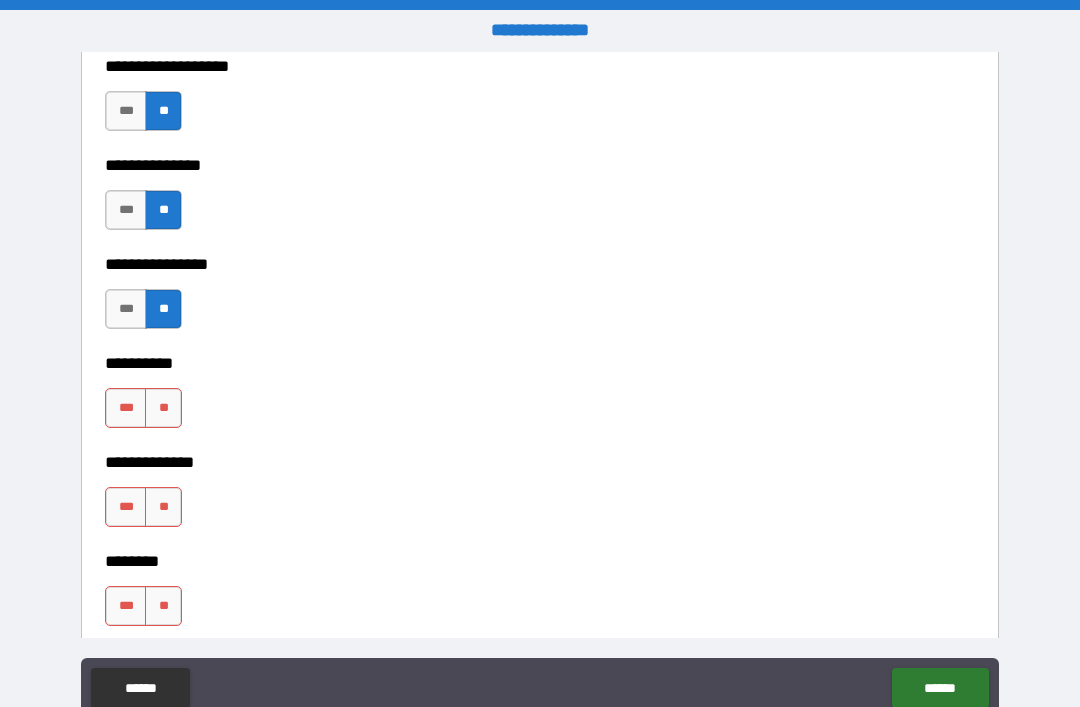 scroll, scrollTop: 8359, scrollLeft: 0, axis: vertical 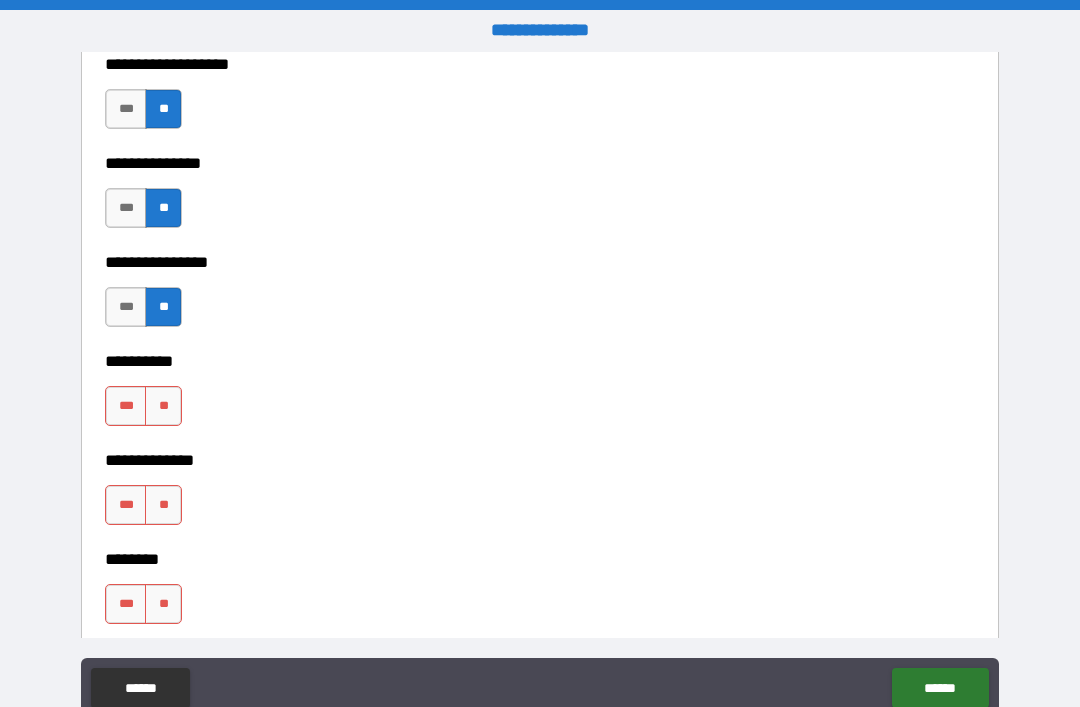 click on "**" at bounding box center [163, 406] 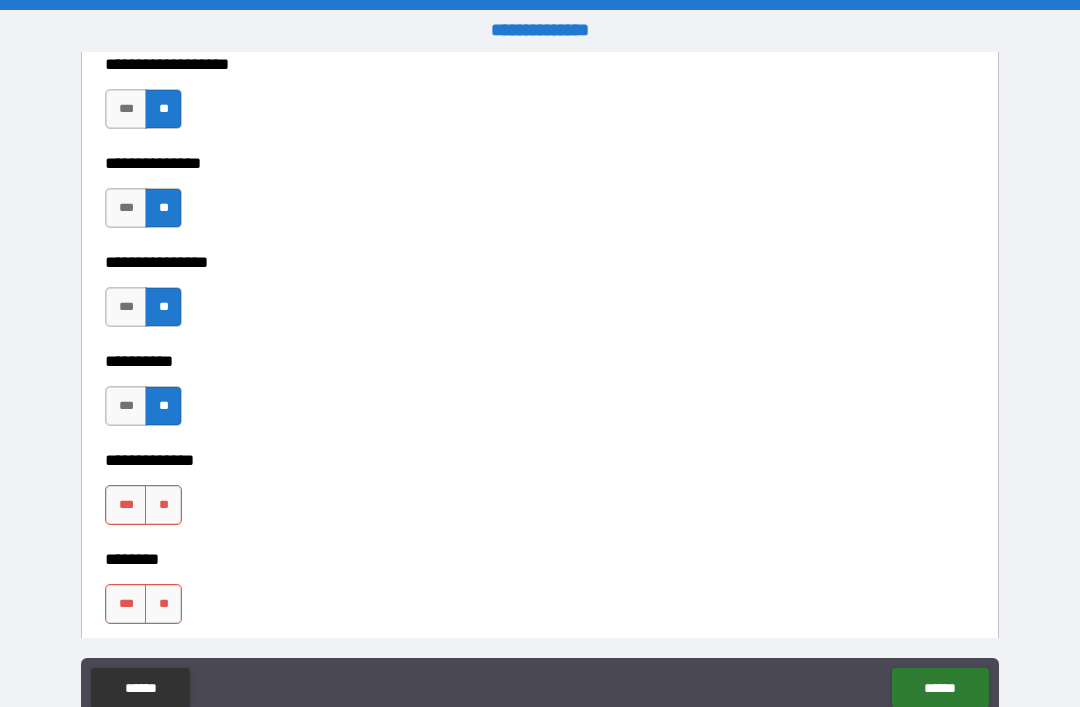 click on "**" at bounding box center (163, 505) 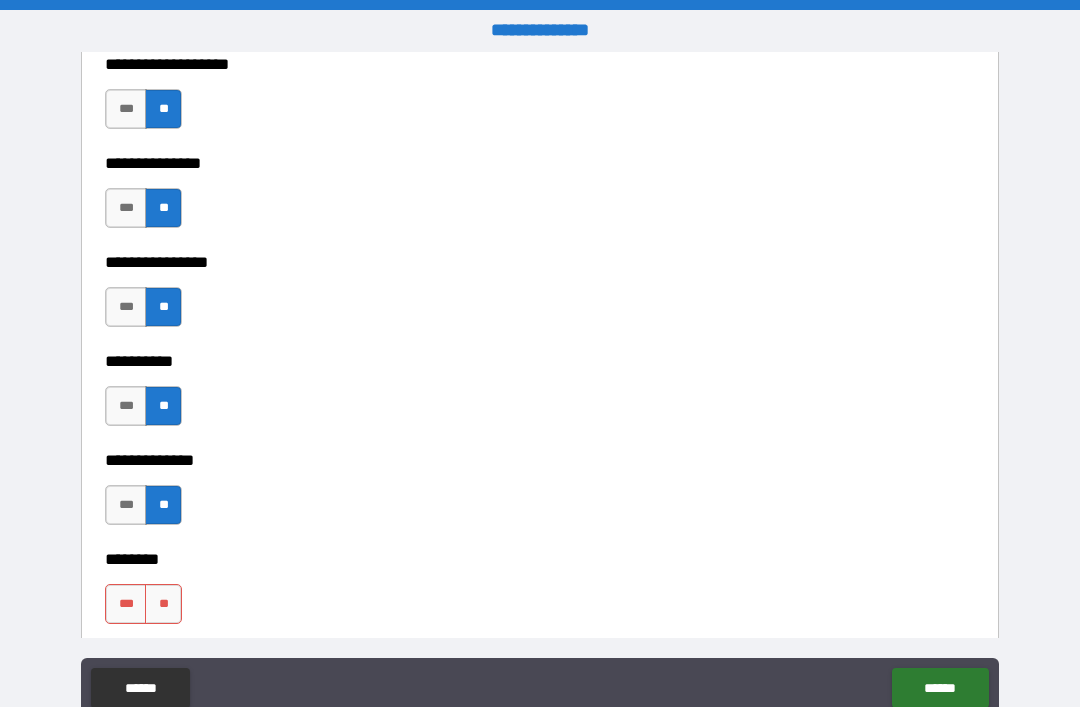 click on "**" at bounding box center (163, 604) 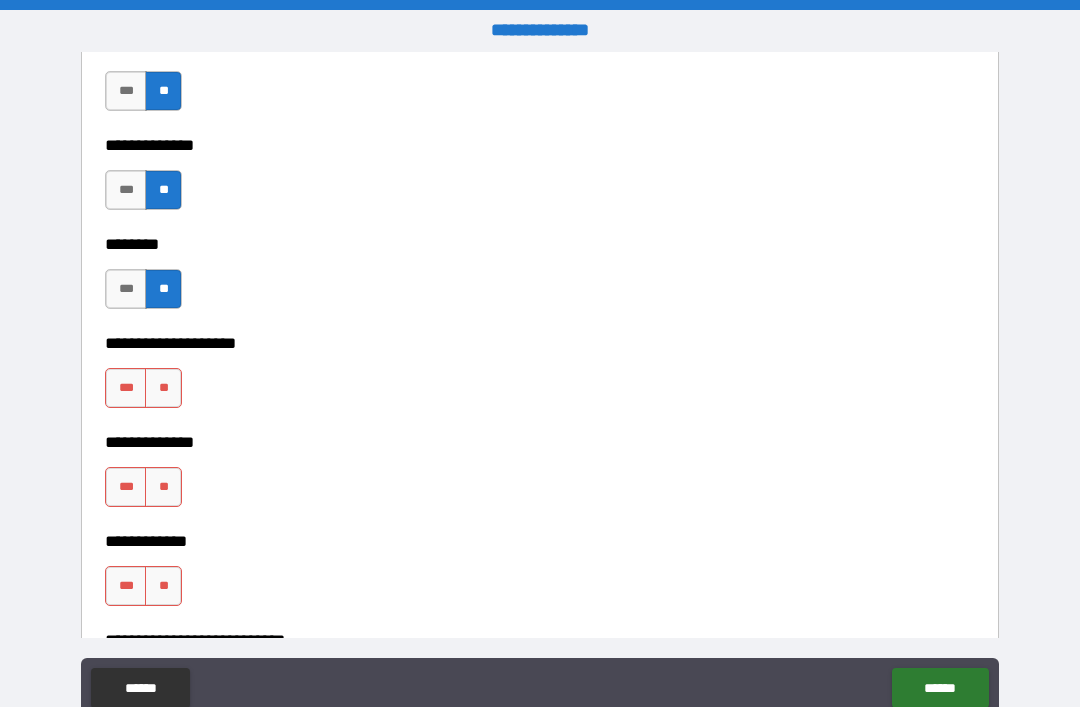 scroll, scrollTop: 8682, scrollLeft: 0, axis: vertical 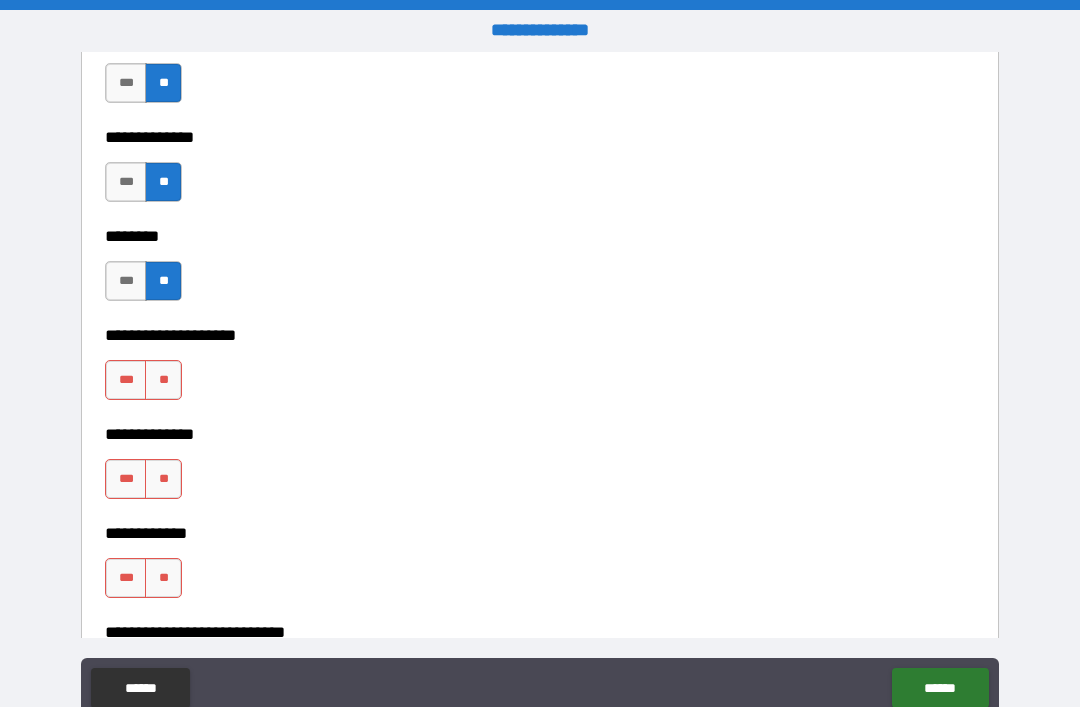 click on "**" at bounding box center [163, 380] 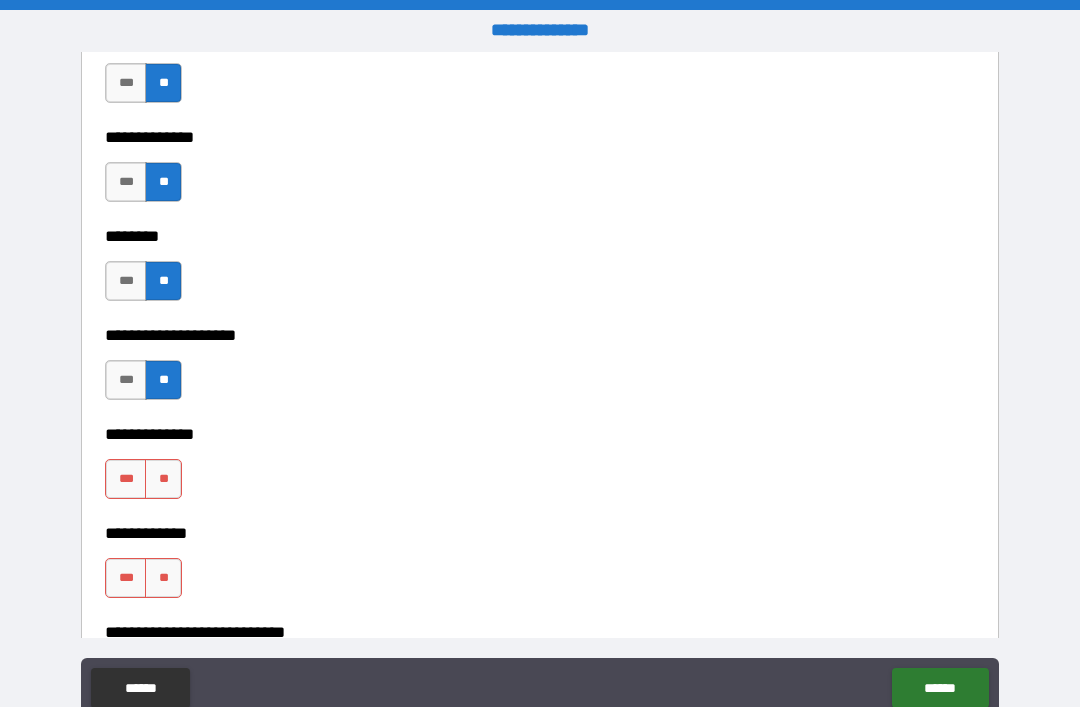 click on "**" at bounding box center [163, 479] 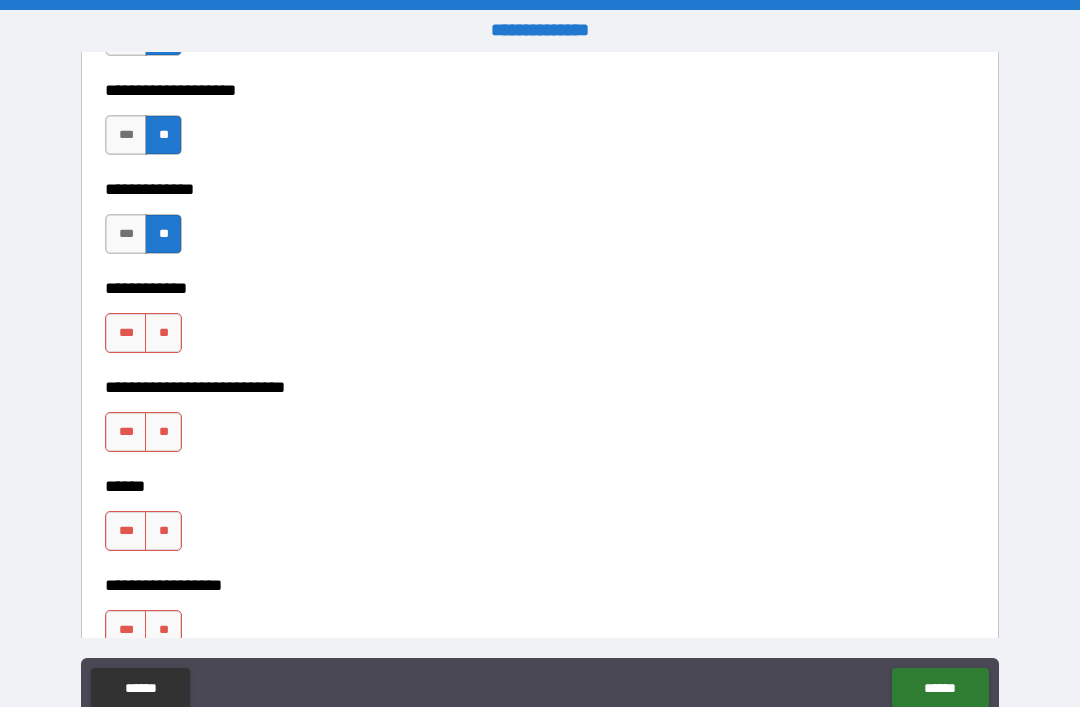 scroll, scrollTop: 8929, scrollLeft: 0, axis: vertical 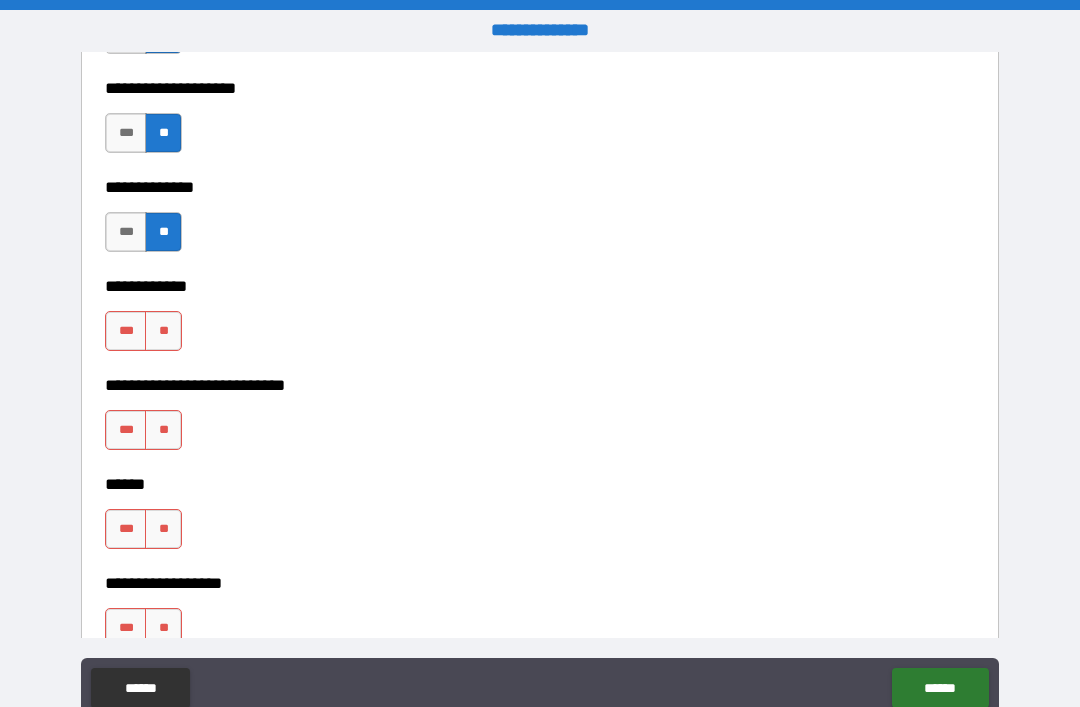 click on "**" at bounding box center [163, 331] 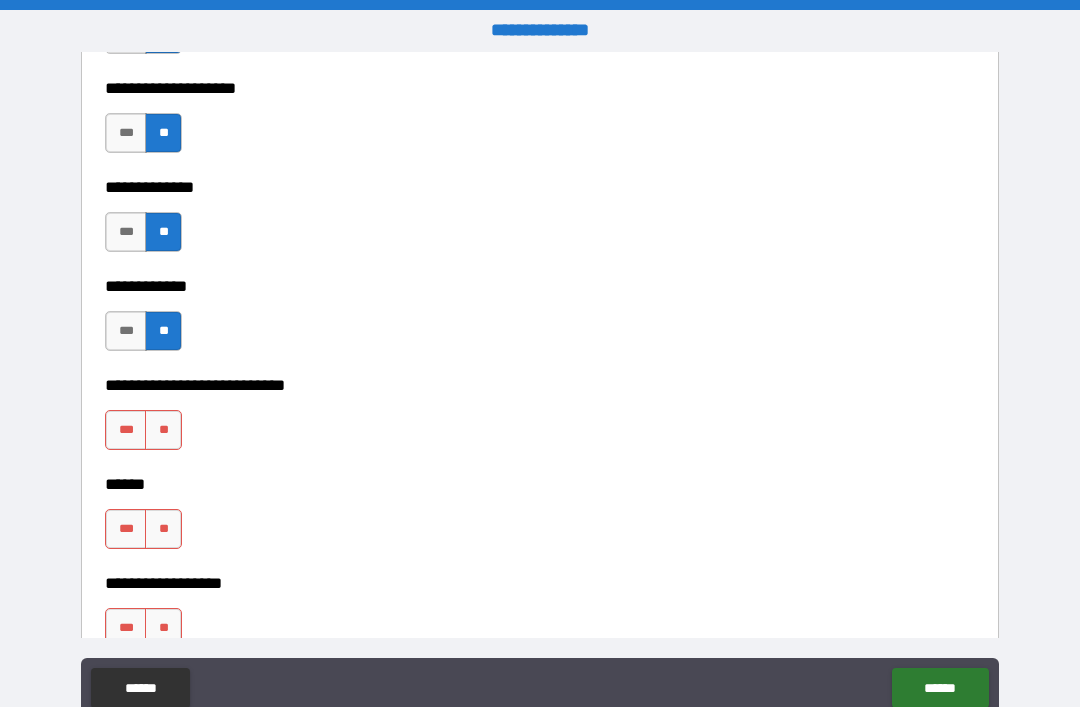 click on "**" at bounding box center [163, 430] 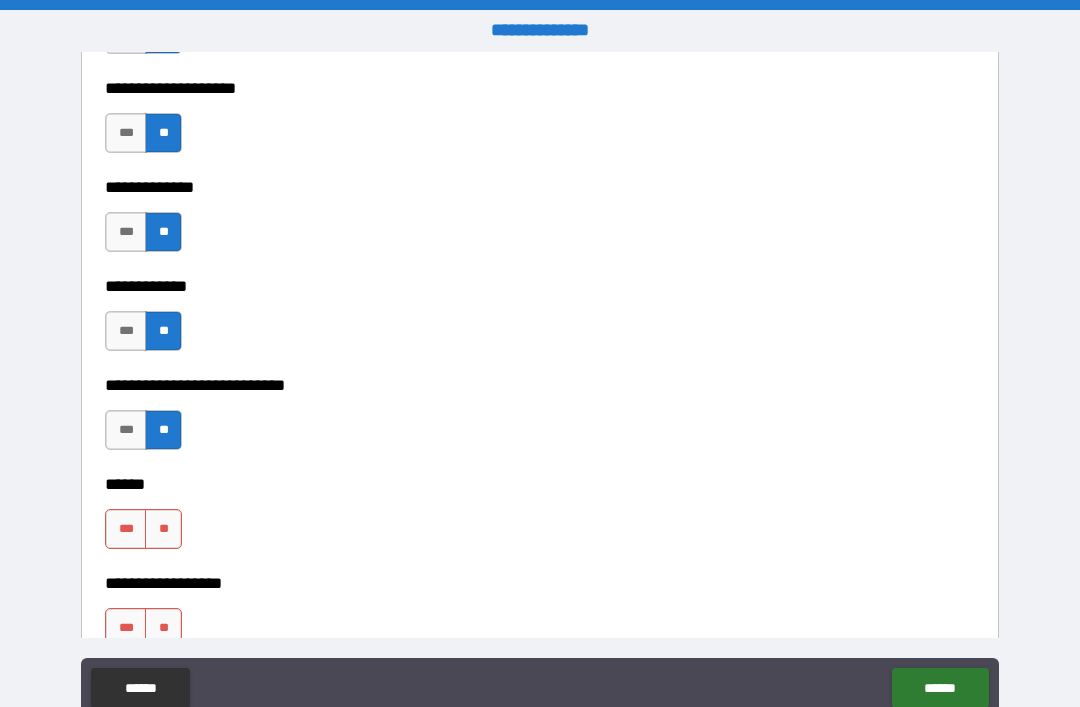 click on "**" at bounding box center (163, 529) 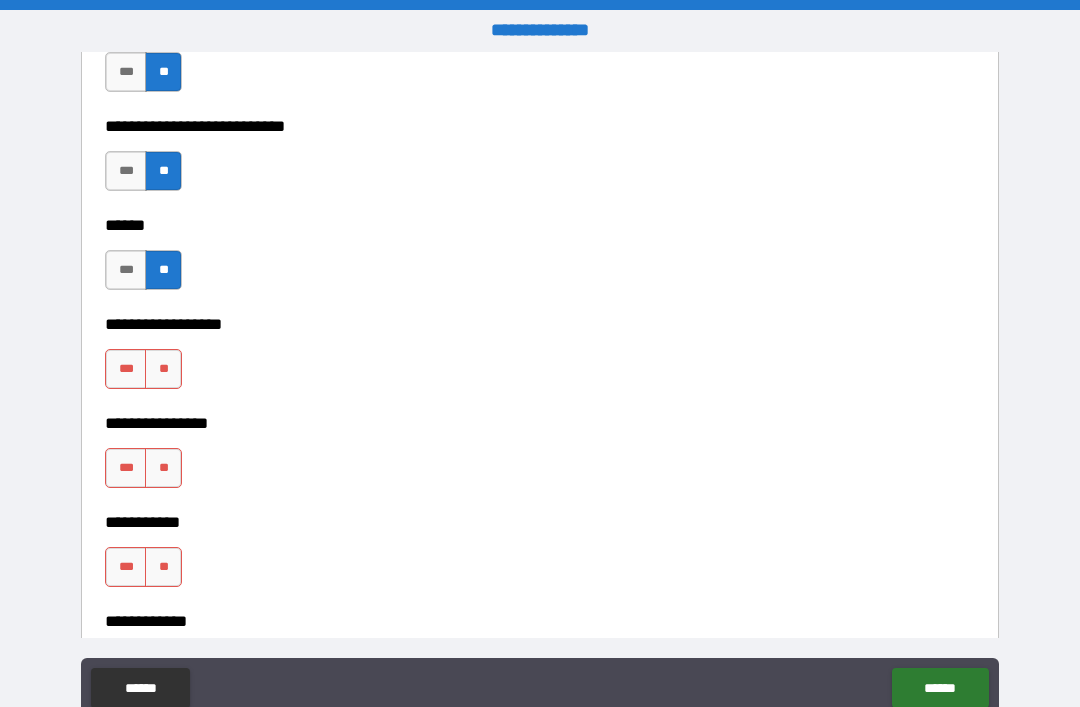 scroll, scrollTop: 9206, scrollLeft: 0, axis: vertical 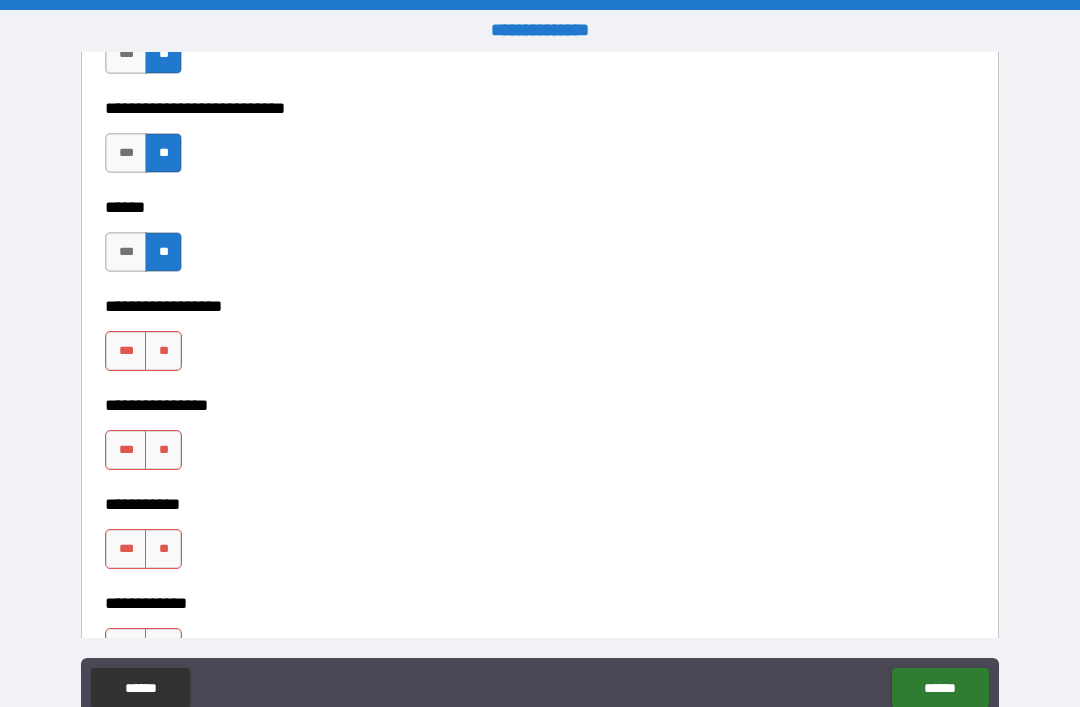 click on "**" at bounding box center [163, 351] 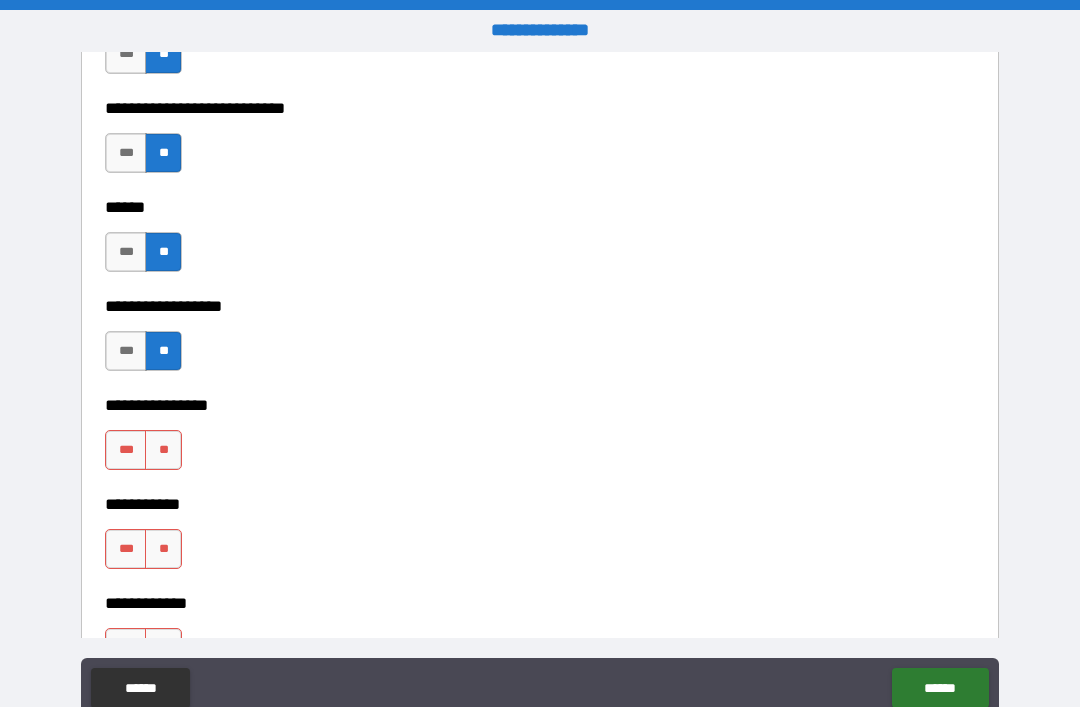 click on "**" at bounding box center (163, 450) 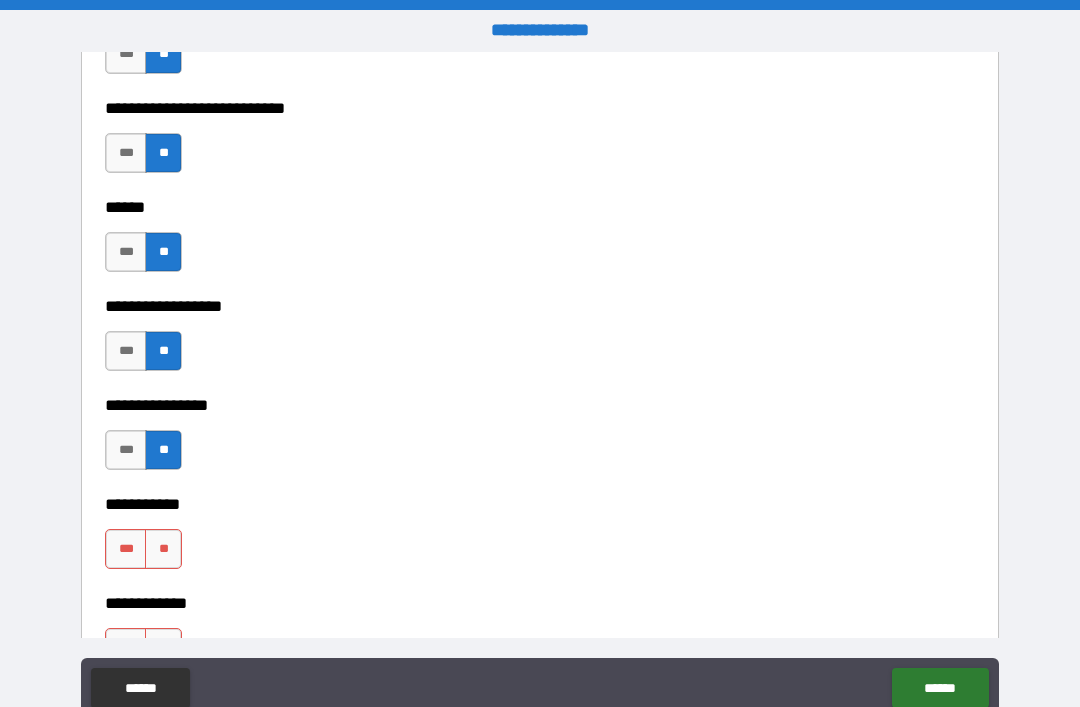 click on "**" at bounding box center (163, 549) 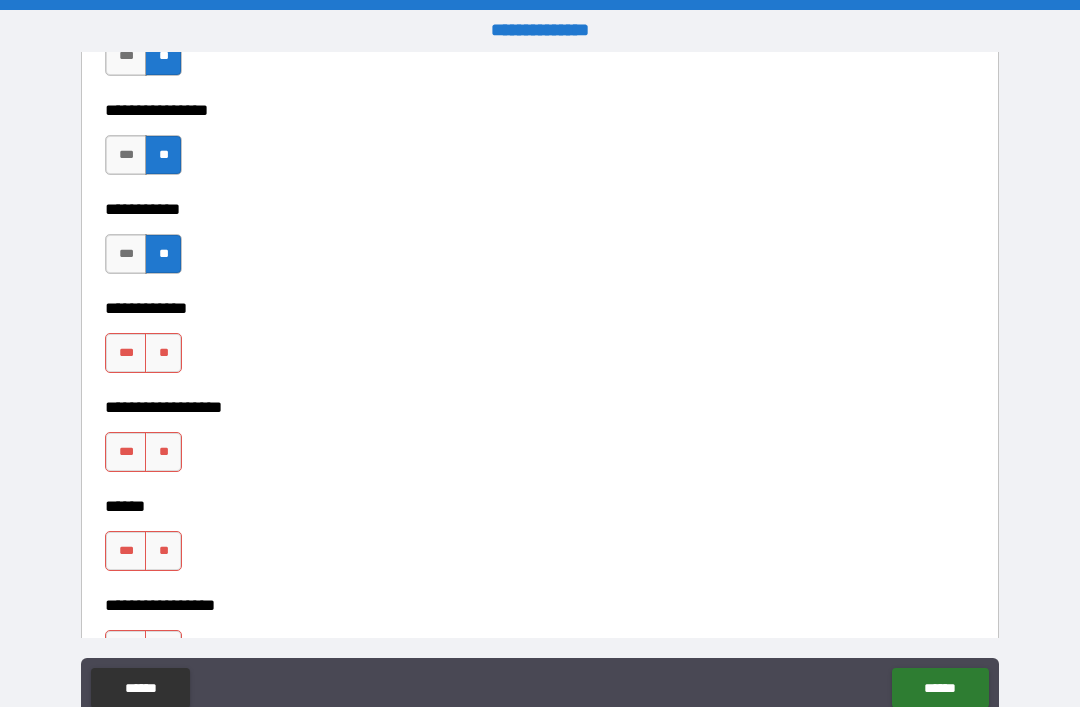 scroll, scrollTop: 9504, scrollLeft: 0, axis: vertical 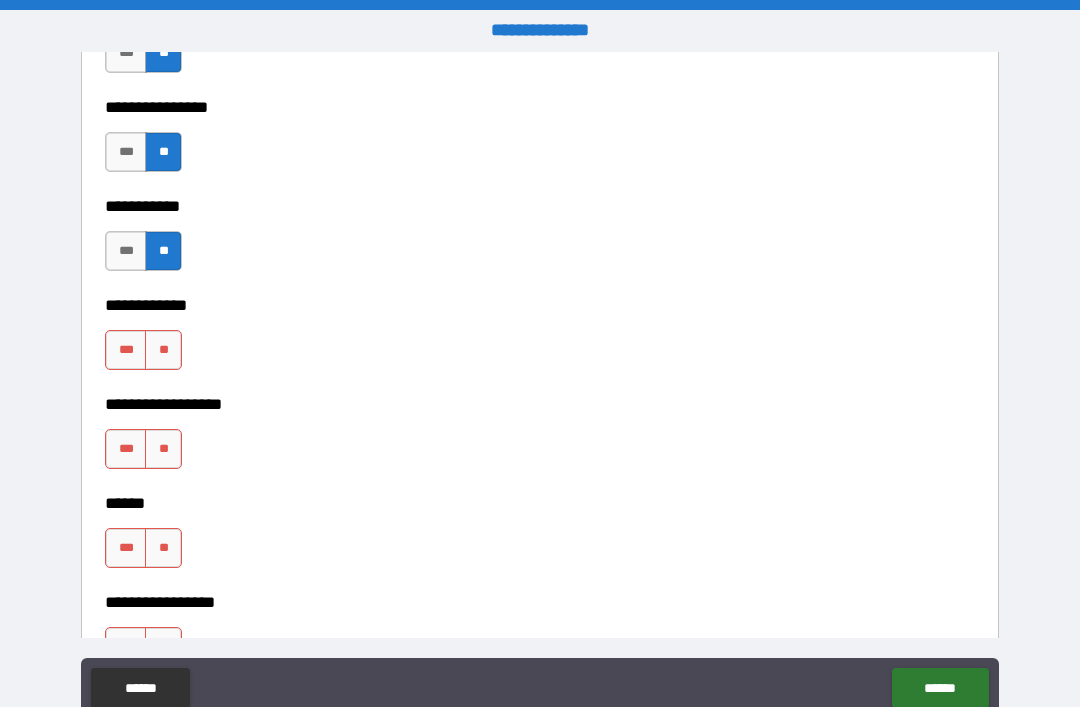 click on "**" at bounding box center (163, 350) 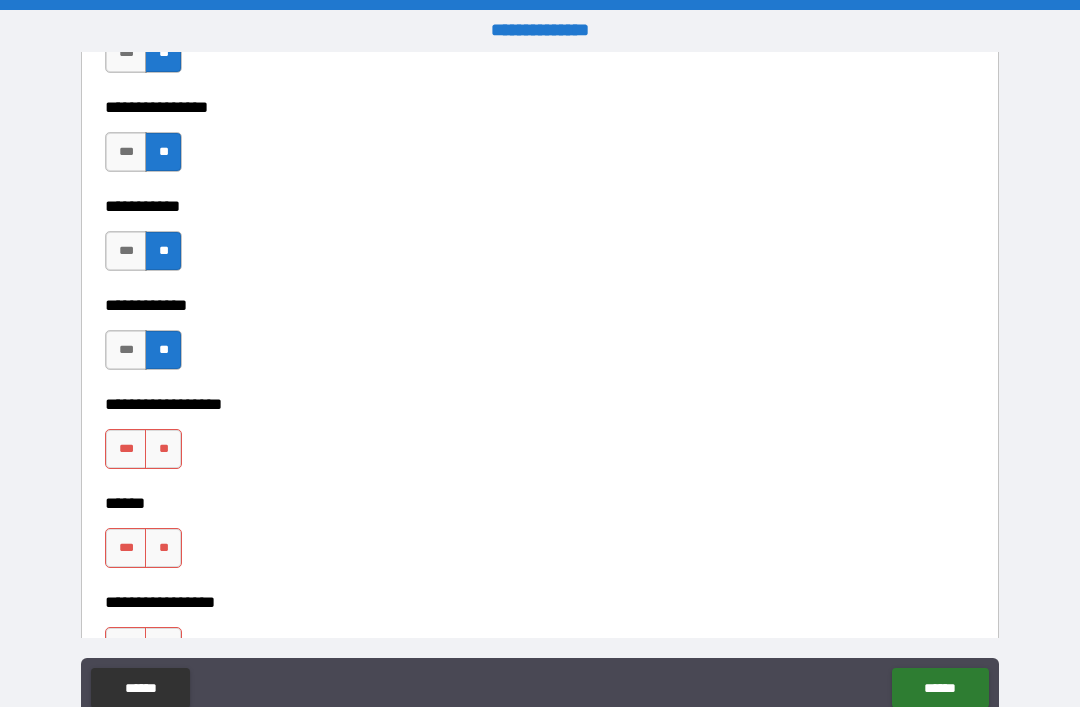 click on "**" at bounding box center (163, 449) 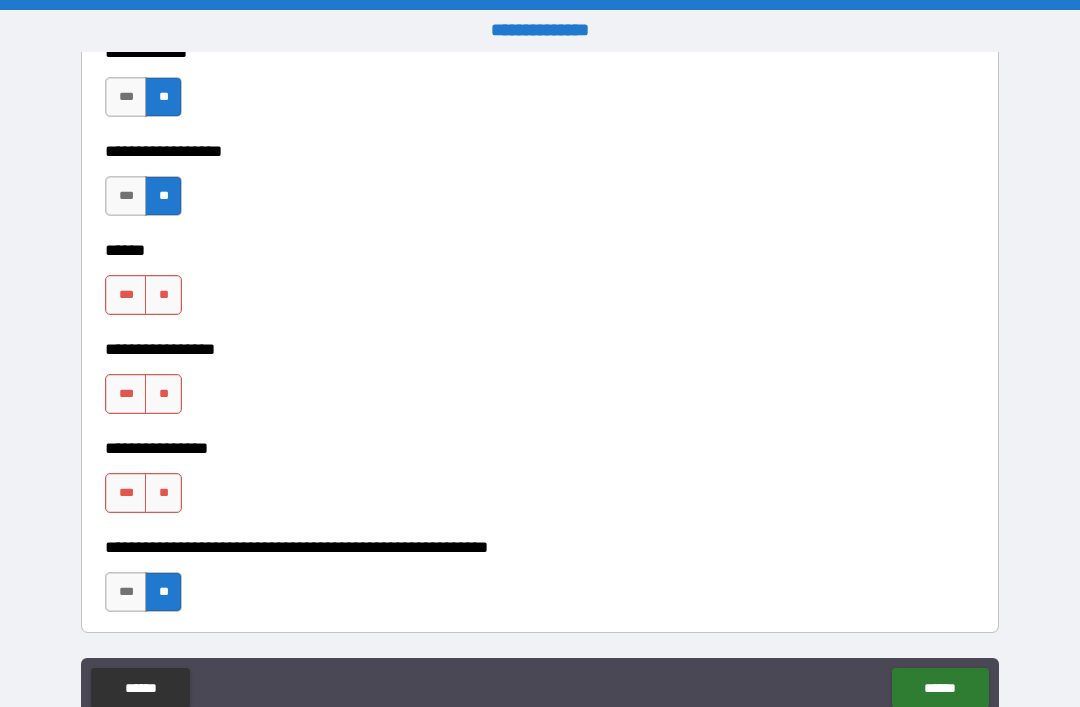 scroll, scrollTop: 9765, scrollLeft: 0, axis: vertical 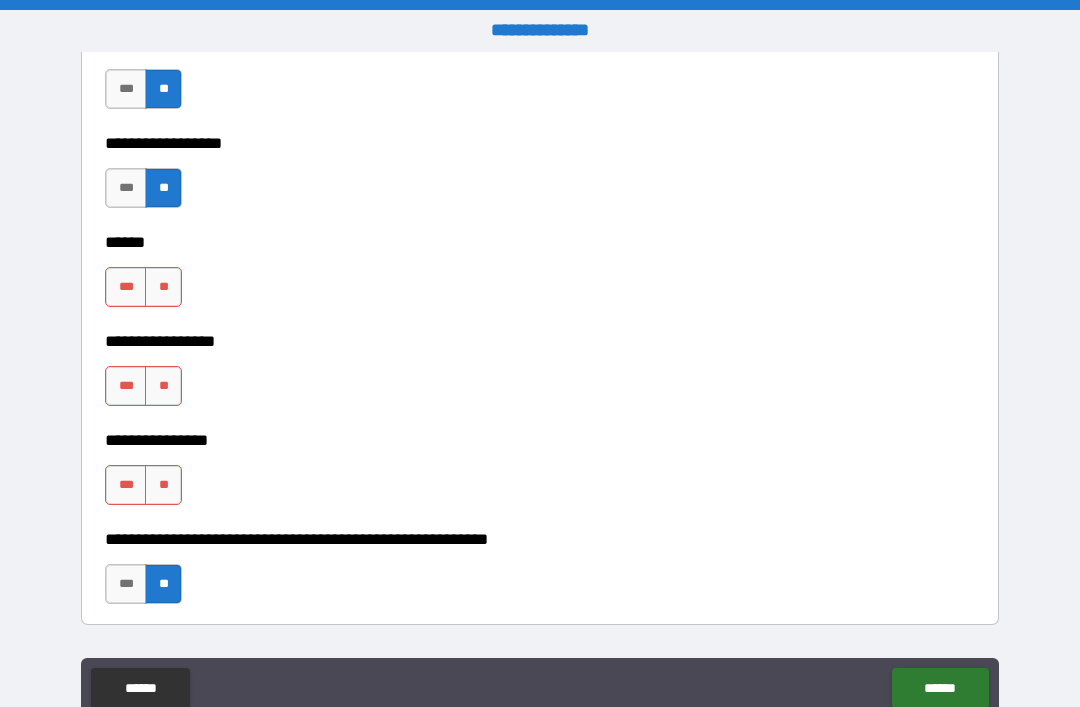 click on "**" at bounding box center (163, 287) 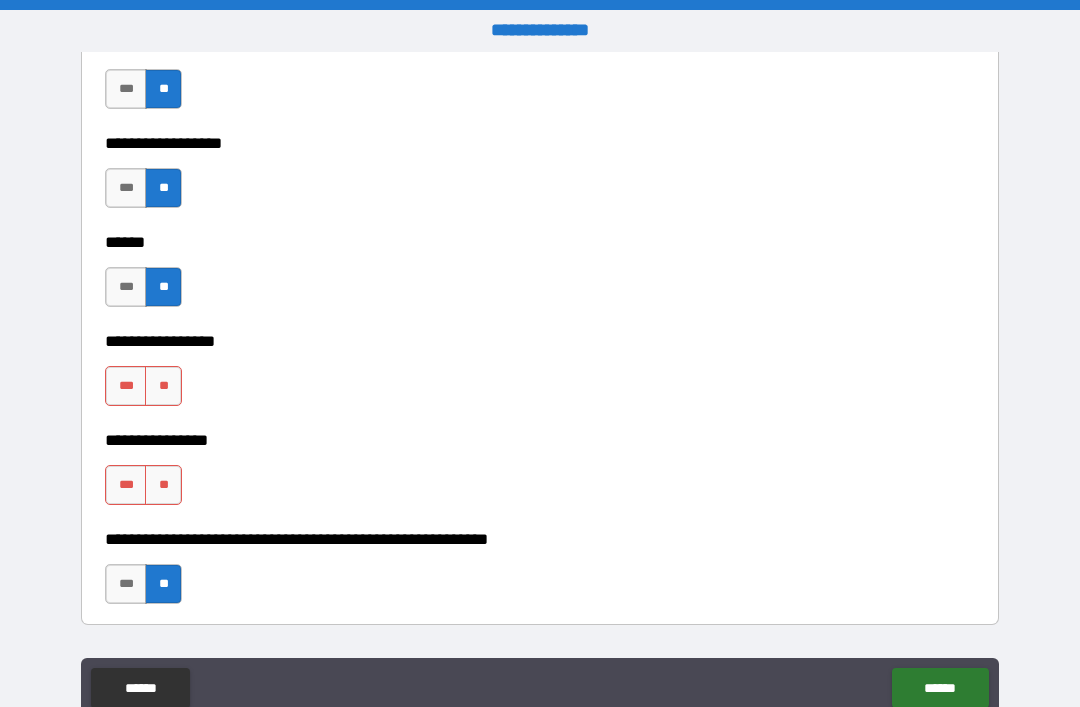 click on "**" at bounding box center (163, 386) 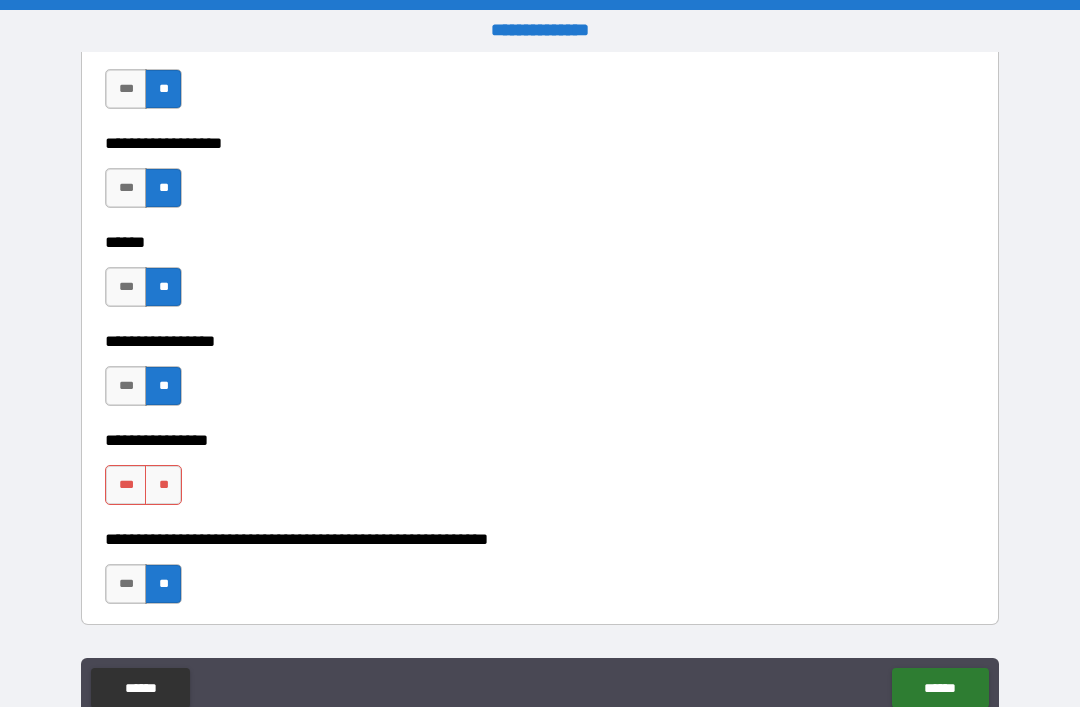 click on "**" at bounding box center (163, 485) 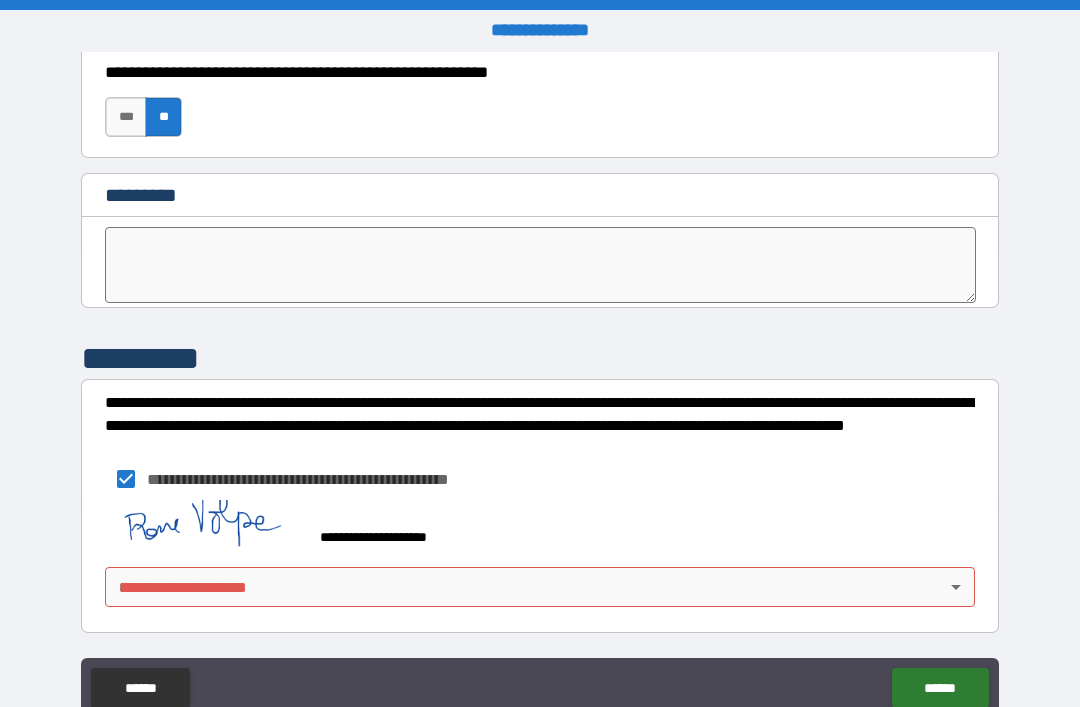 scroll, scrollTop: 10232, scrollLeft: 0, axis: vertical 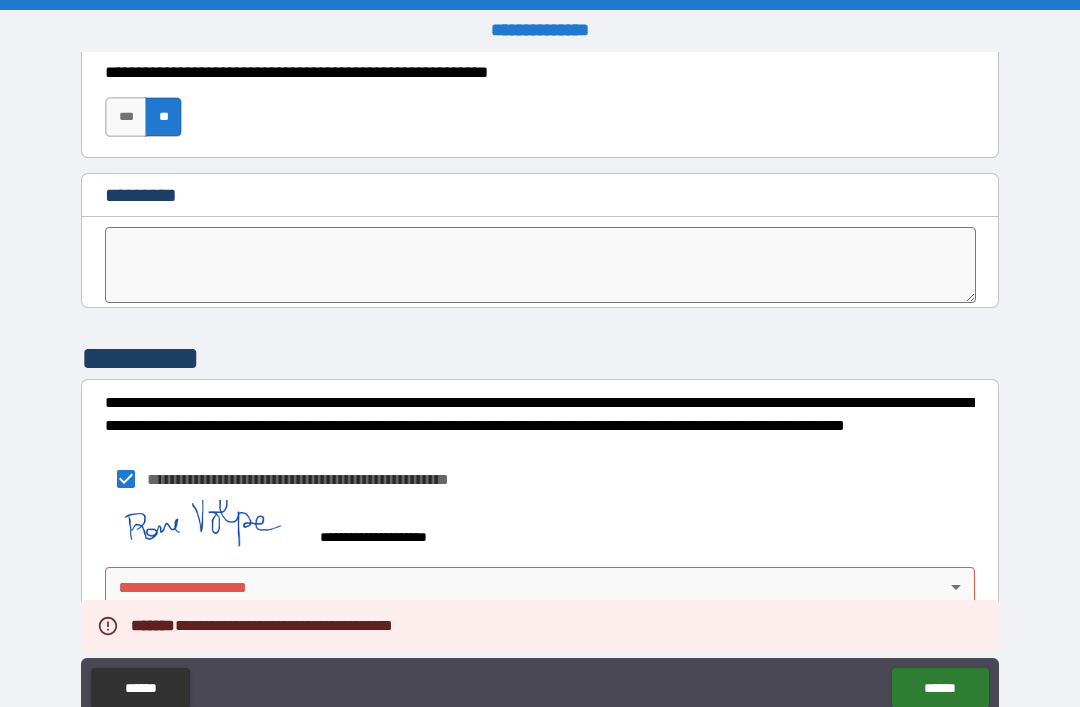 click on "******" at bounding box center (940, 688) 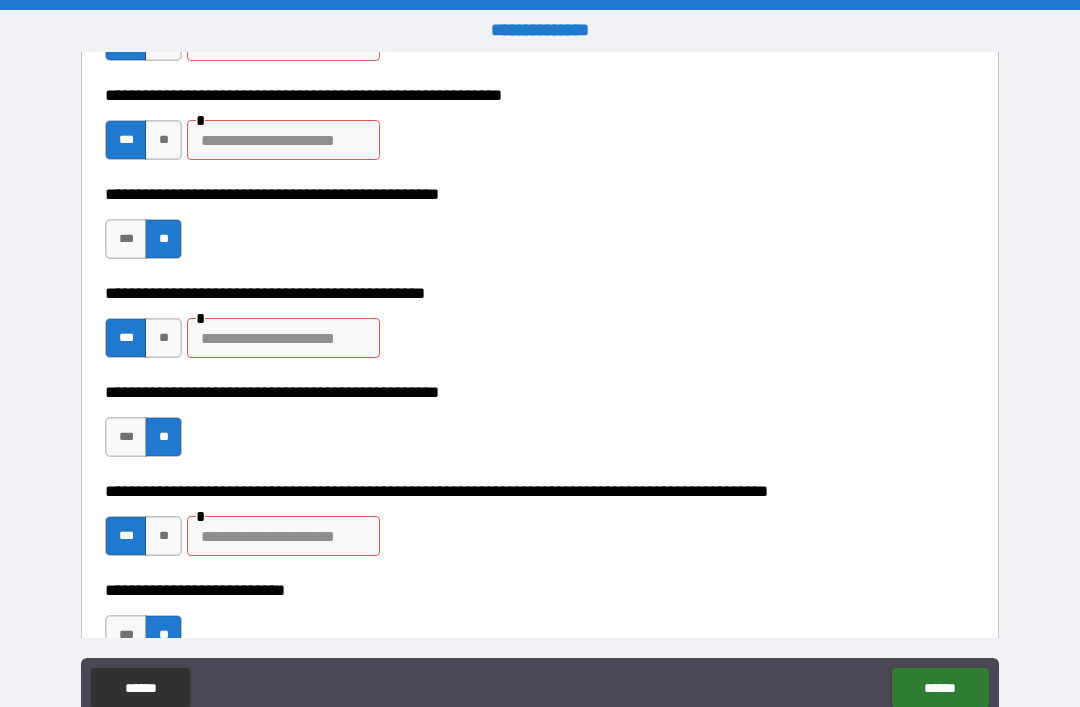 scroll, scrollTop: 382, scrollLeft: 0, axis: vertical 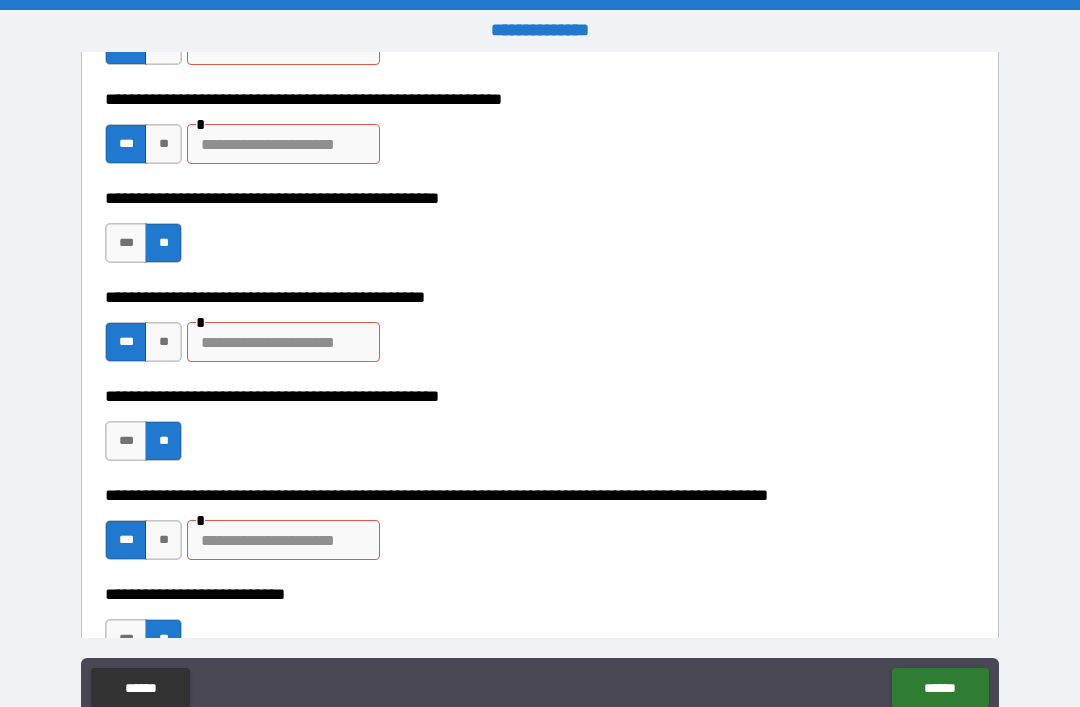 click at bounding box center (283, 540) 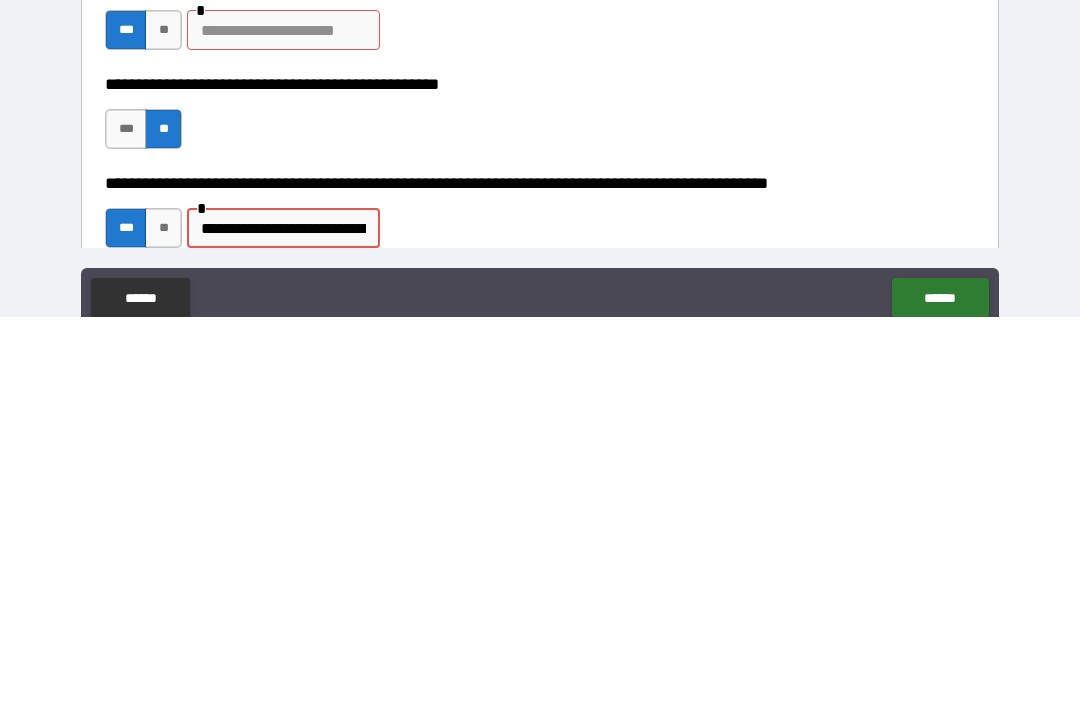 scroll, scrollTop: 293, scrollLeft: 0, axis: vertical 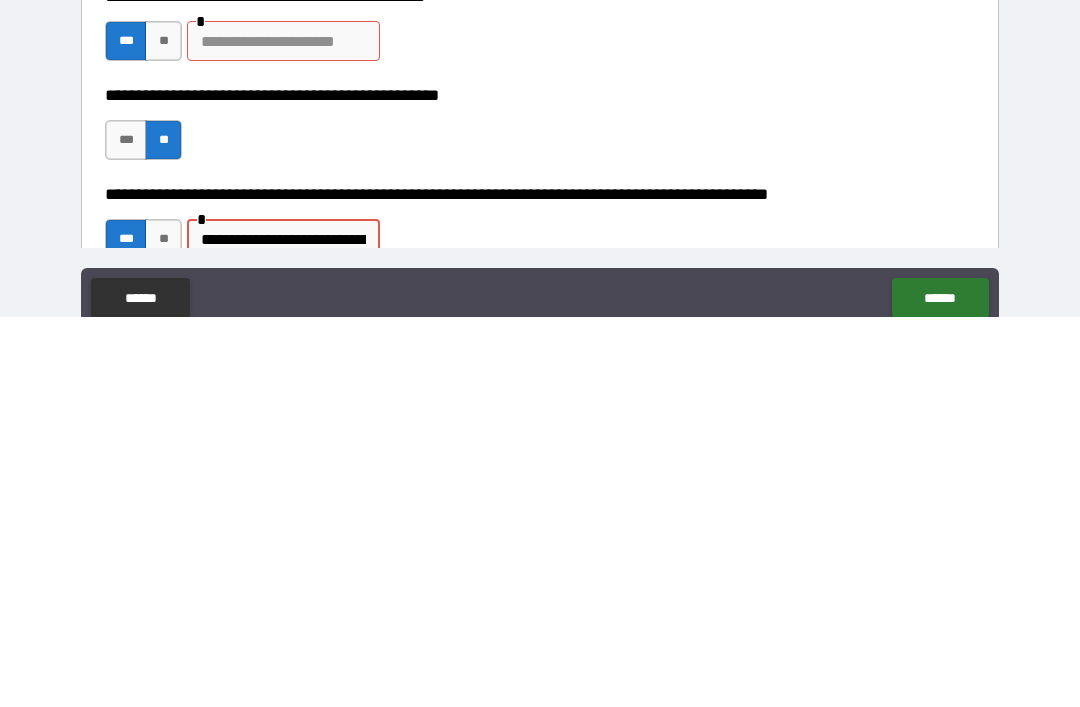 type on "**********" 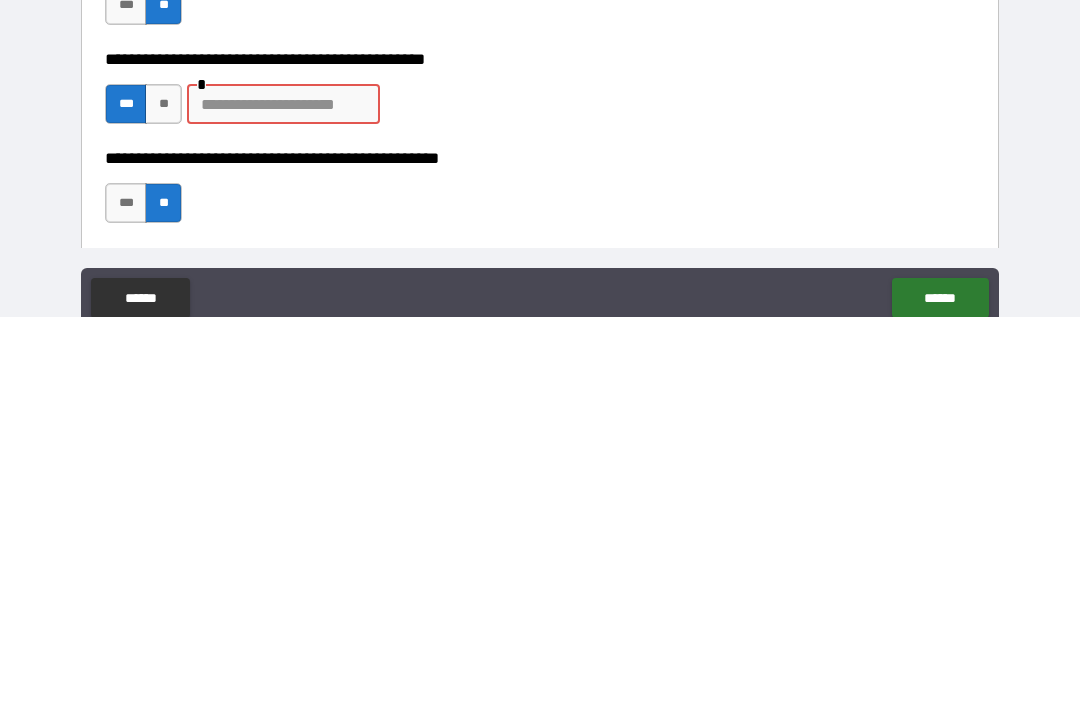 scroll, scrollTop: 228, scrollLeft: 0, axis: vertical 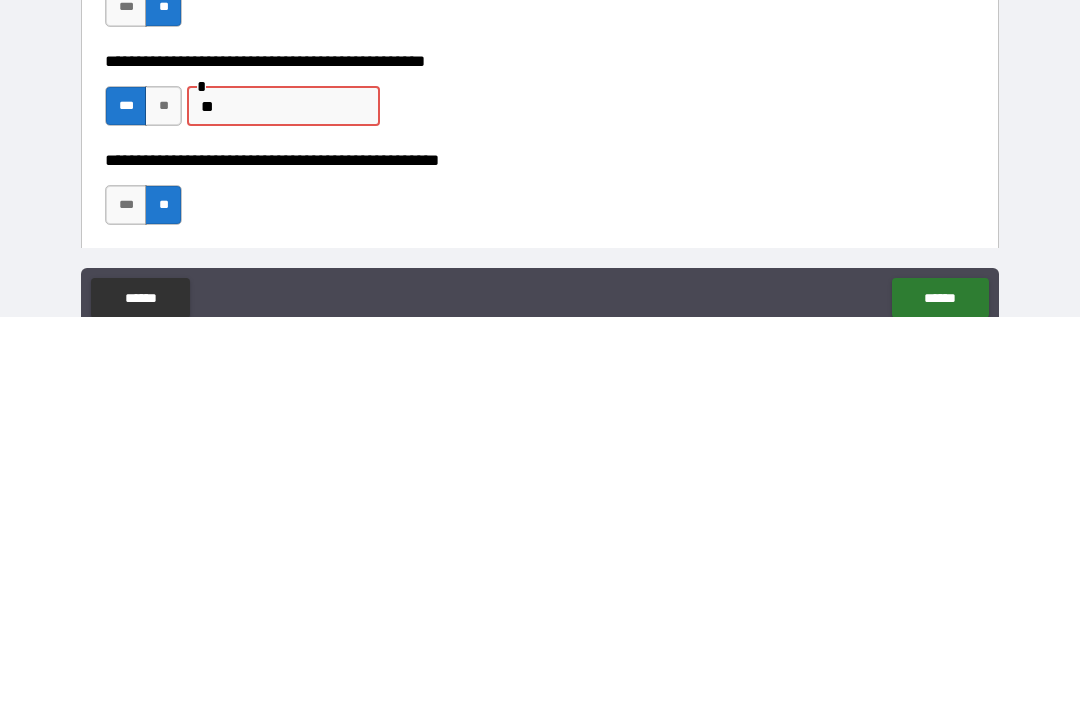type on "*" 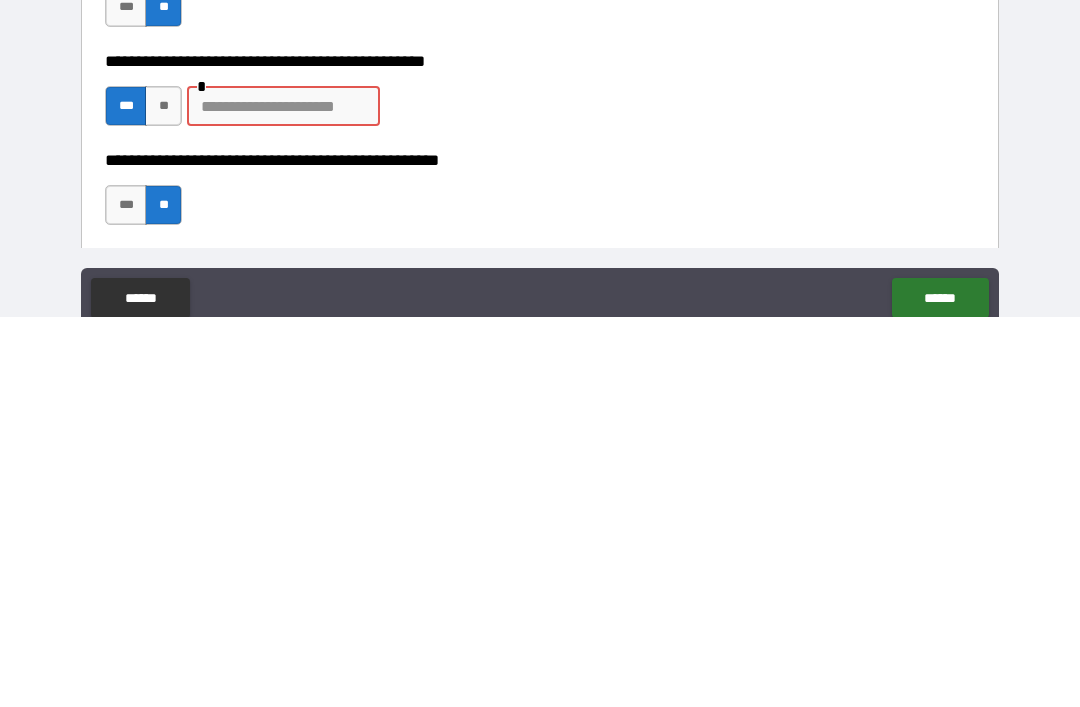 scroll, scrollTop: 64, scrollLeft: 0, axis: vertical 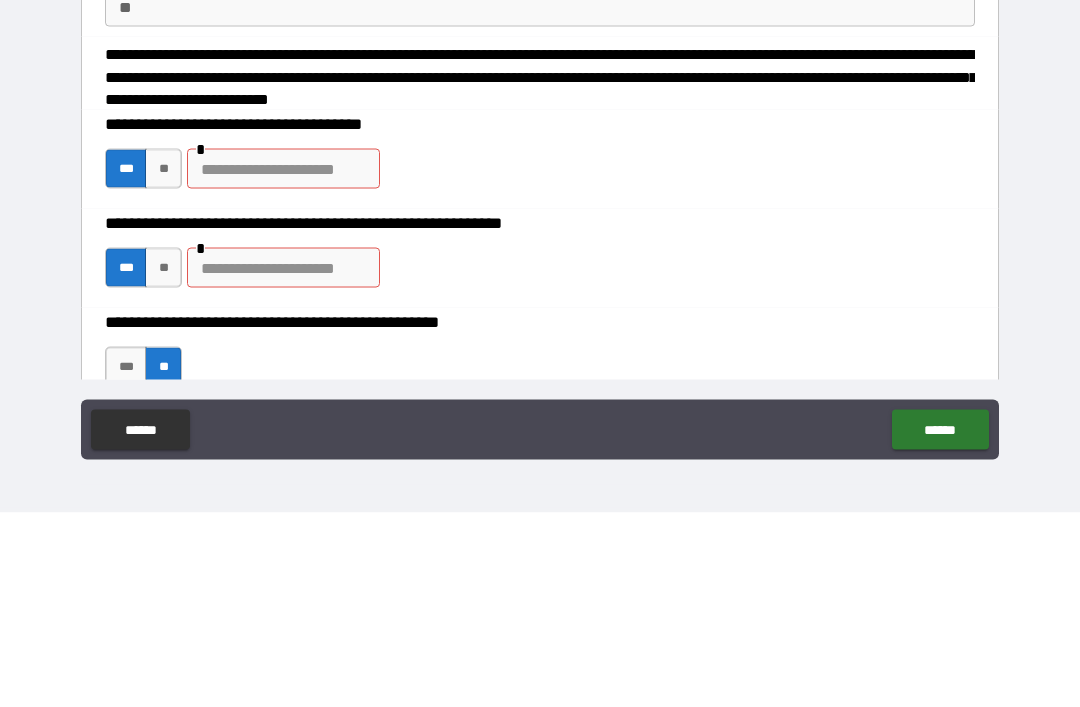 type on "**********" 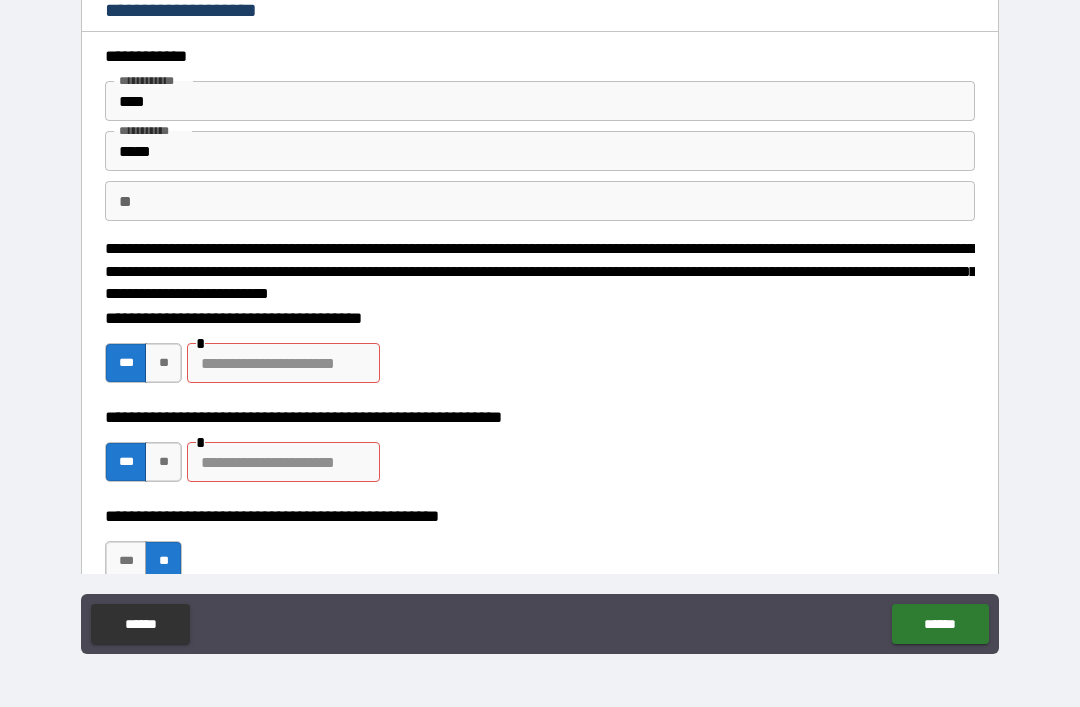 click at bounding box center [283, 363] 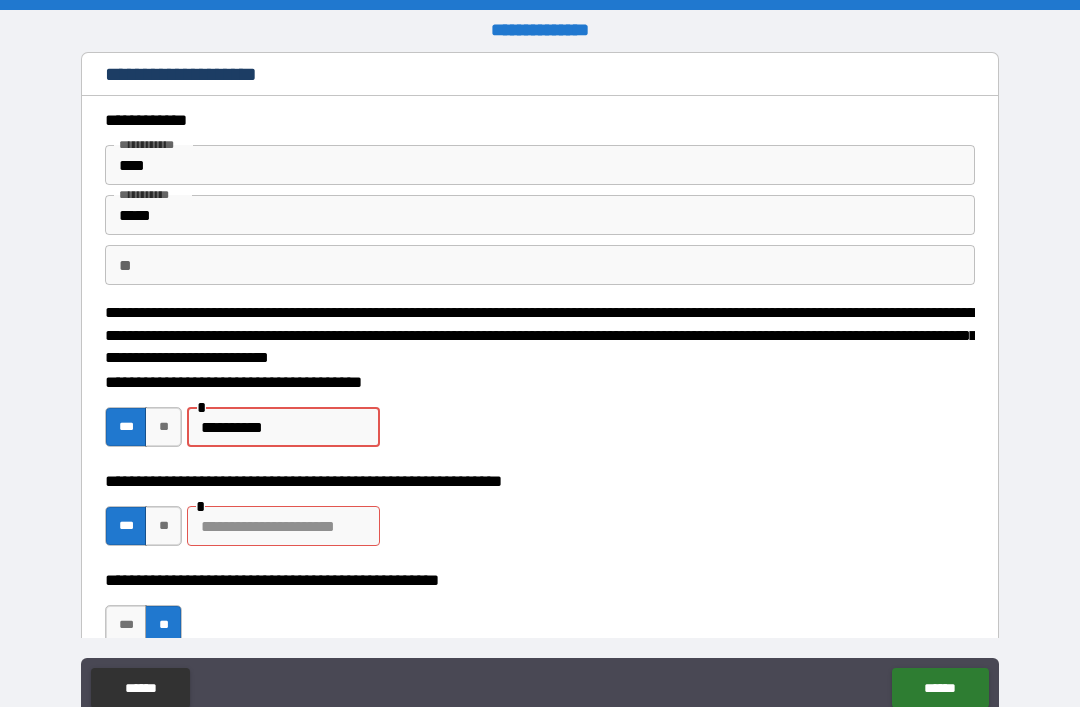 scroll, scrollTop: 0, scrollLeft: 0, axis: both 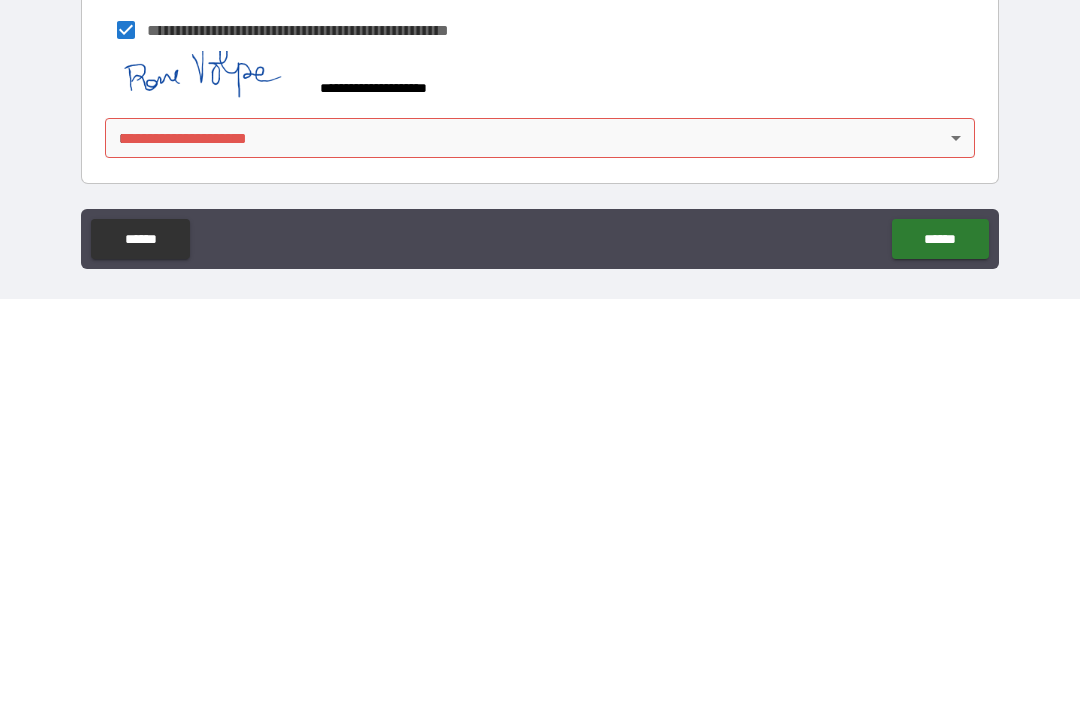 type on "**********" 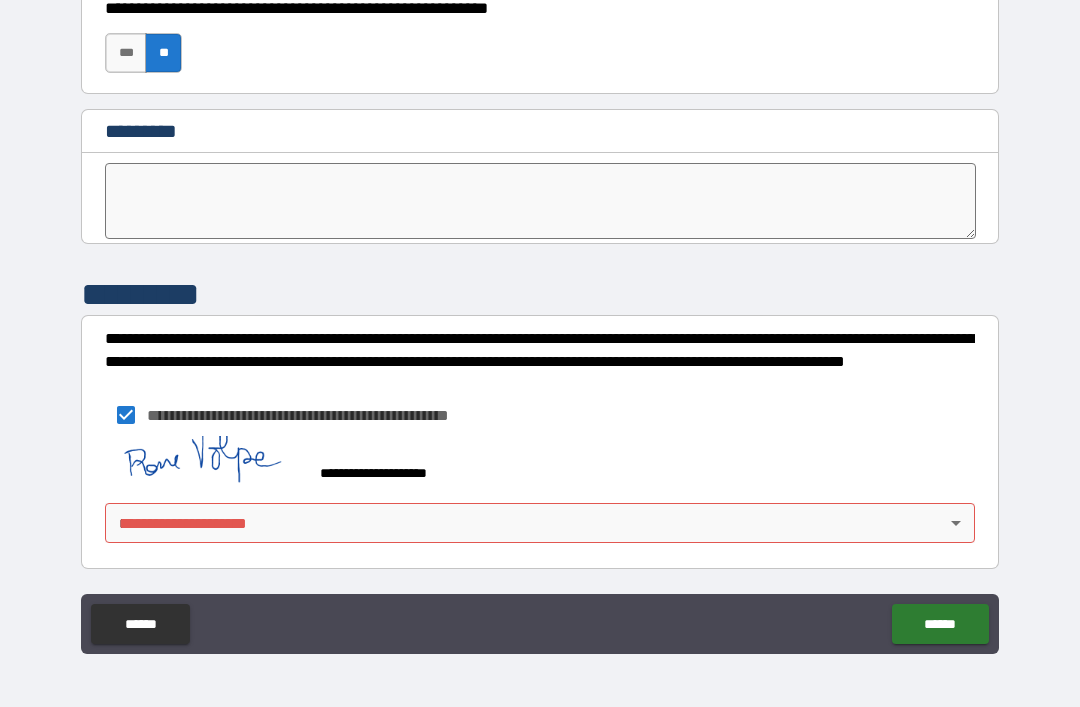 scroll, scrollTop: 10232, scrollLeft: 0, axis: vertical 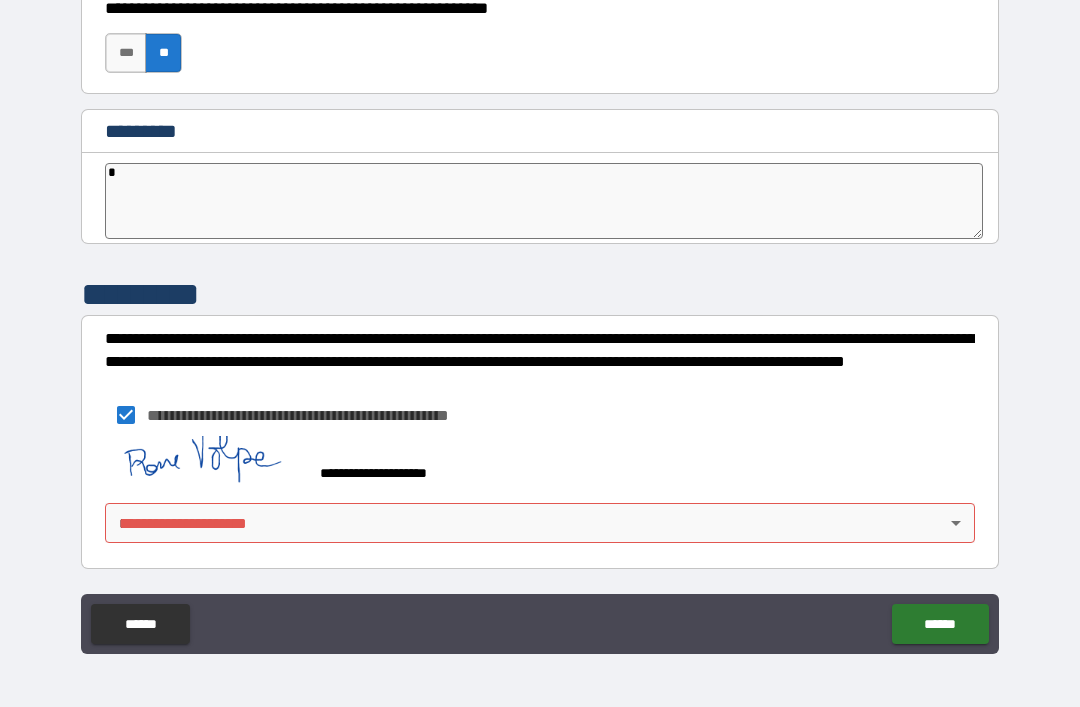 type on "**" 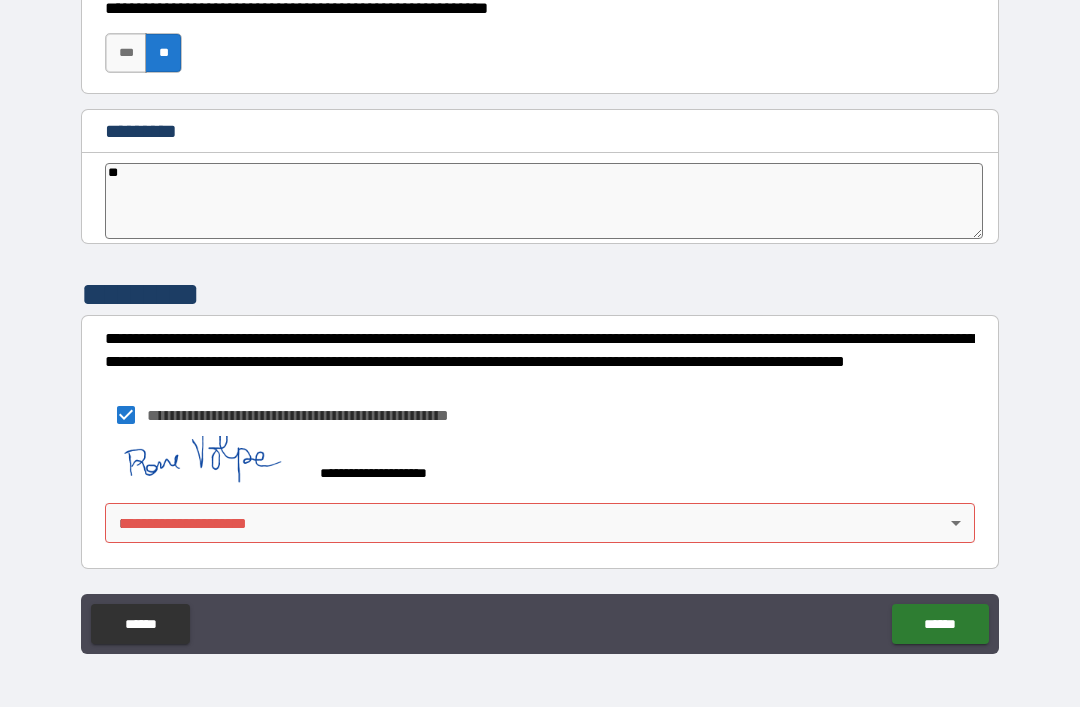 type on "*" 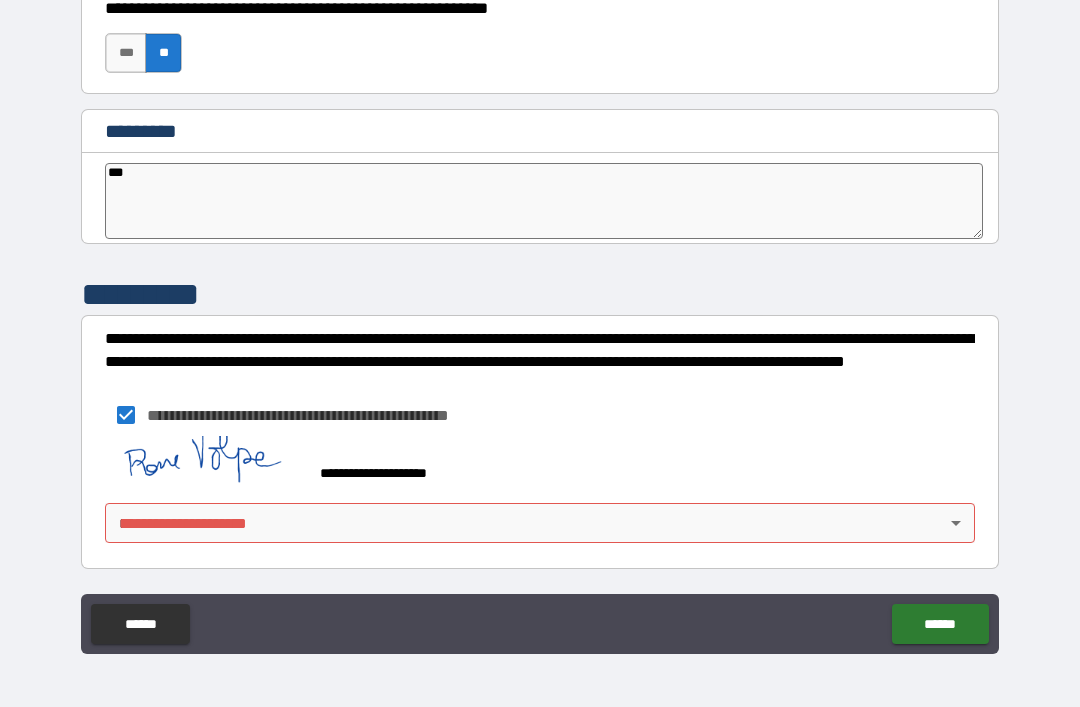 type on "*" 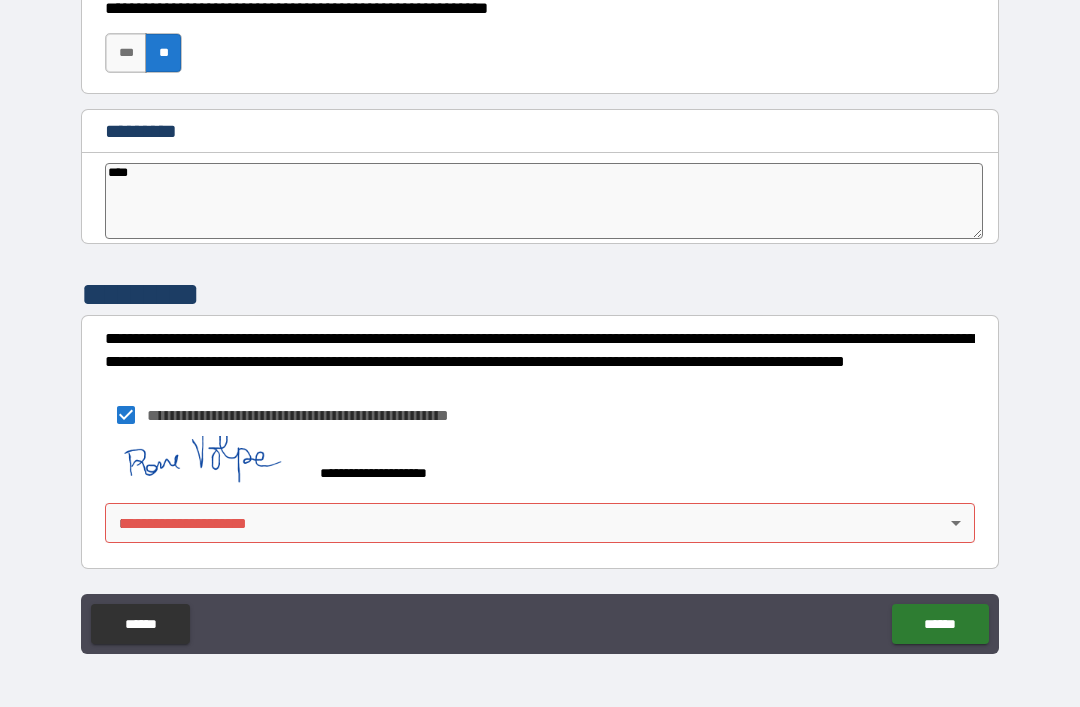 type on "*" 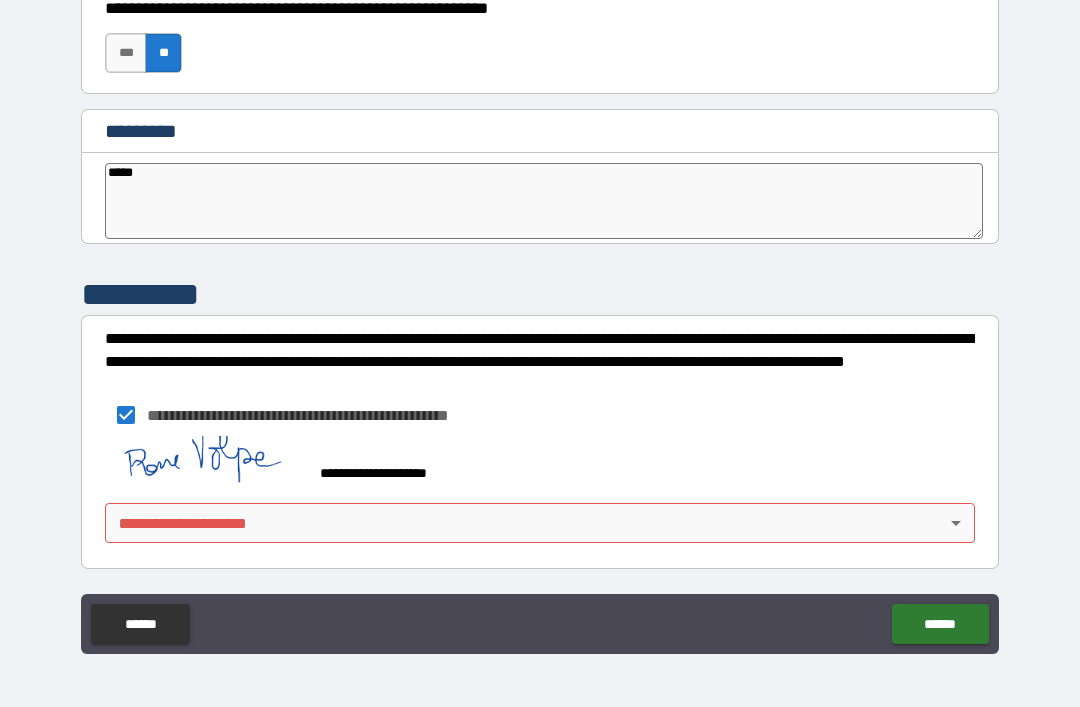 type on "*" 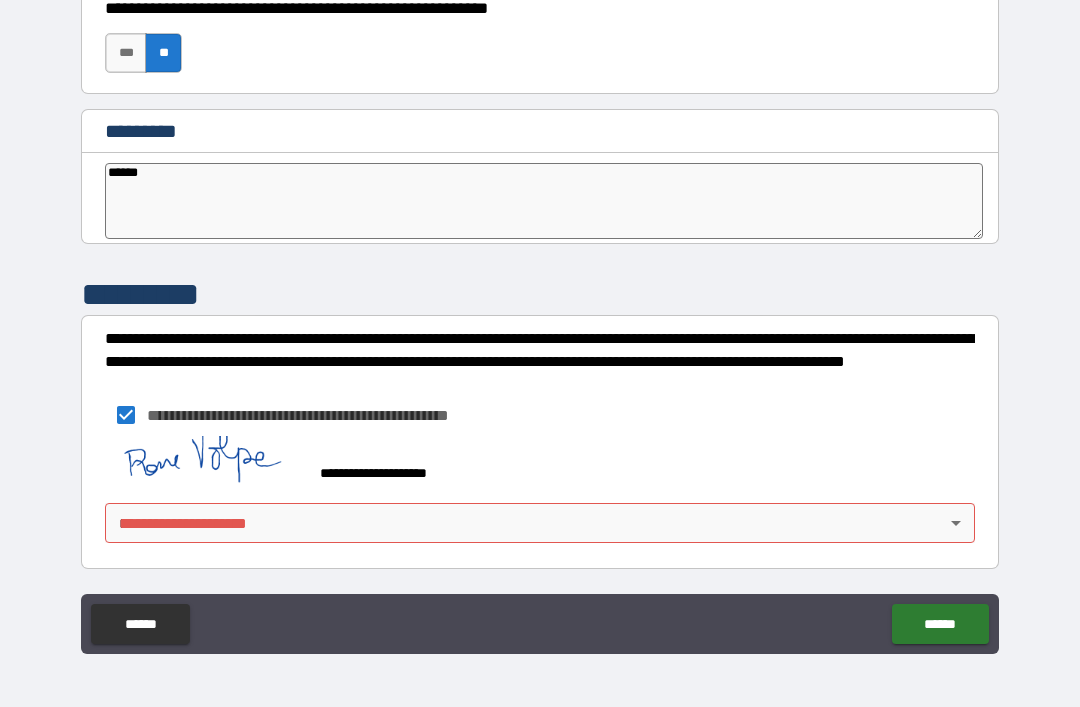 type on "*" 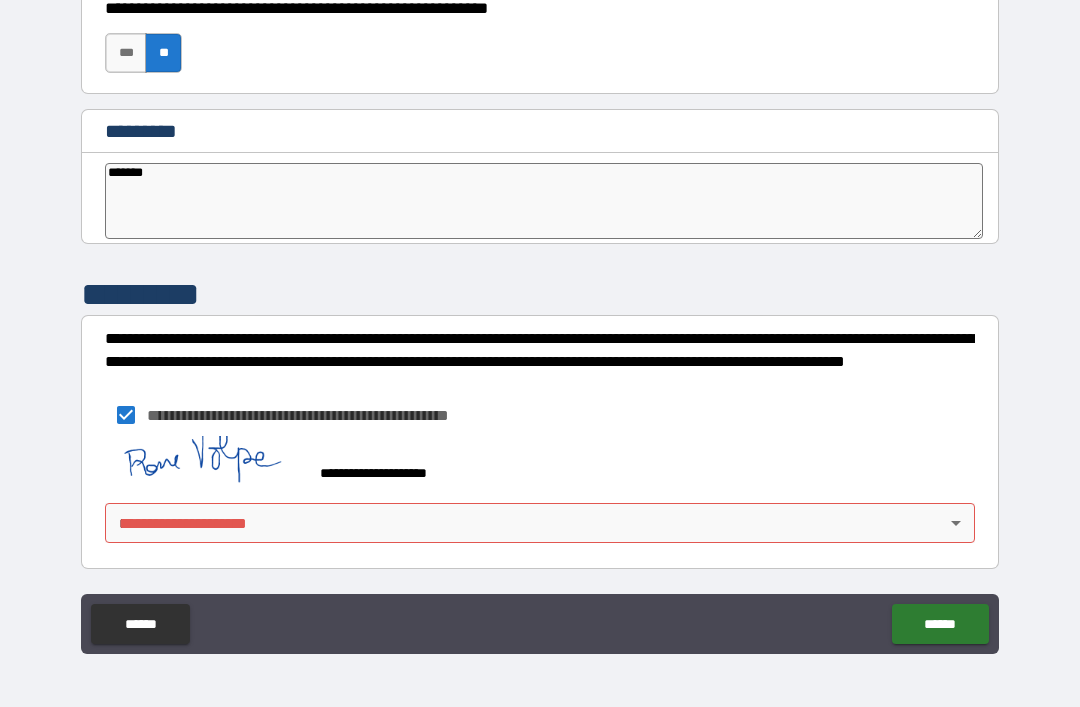 type on "*" 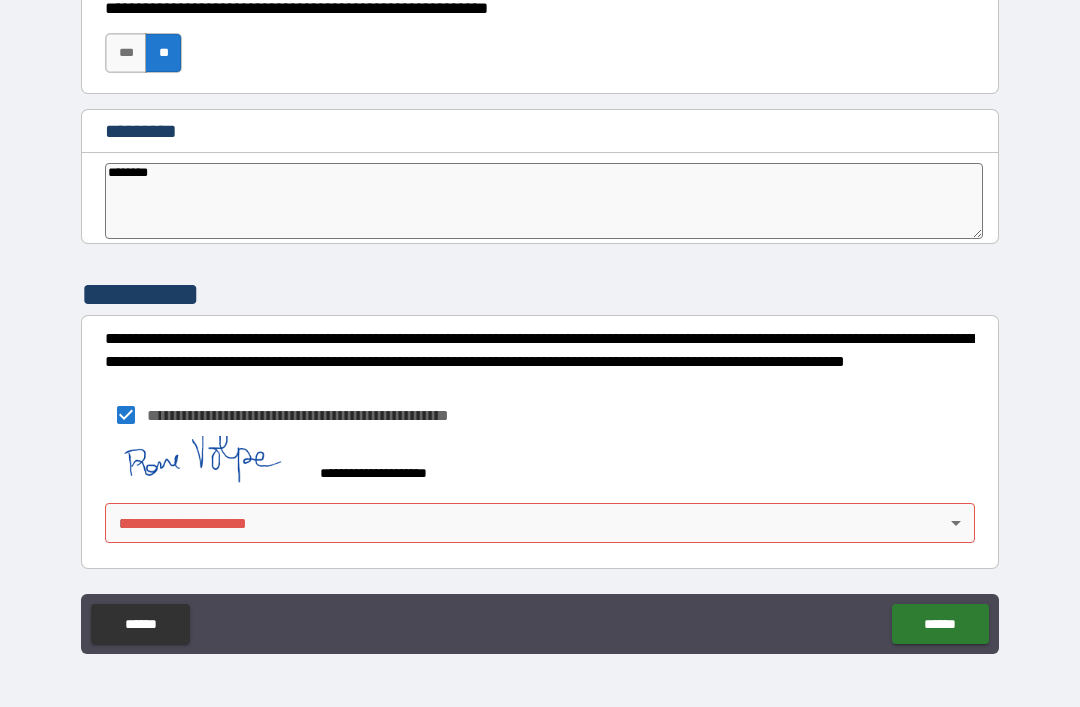 type on "*" 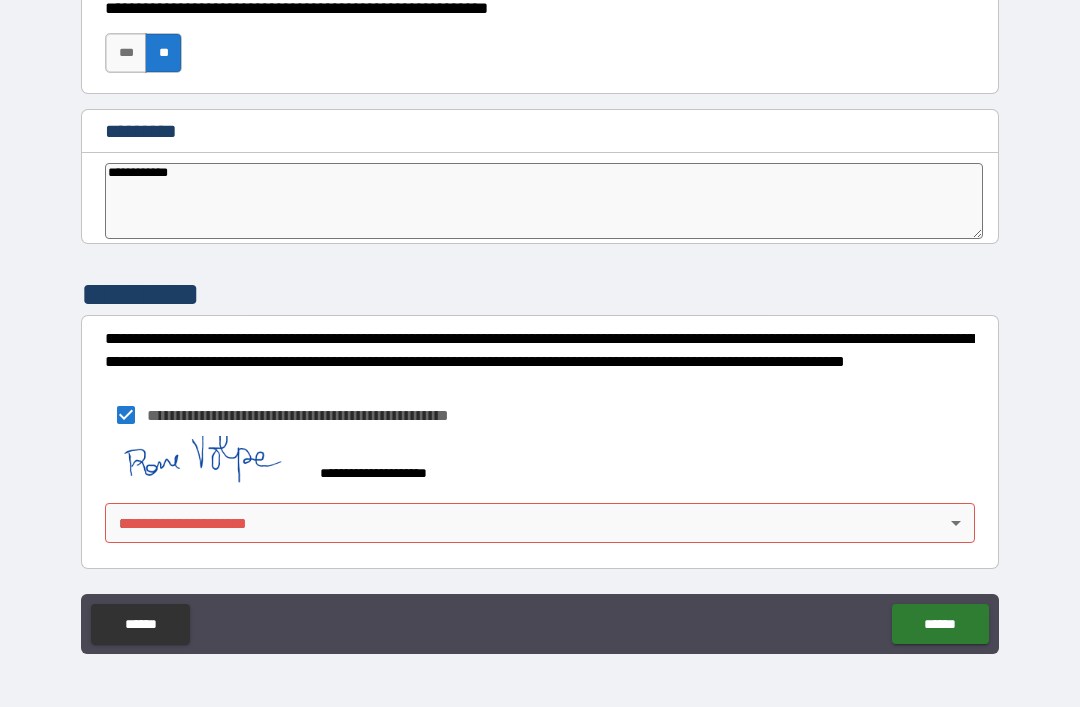 type on "**********" 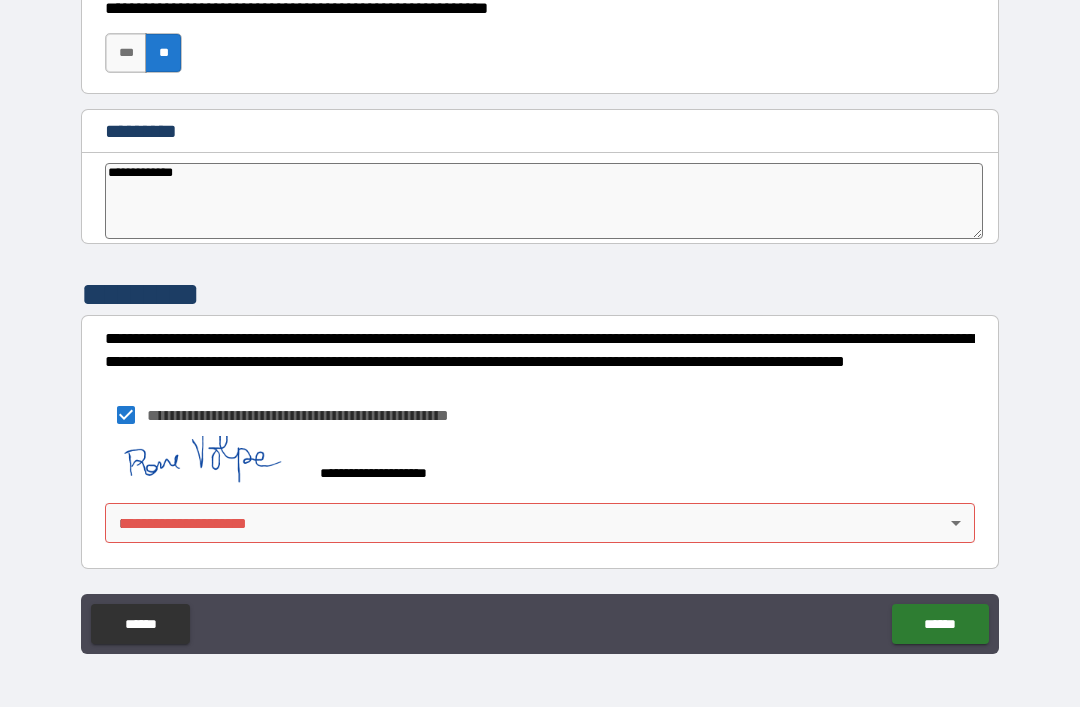 type on "*" 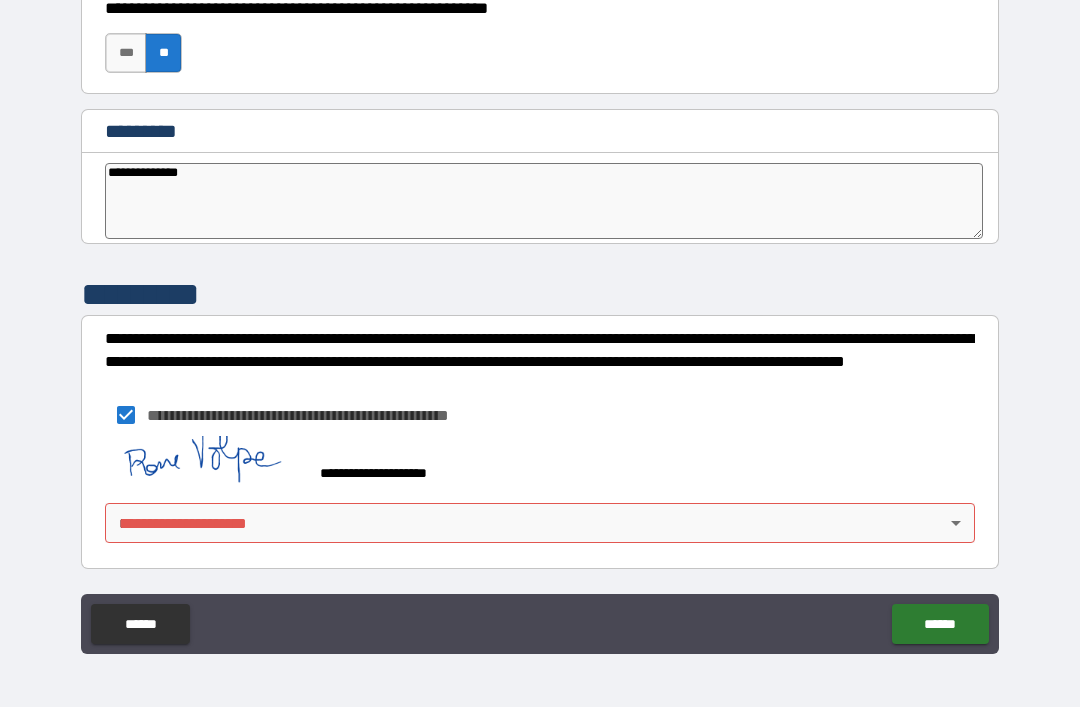type on "*" 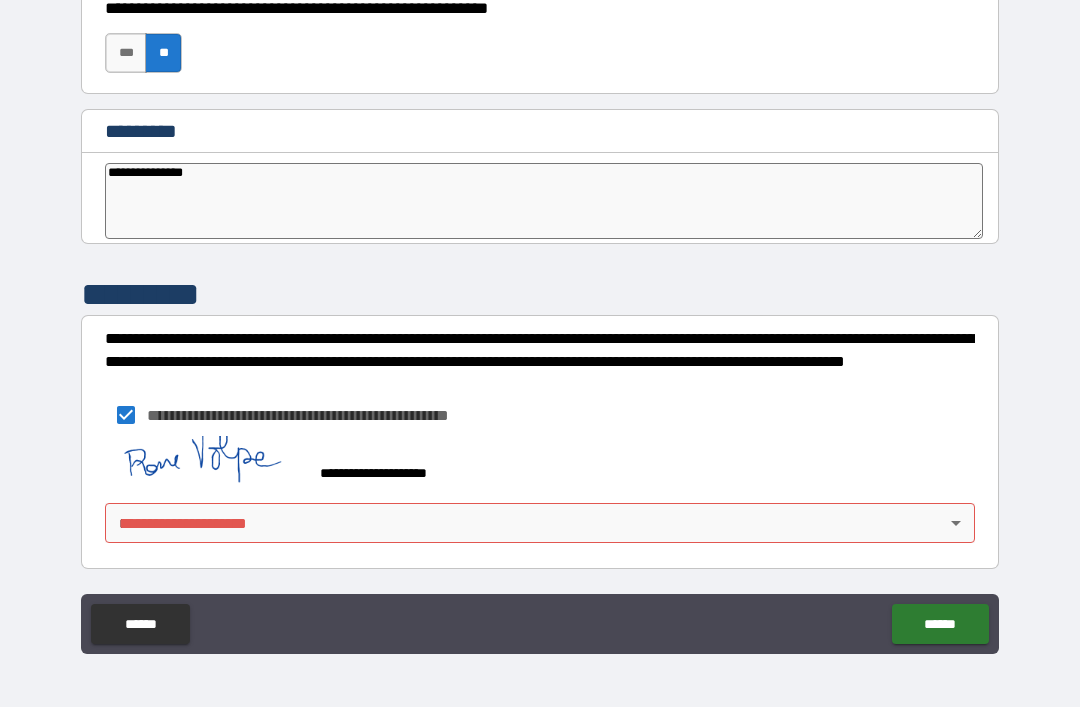 type on "*" 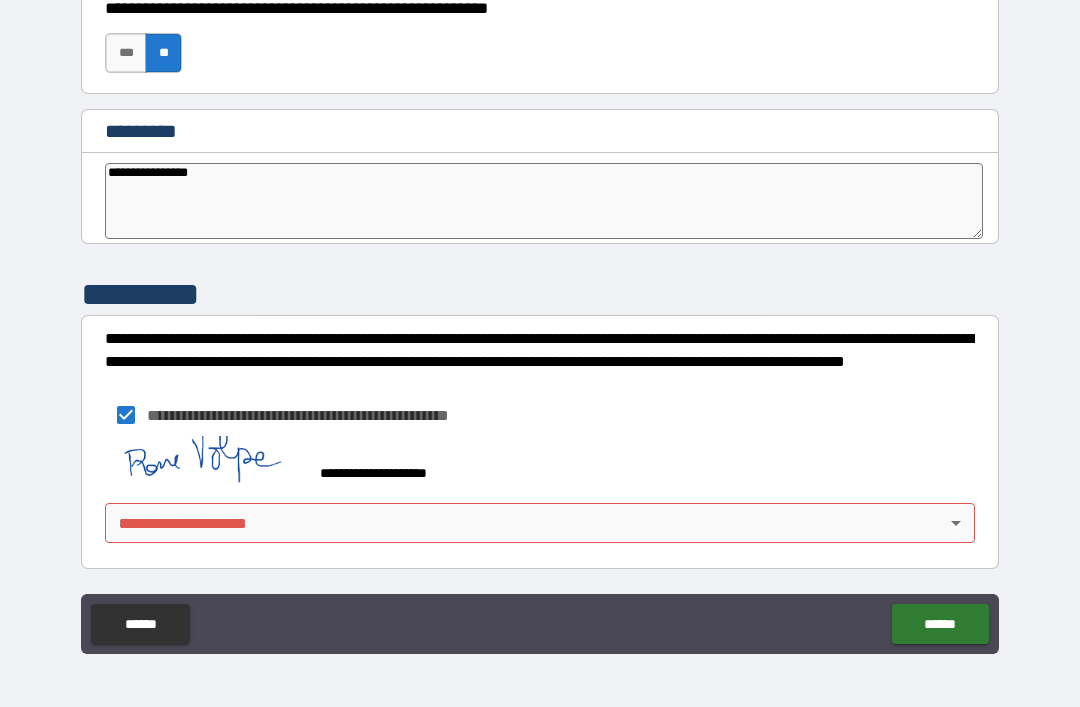 type on "*" 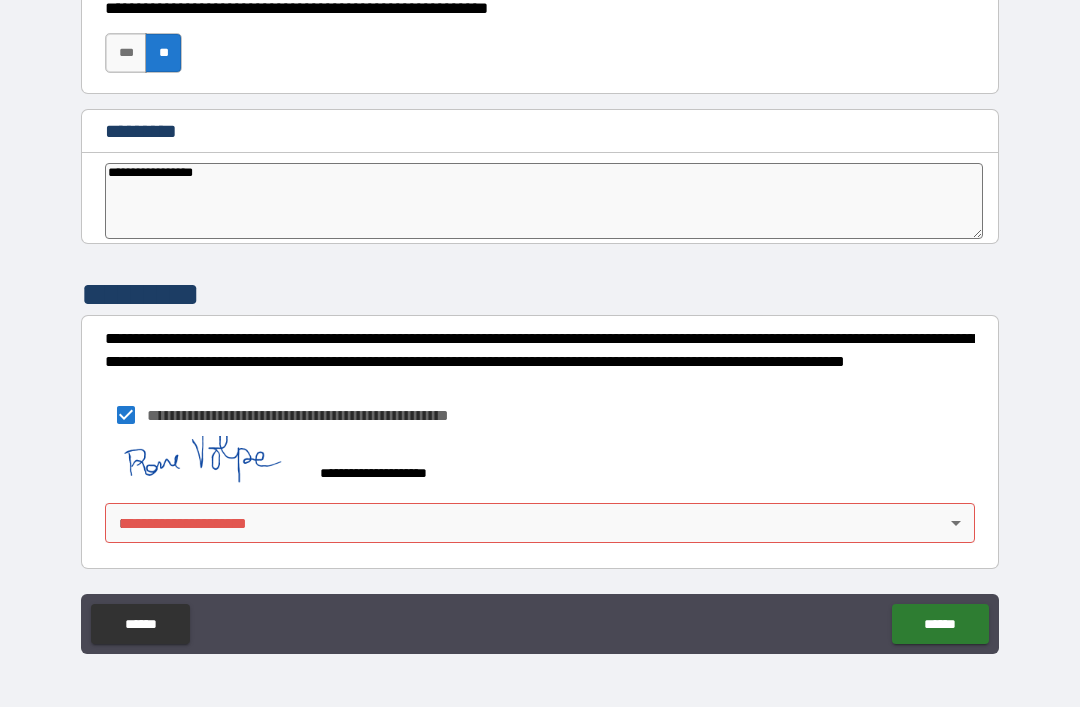 type on "*" 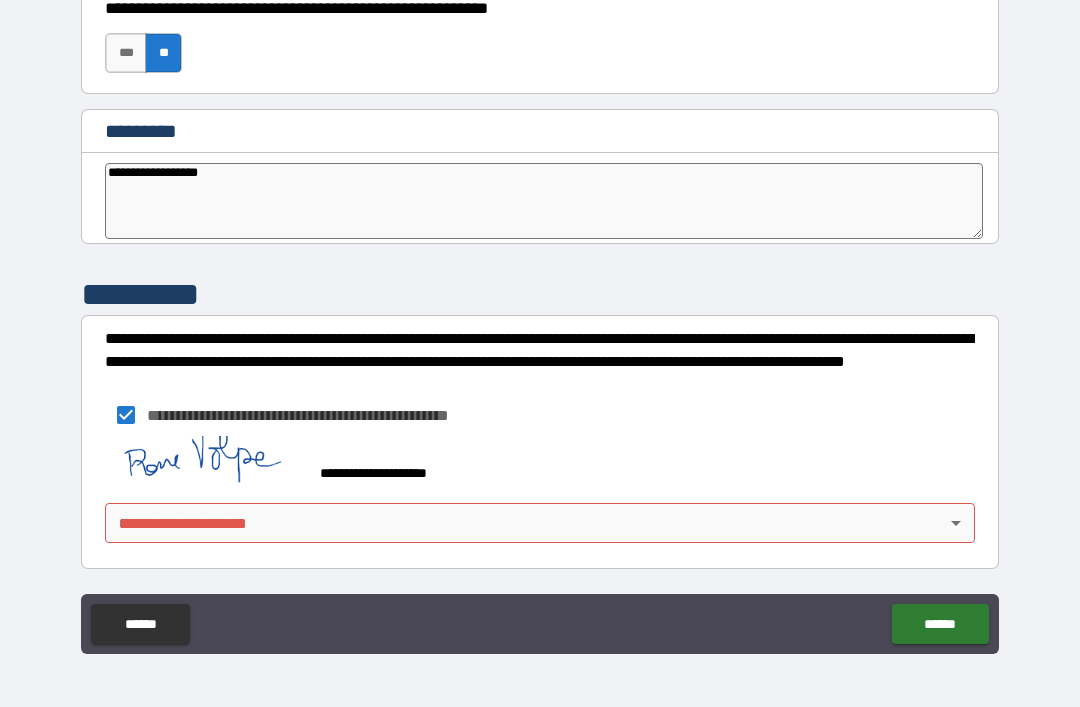 type on "*" 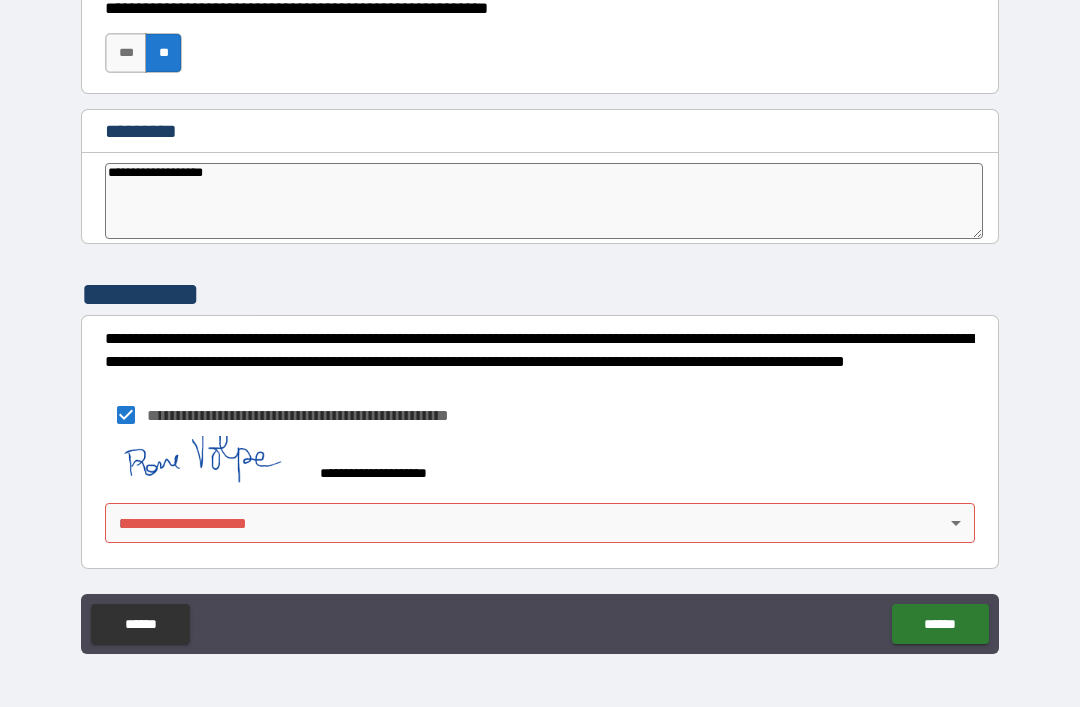 type on "*" 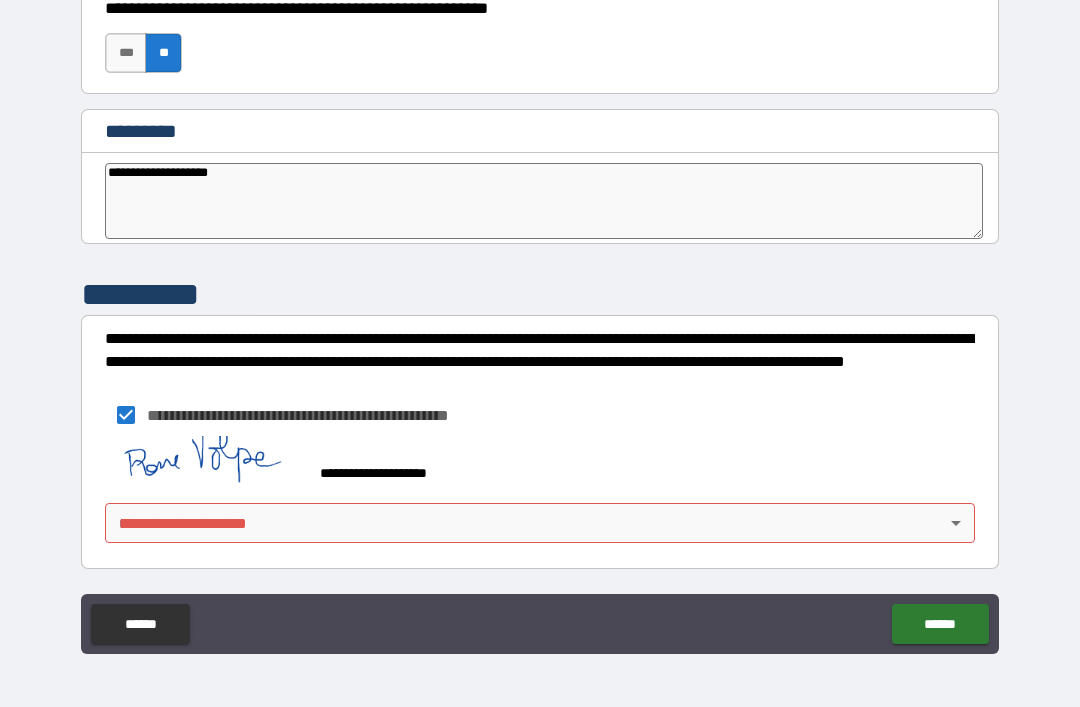 type on "*" 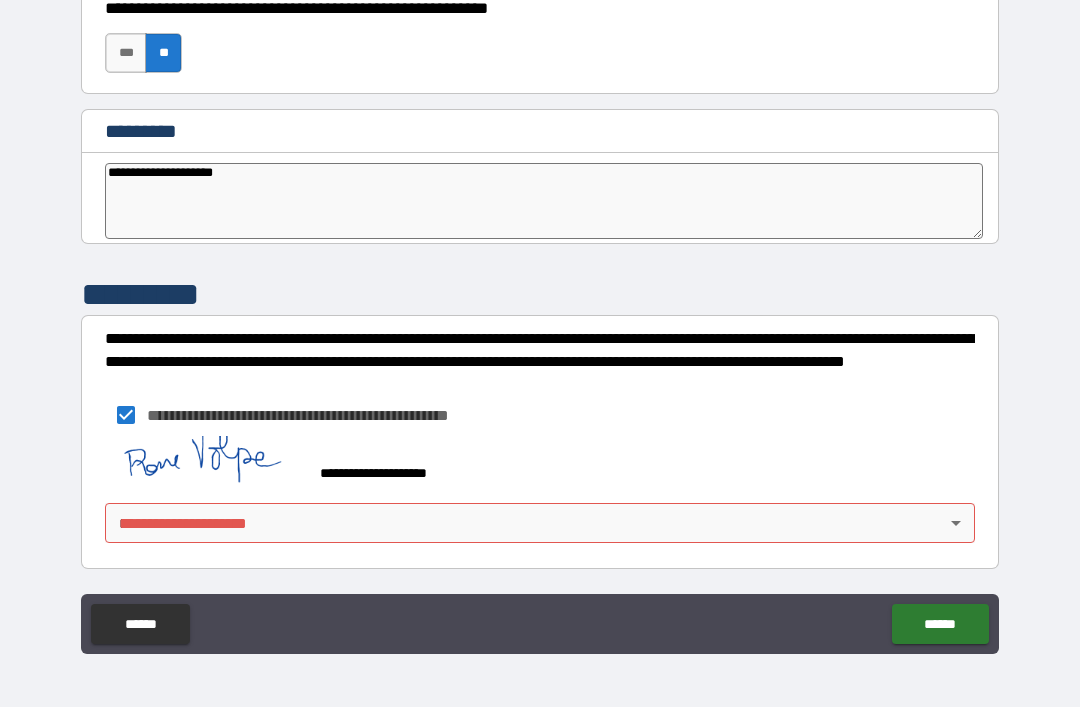 type on "*" 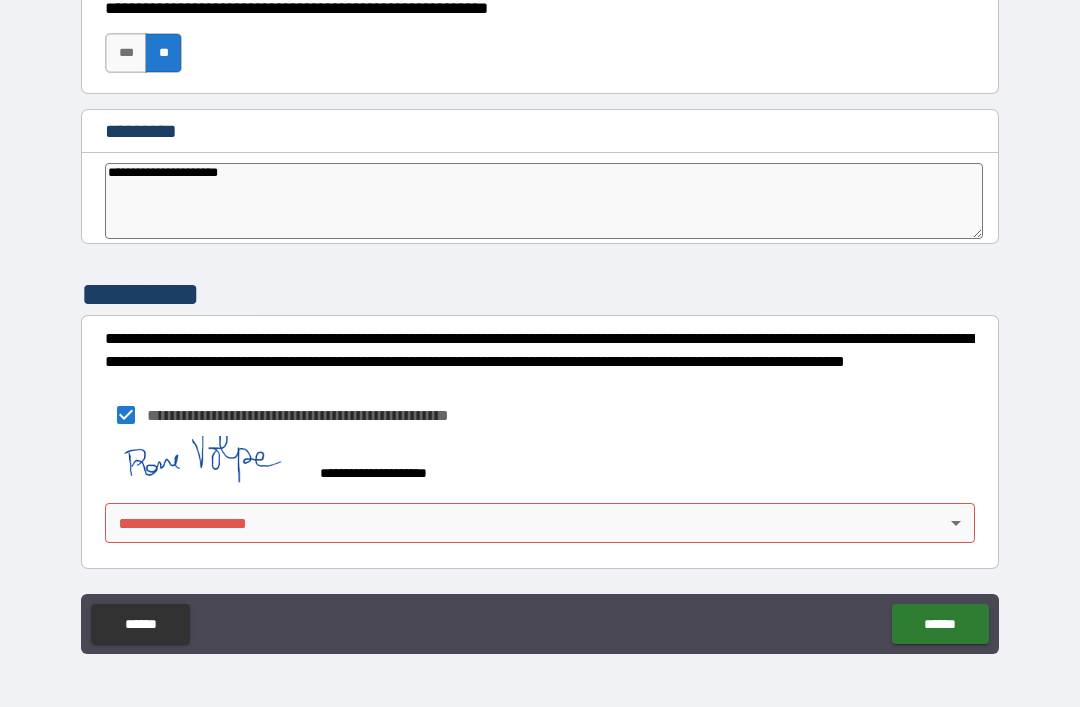 type on "**********" 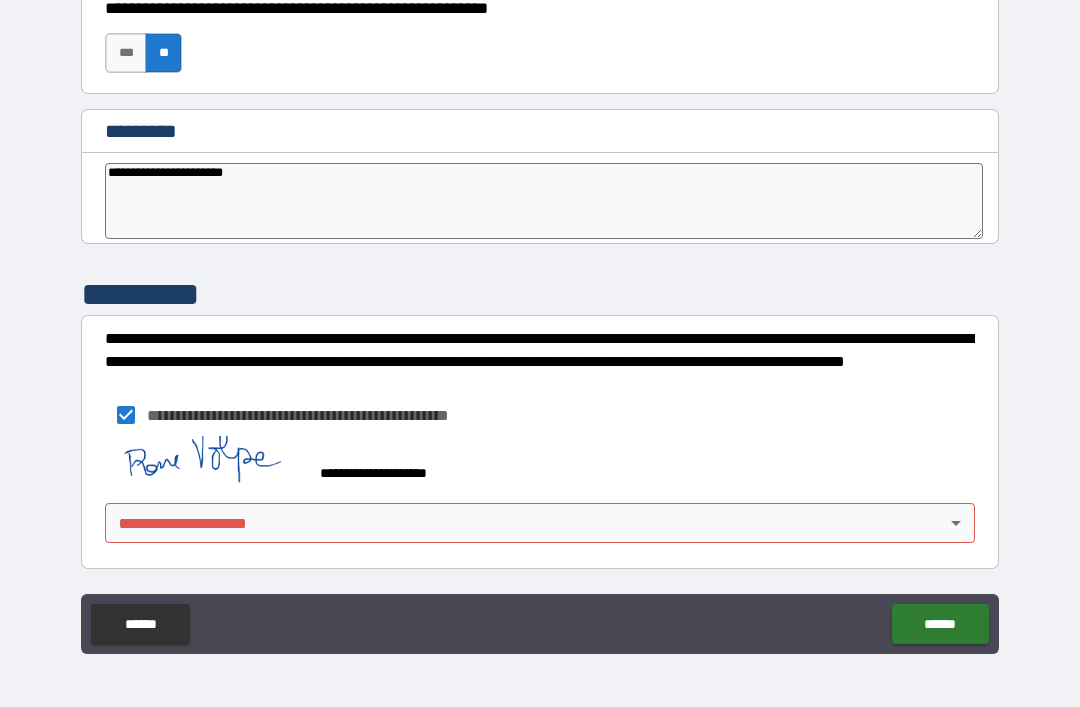 type on "*" 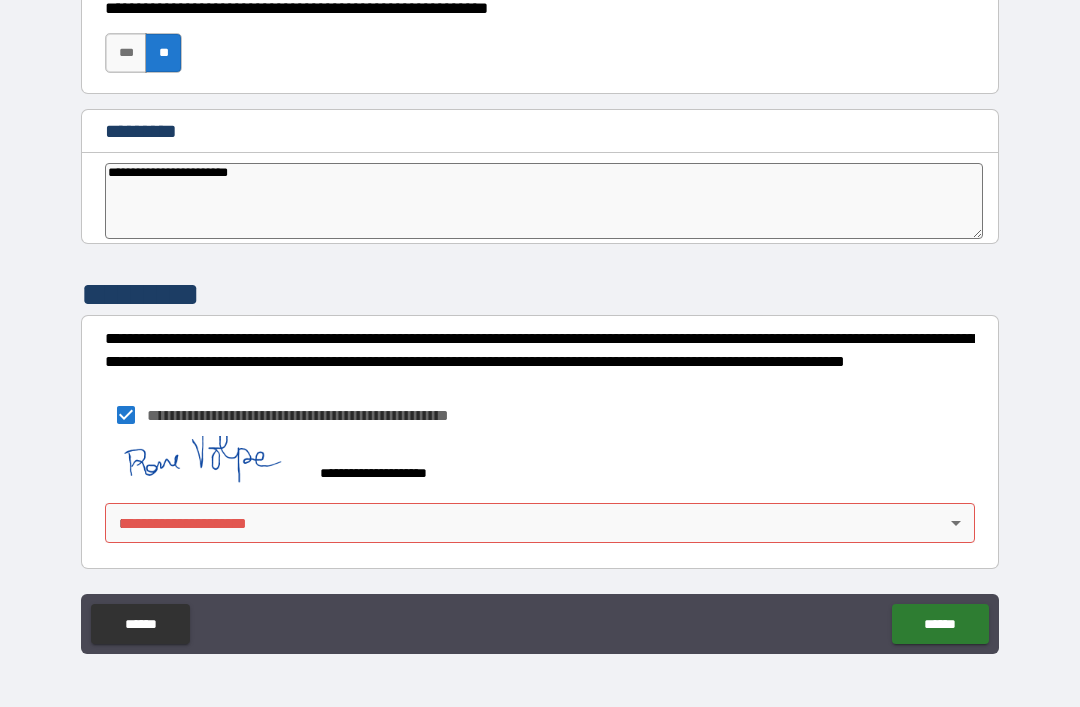 type on "*" 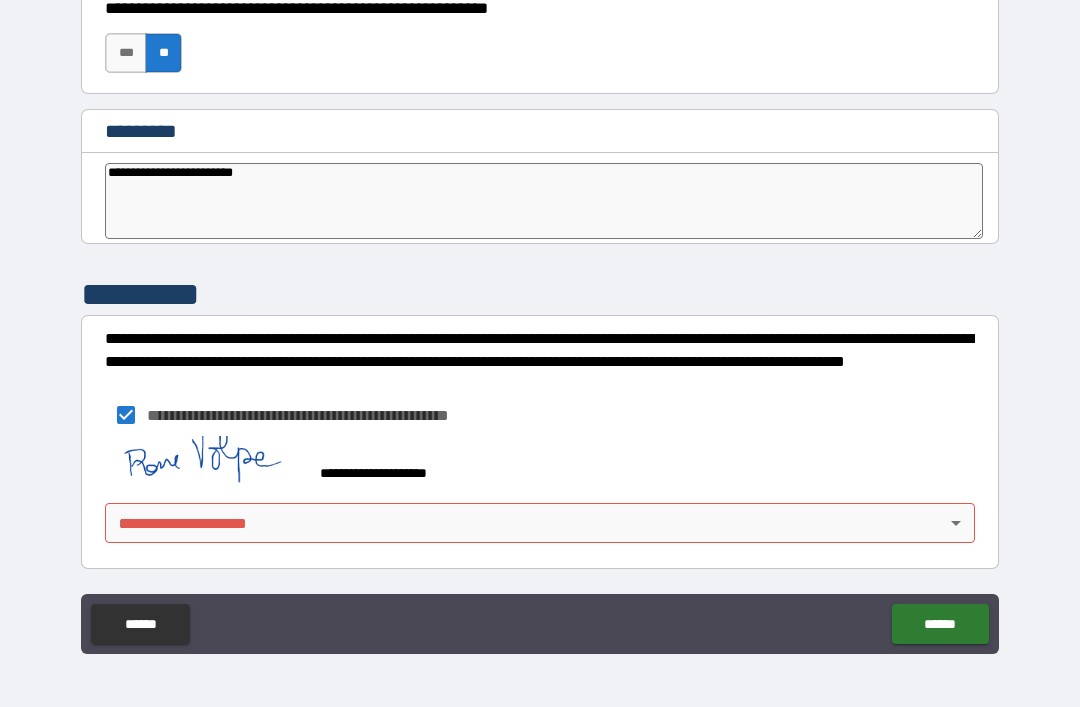 type on "*" 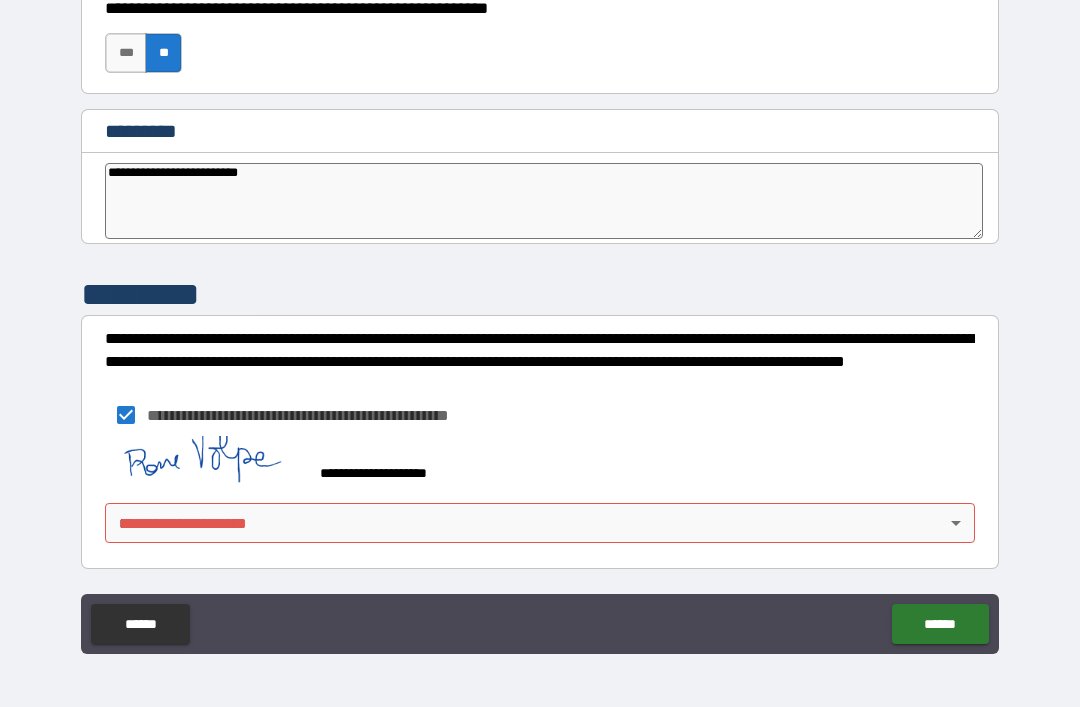 type on "*" 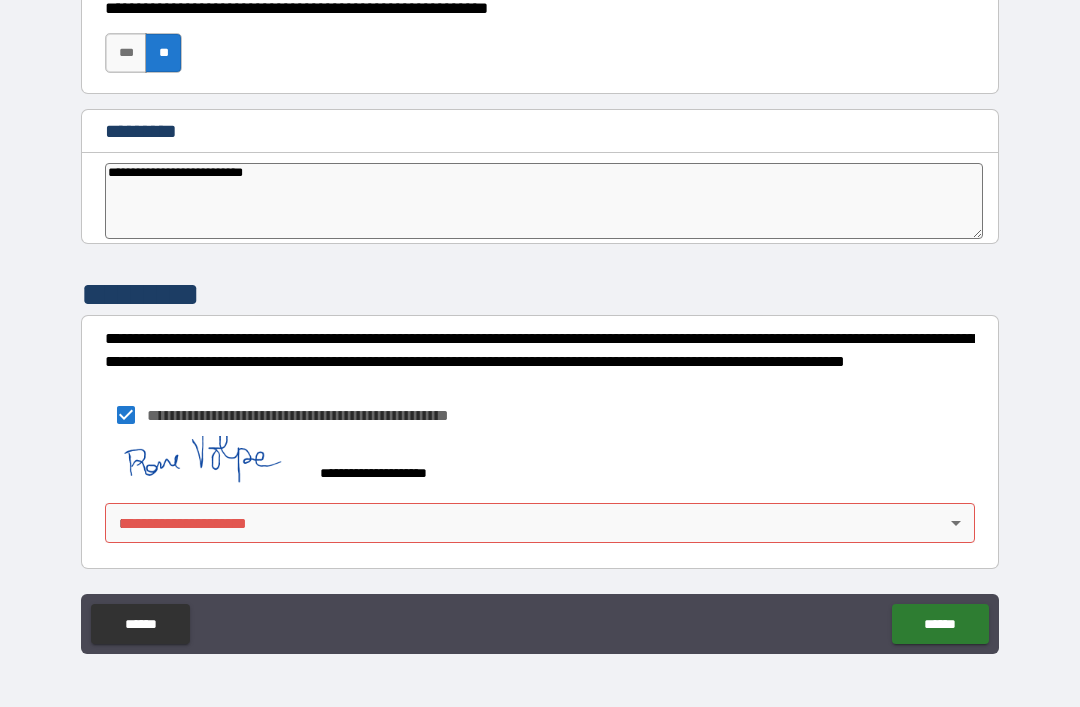 type on "*" 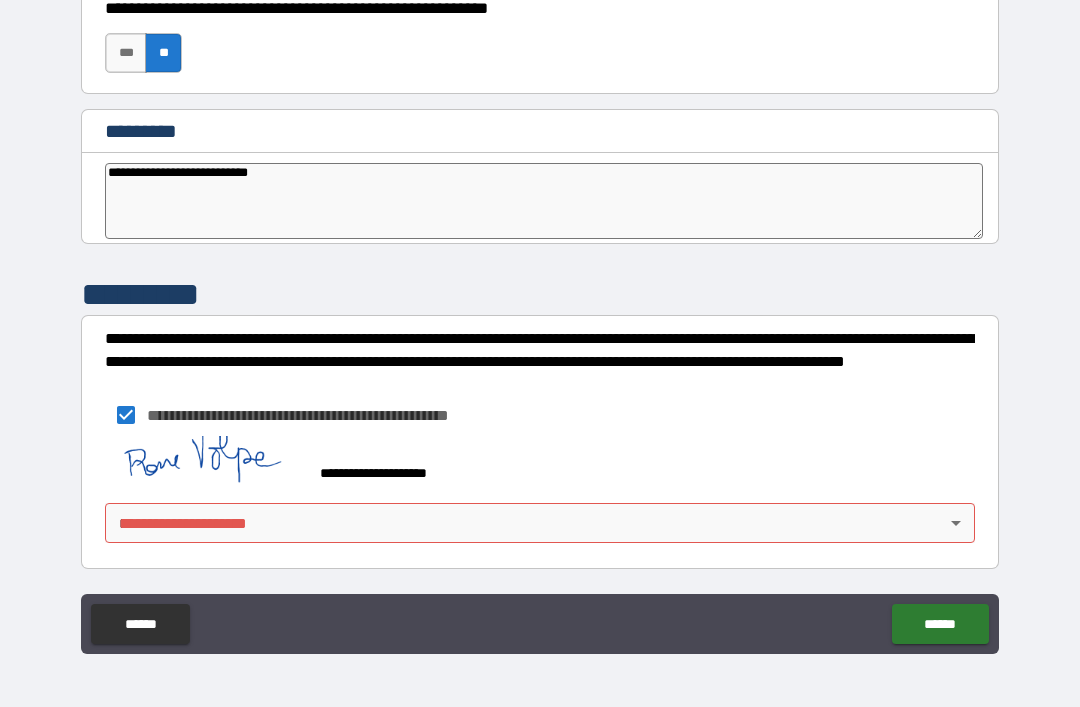 type on "*" 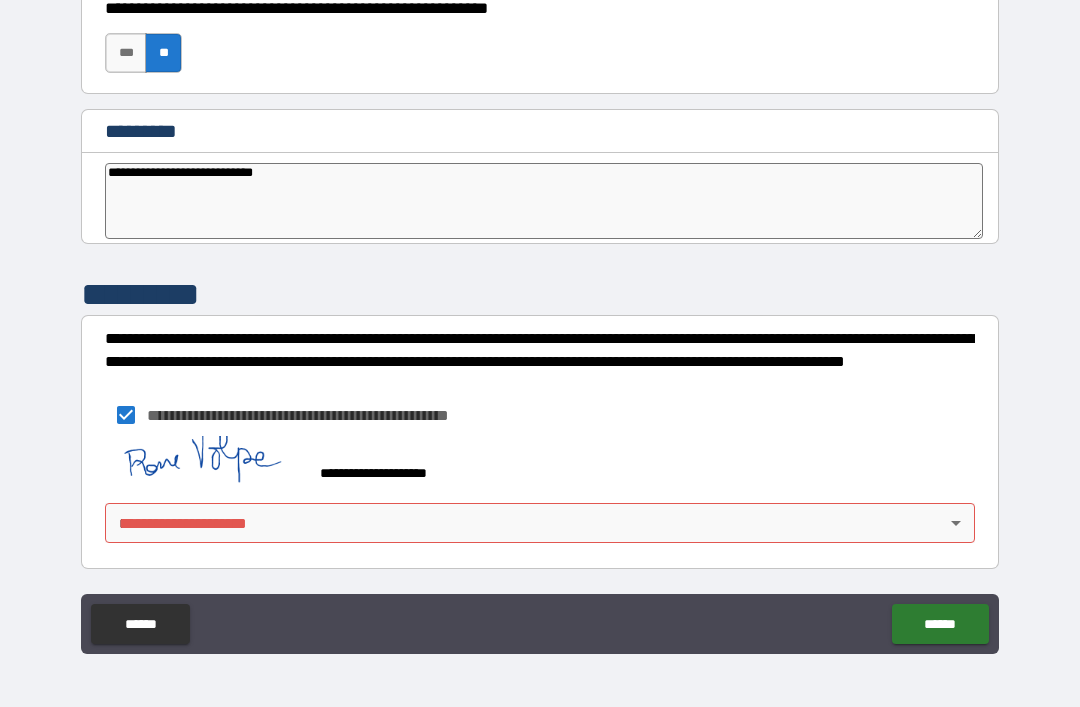 type on "*" 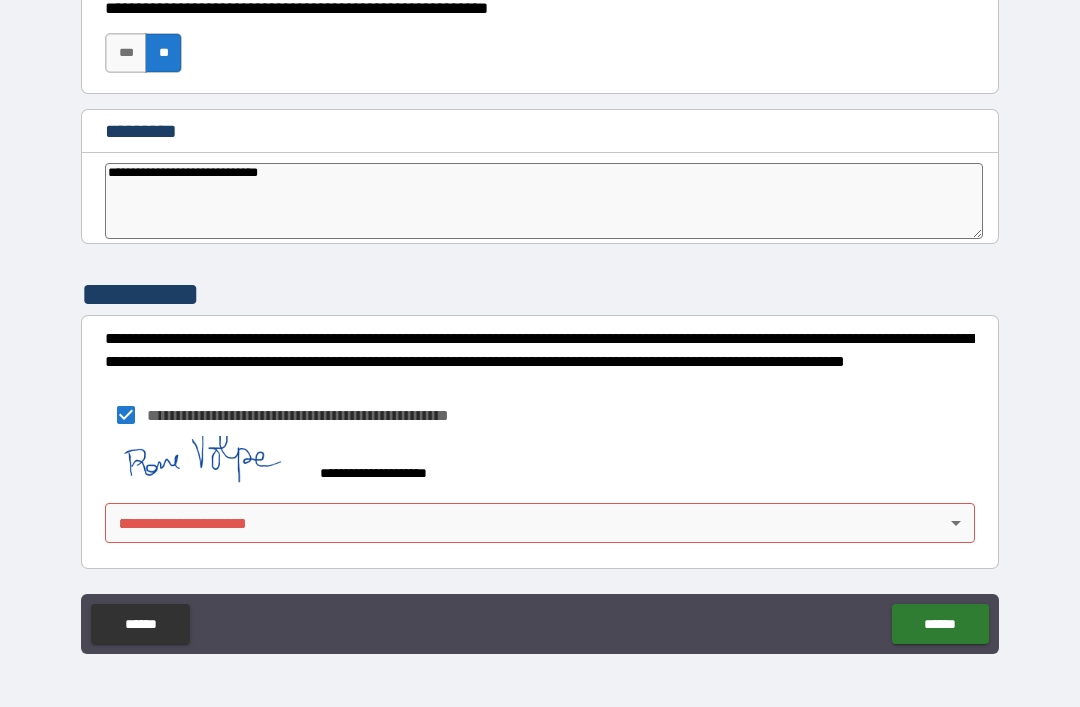 type on "*" 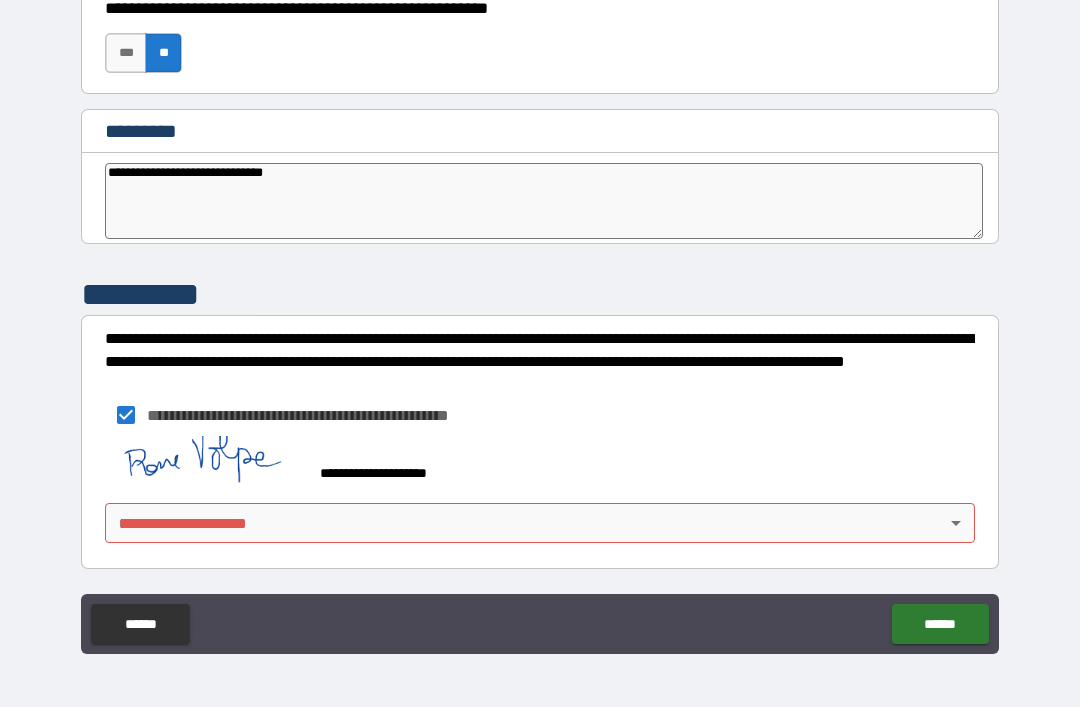 type on "*" 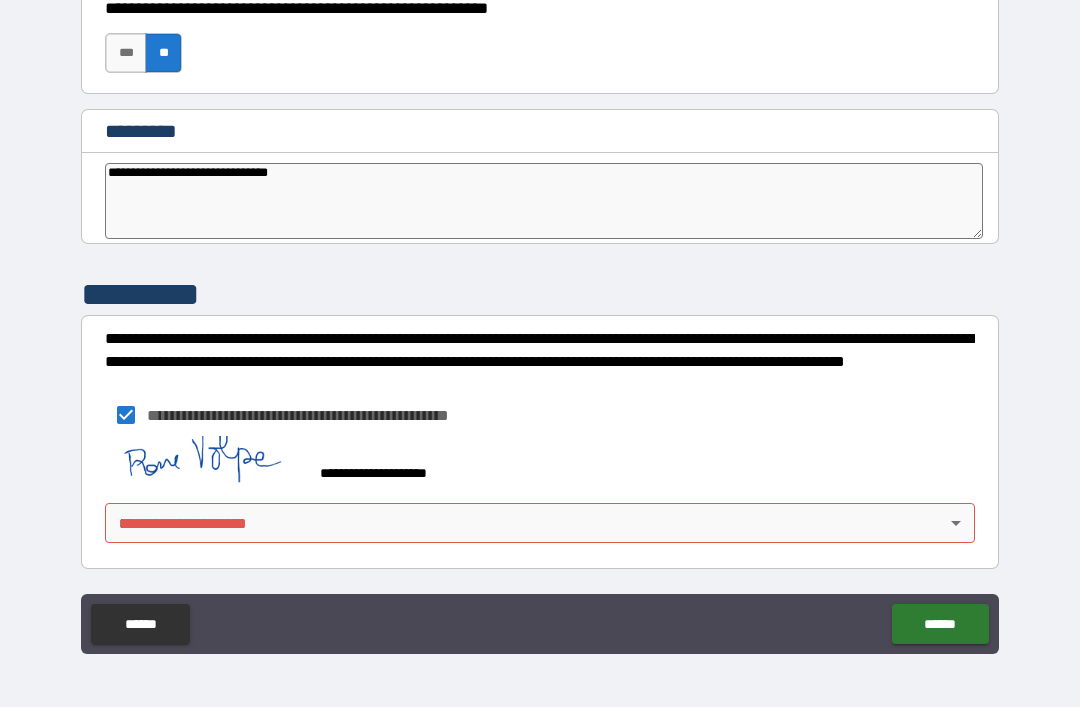 type on "*" 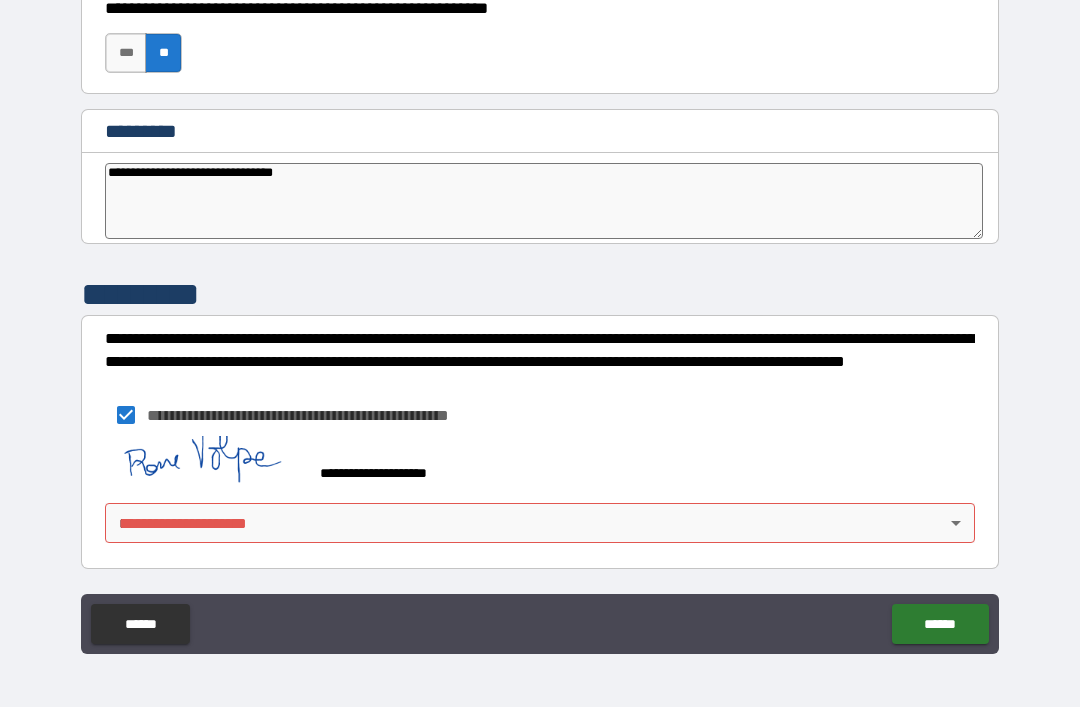 type on "*" 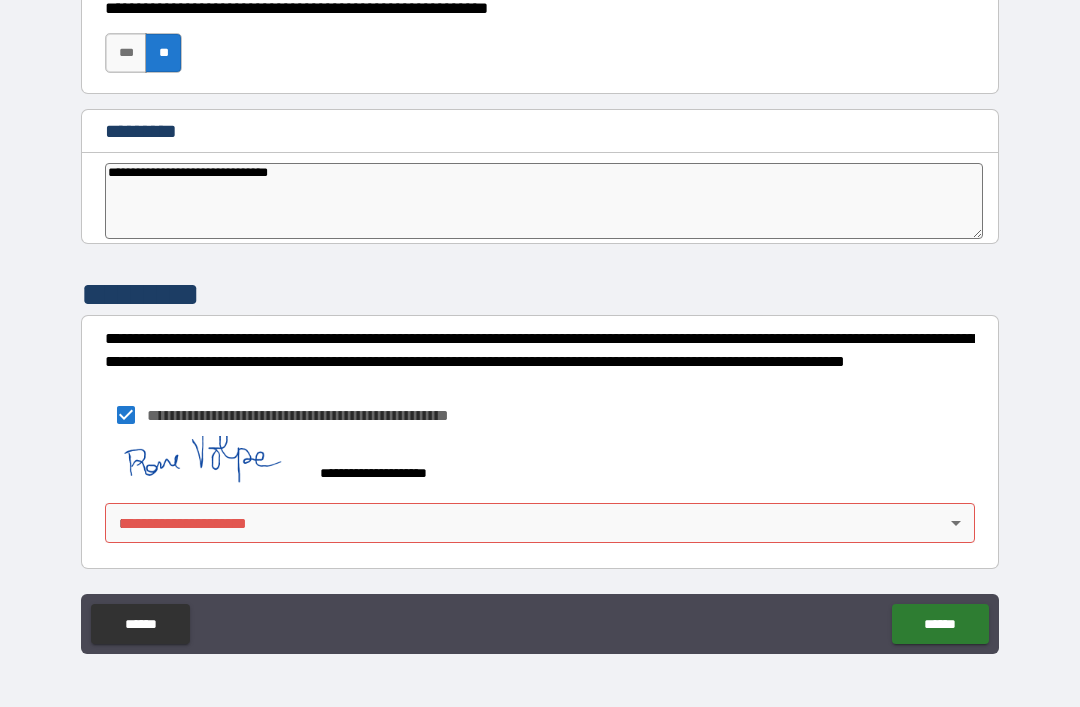 type on "*" 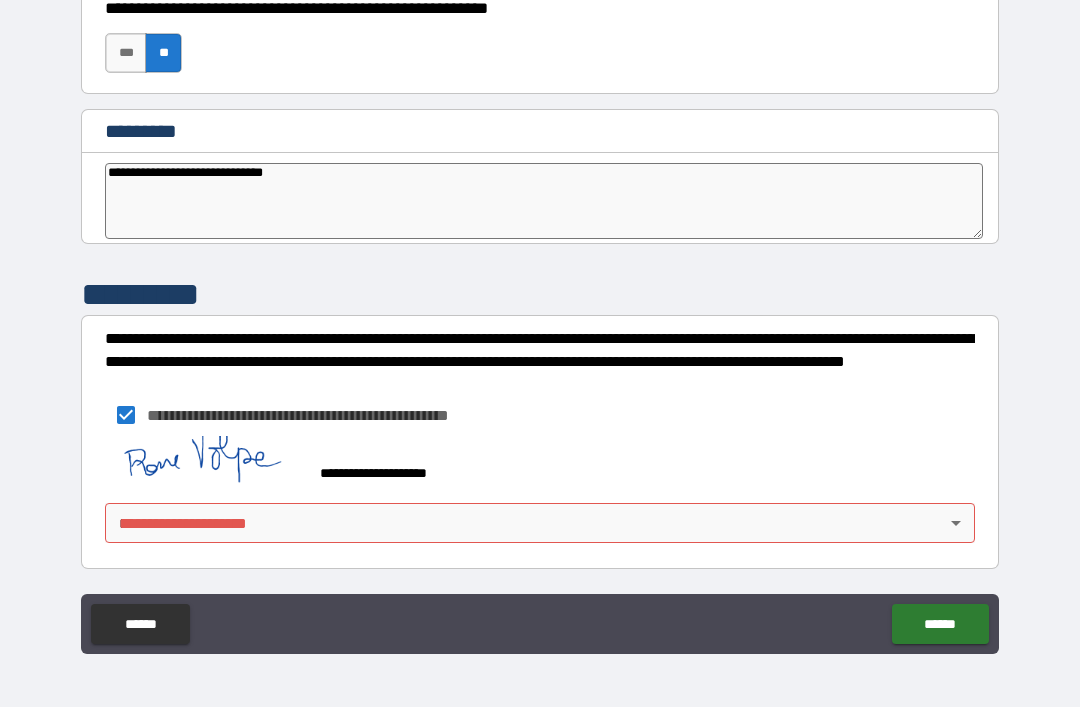 type on "*" 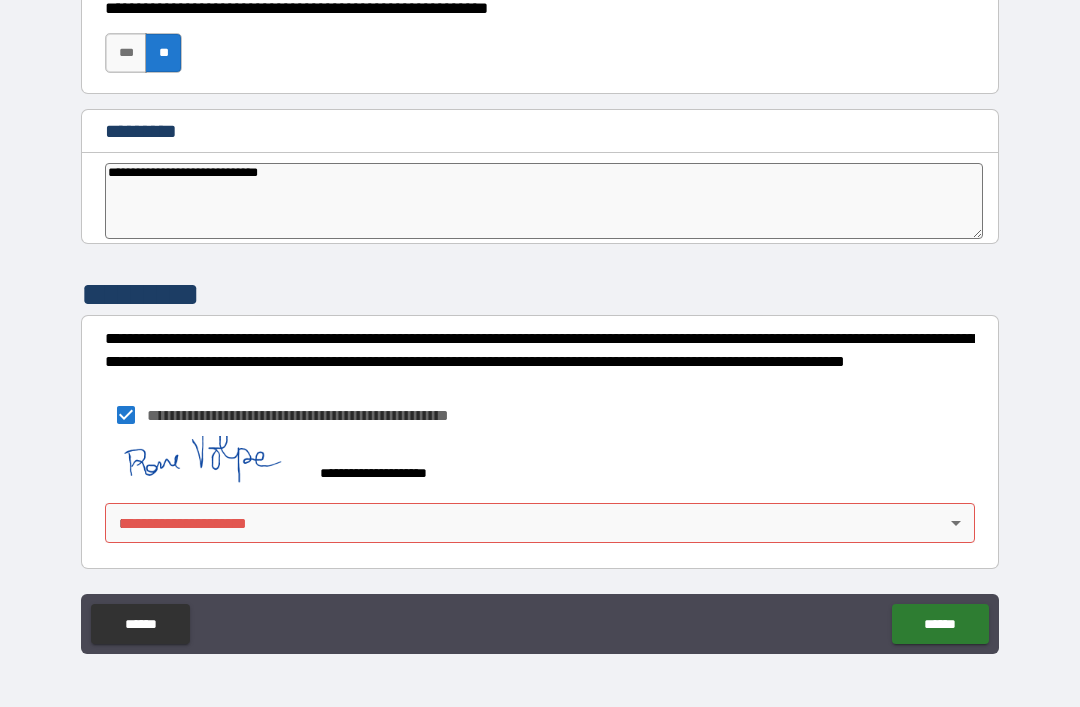 type on "*" 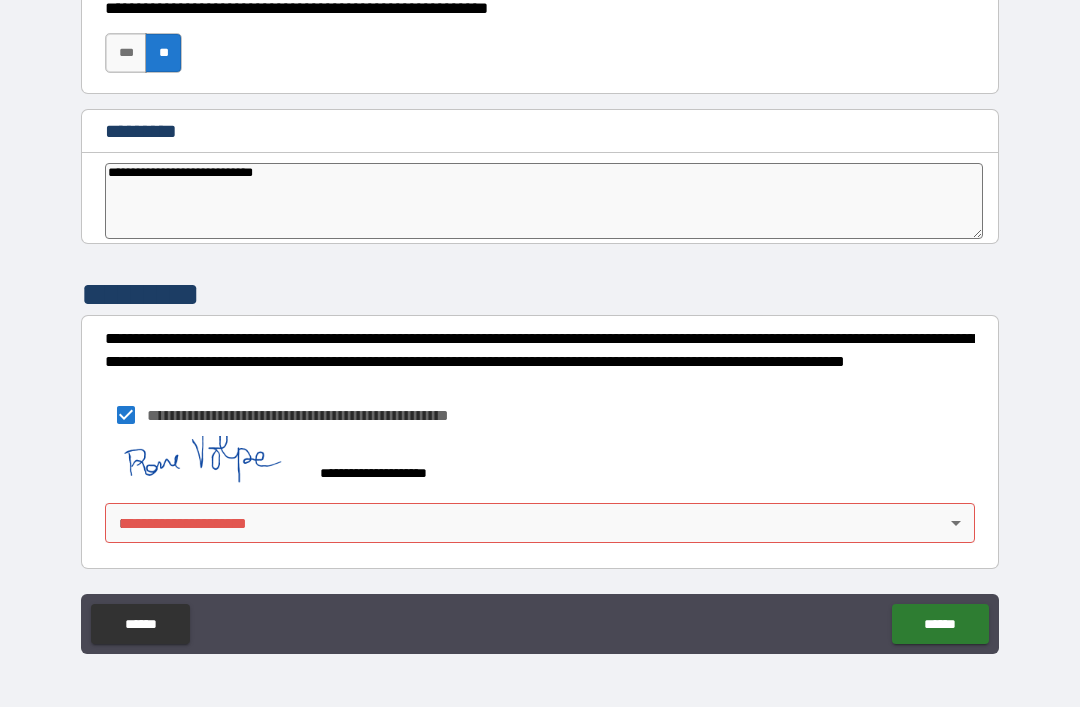 type on "*" 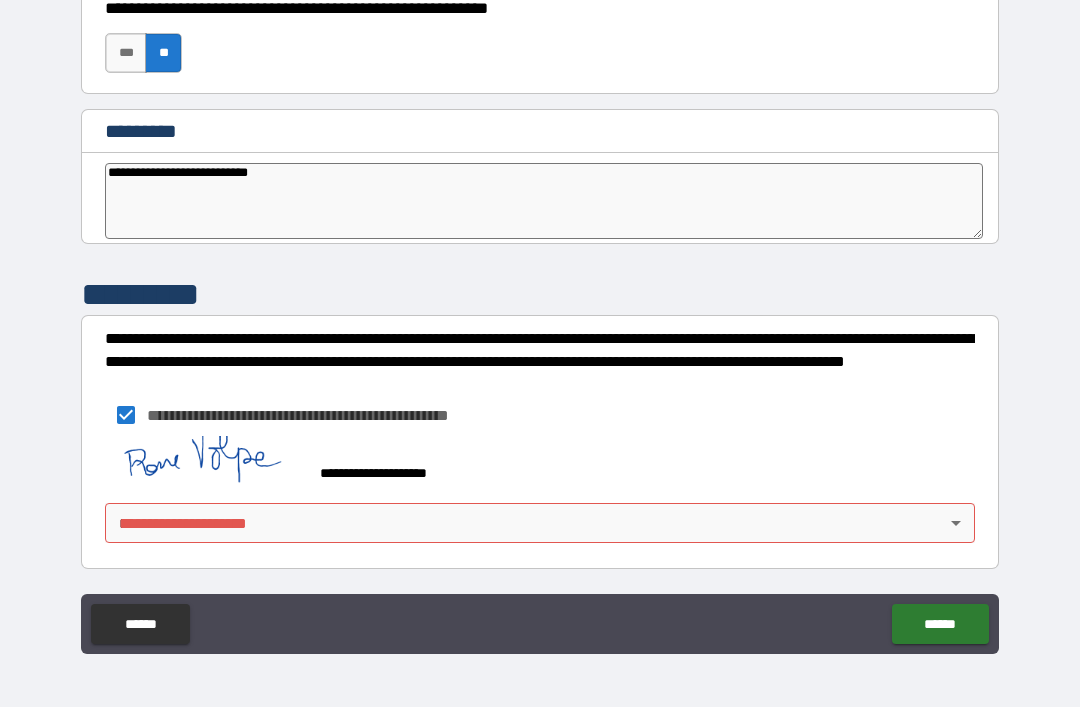 type on "**********" 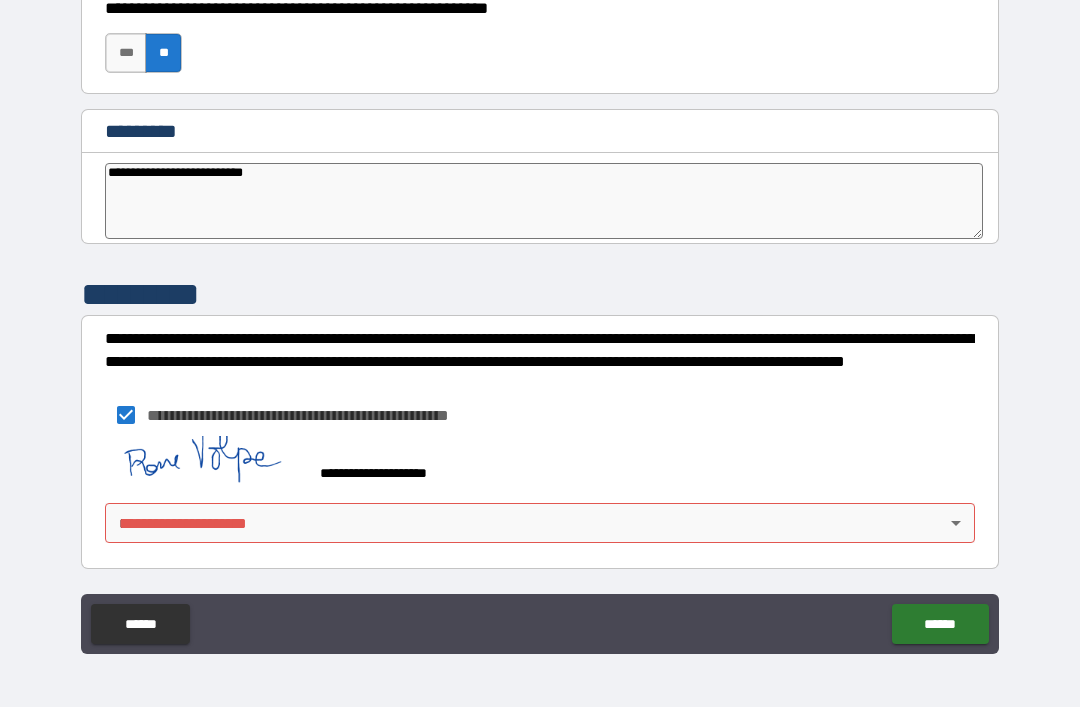 type on "**********" 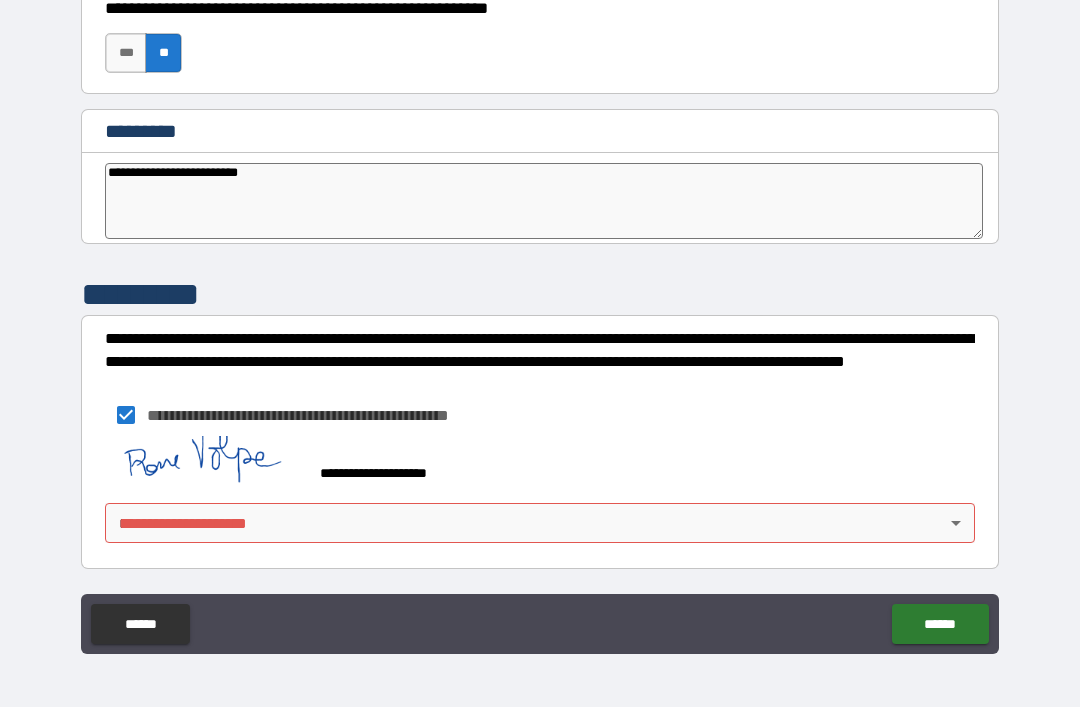 type on "*" 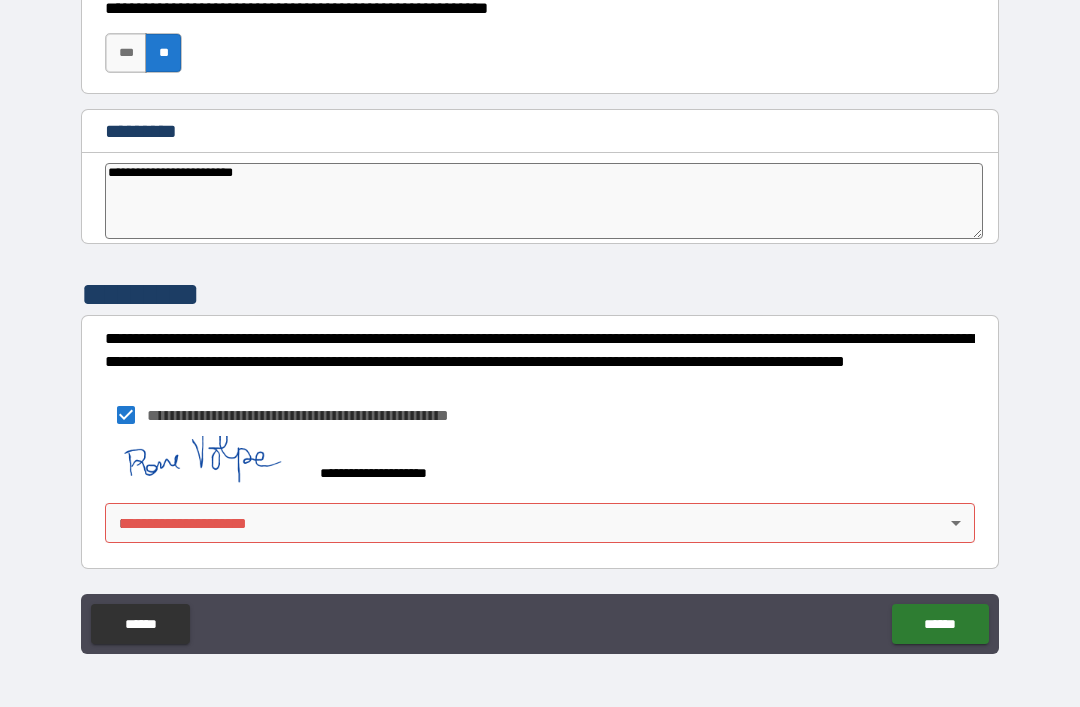 type on "**********" 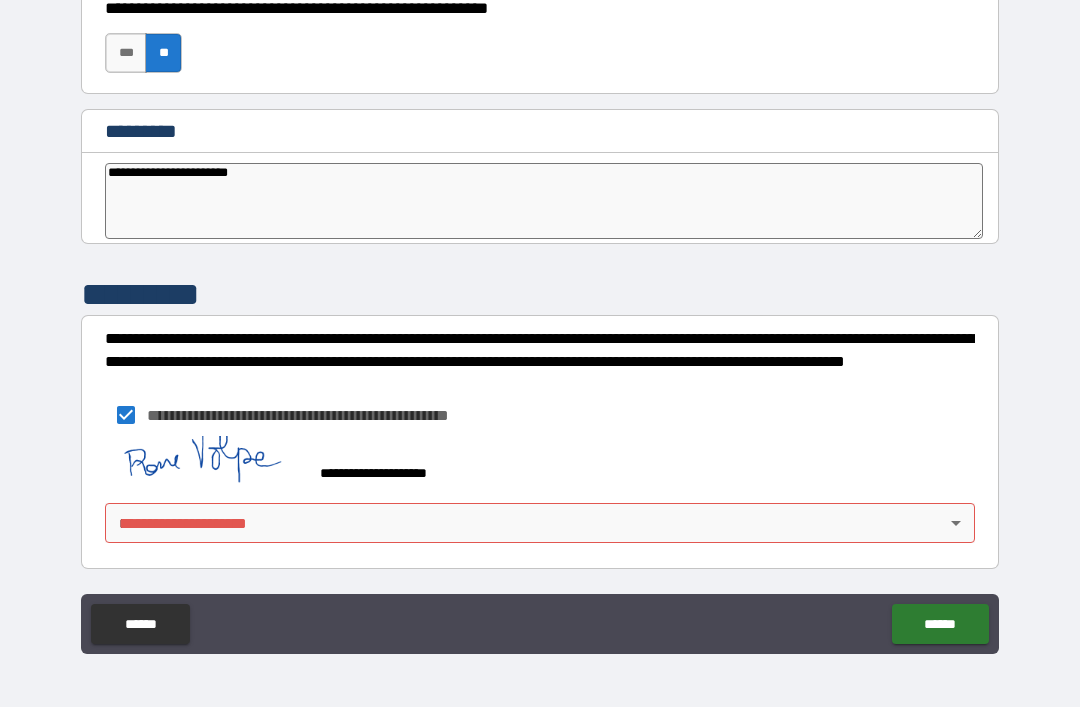 type on "**********" 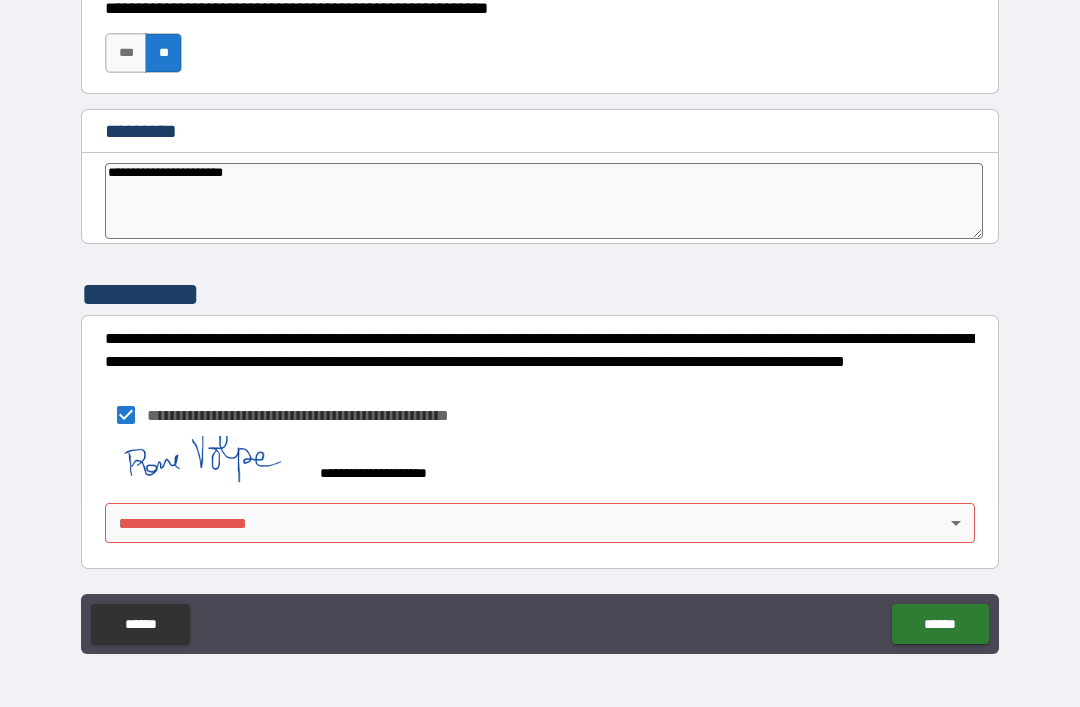 type on "*" 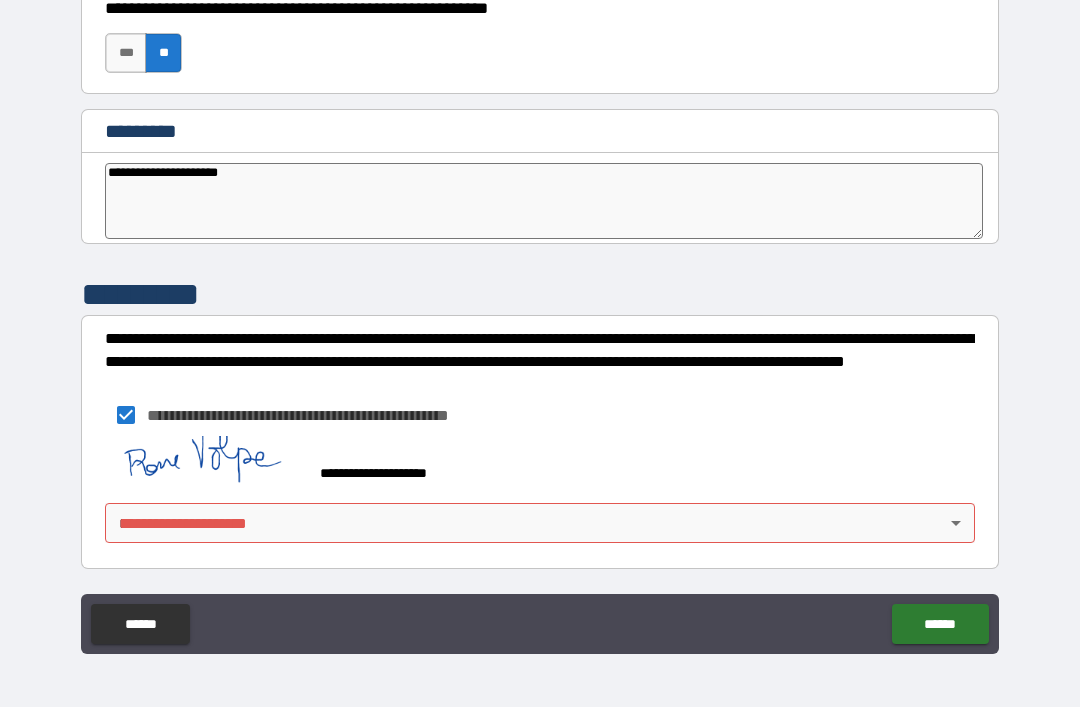 type on "**********" 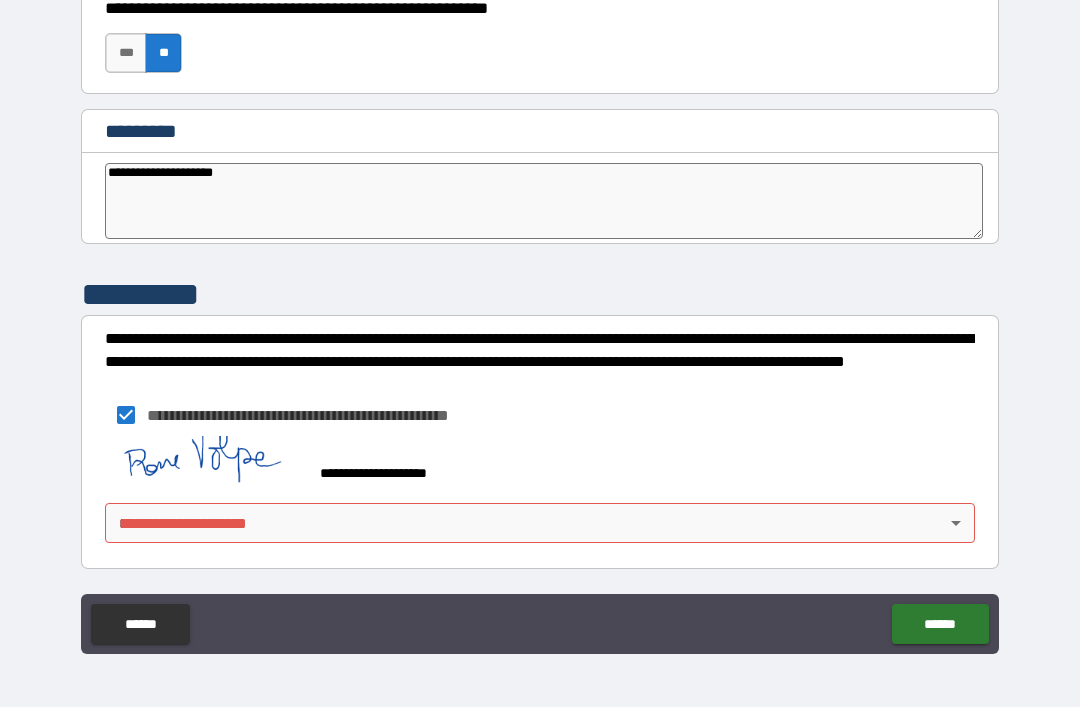type on "**********" 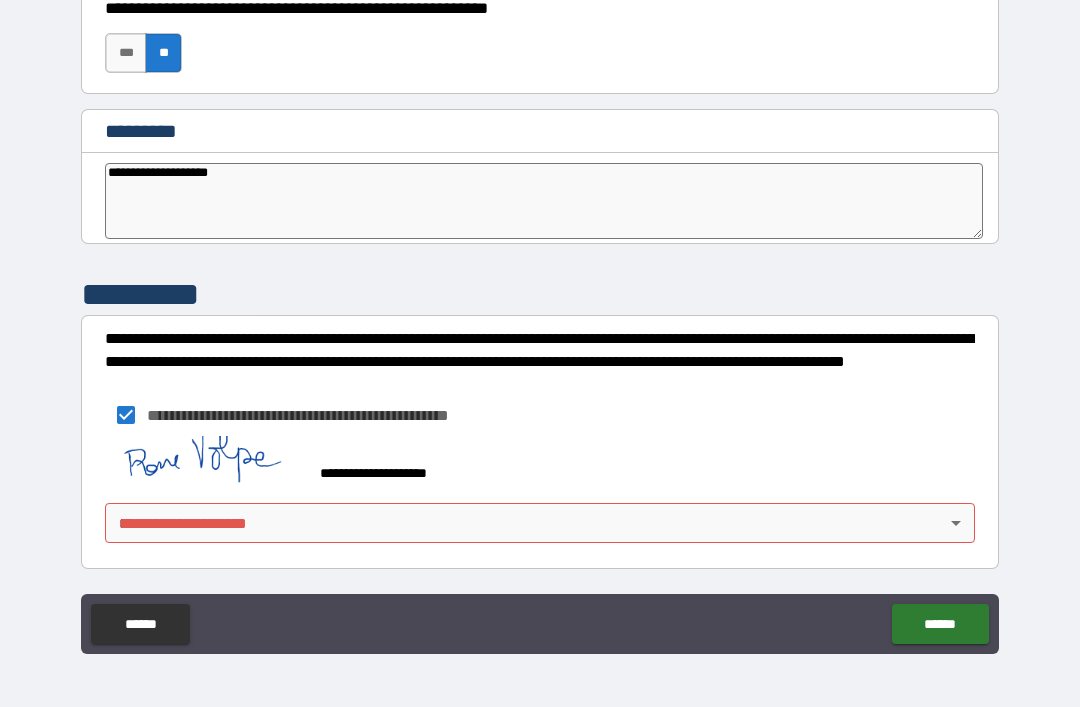 type on "*" 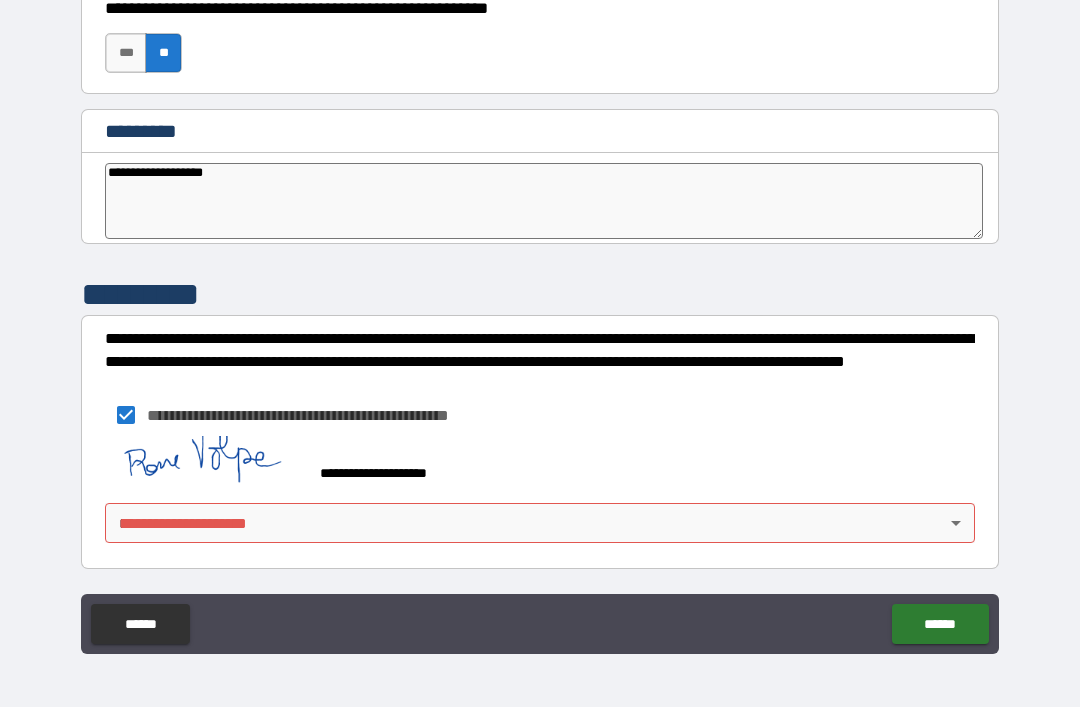 type on "**********" 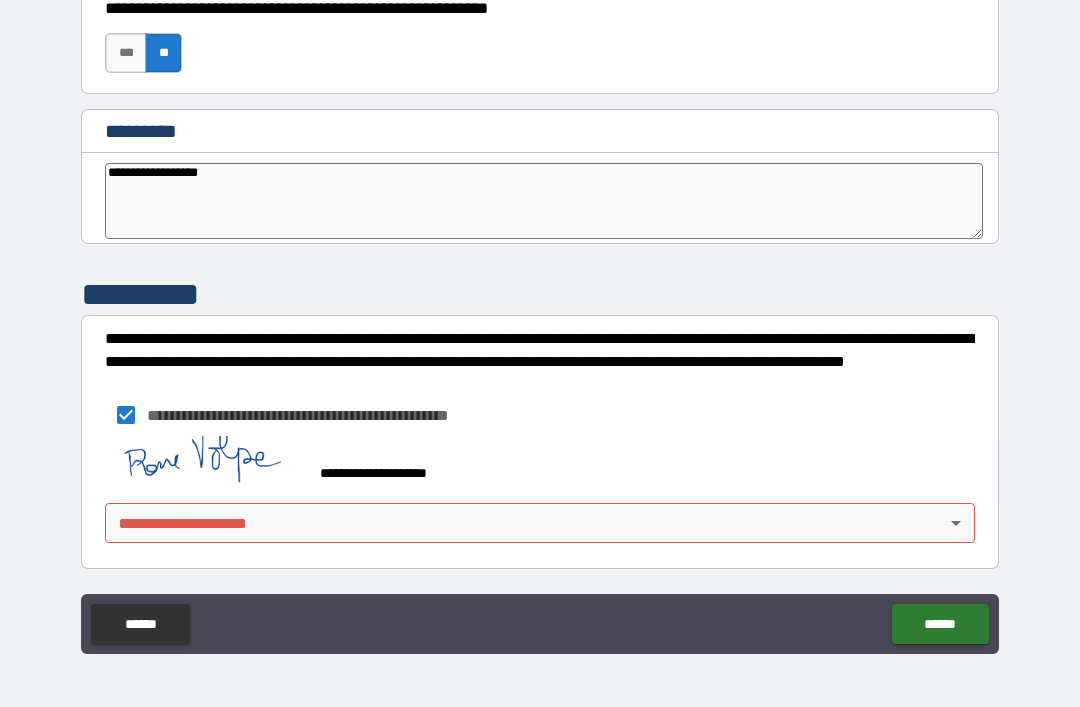 type on "**********" 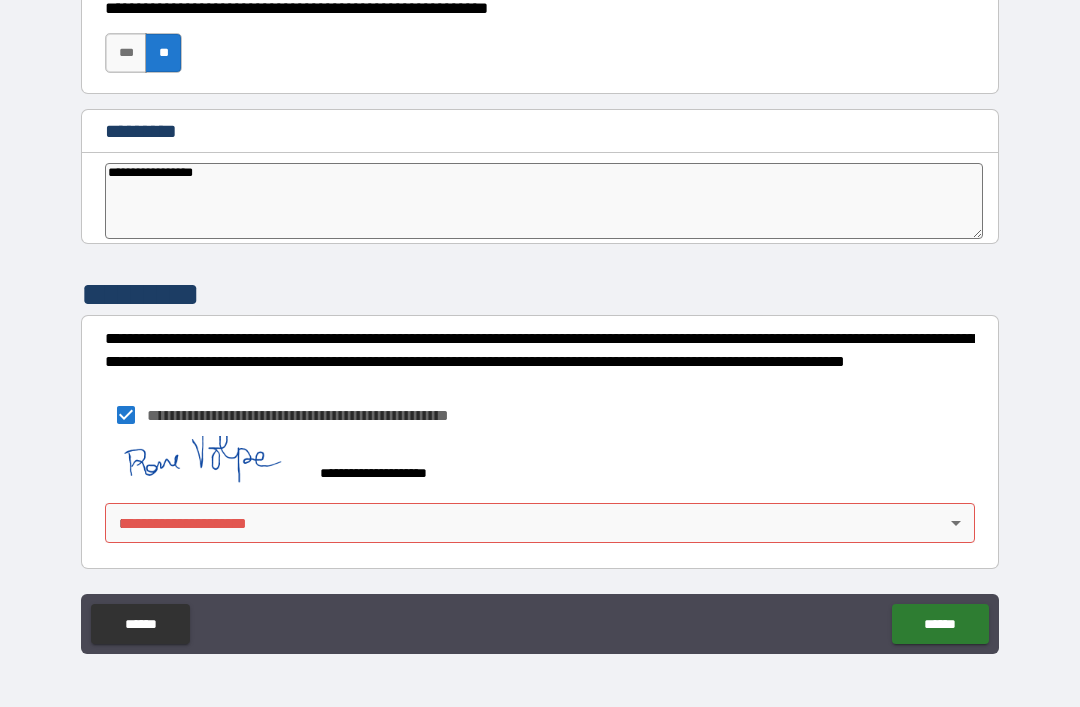 type on "*" 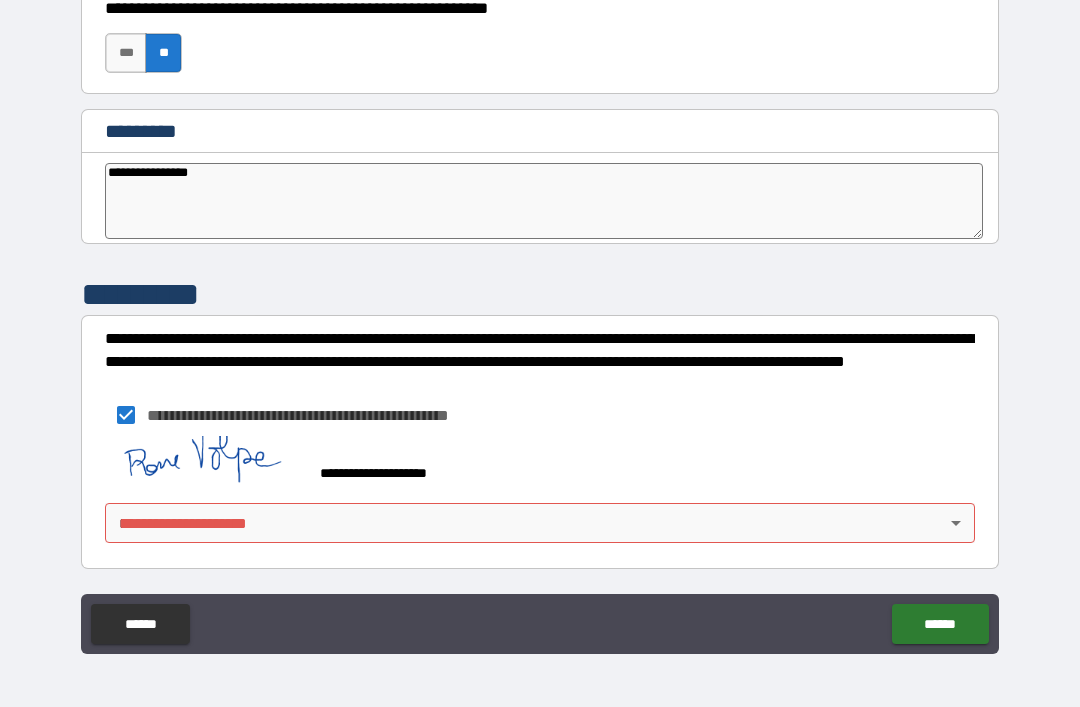 type on "**********" 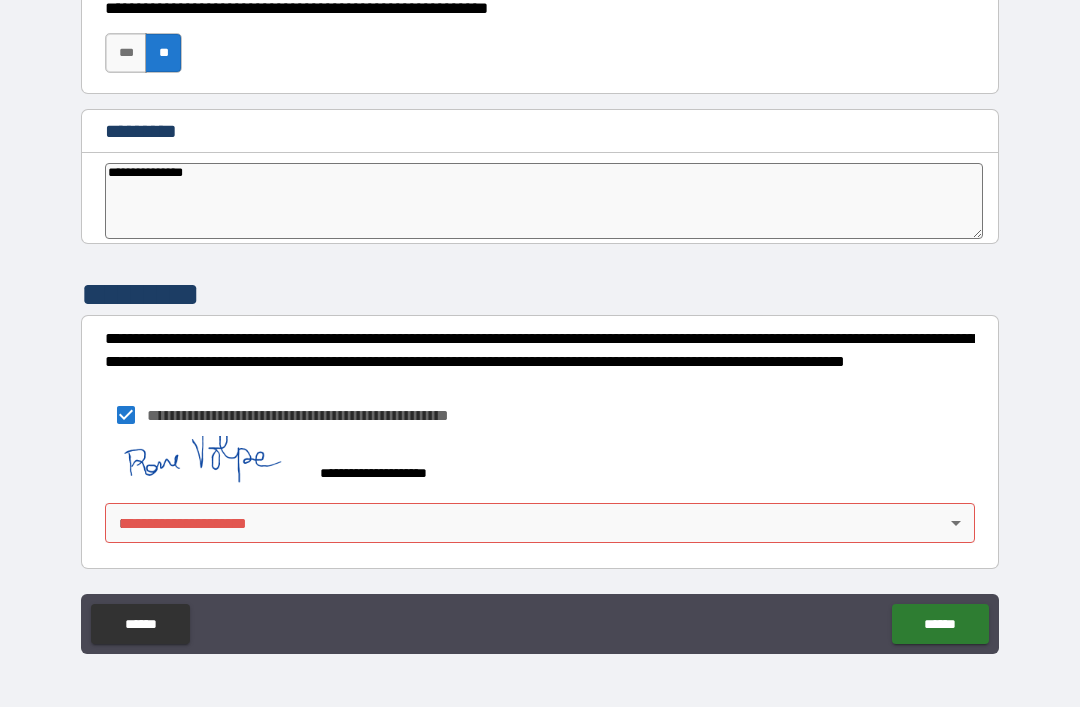 type on "**********" 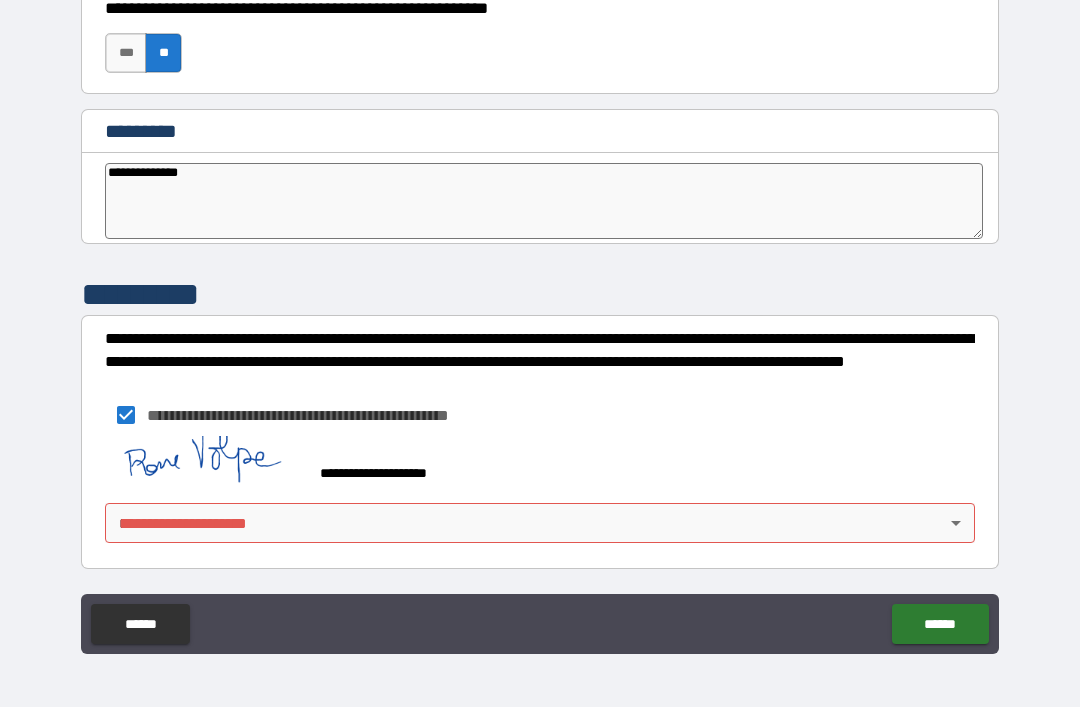 type on "**********" 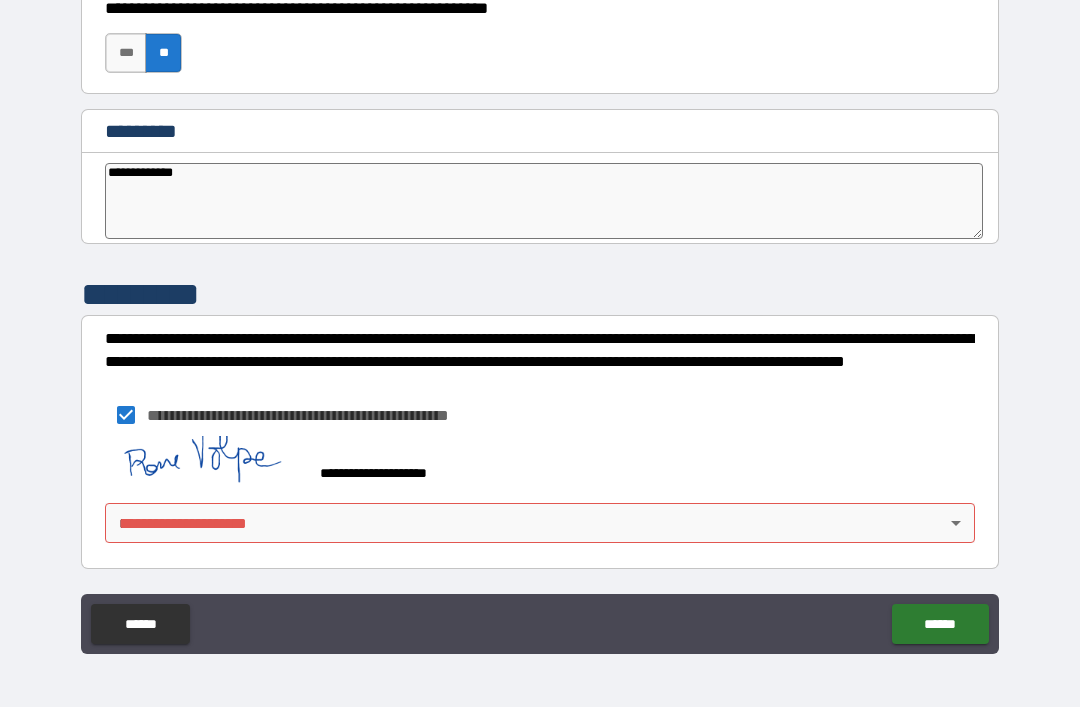 type on "*" 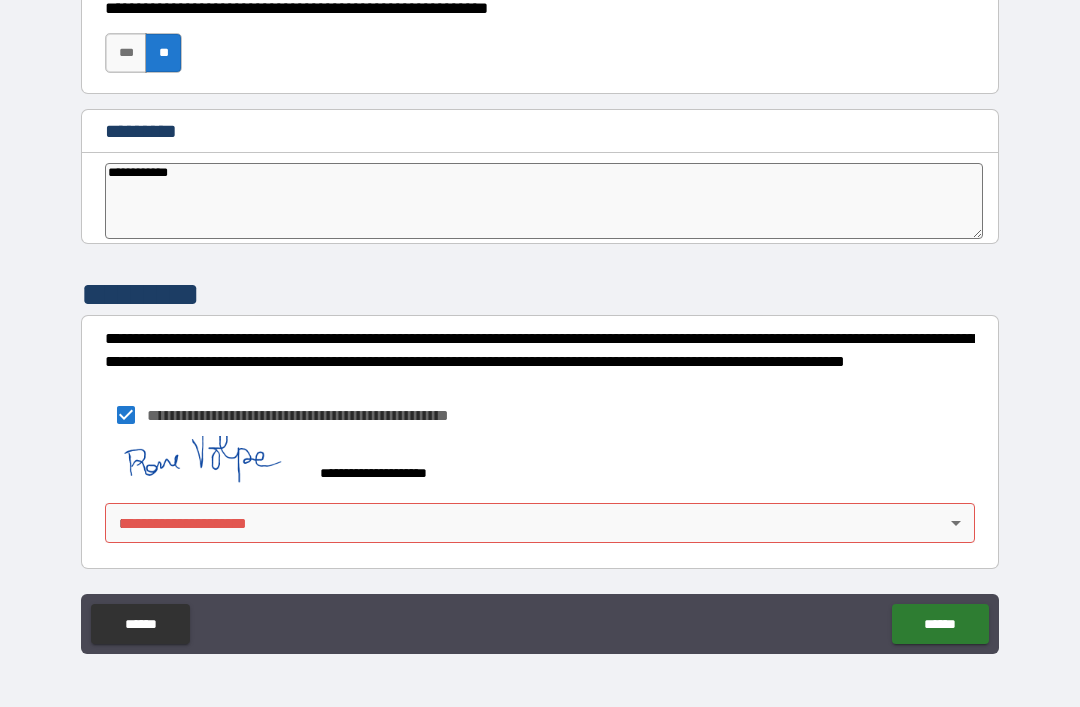 type on "**********" 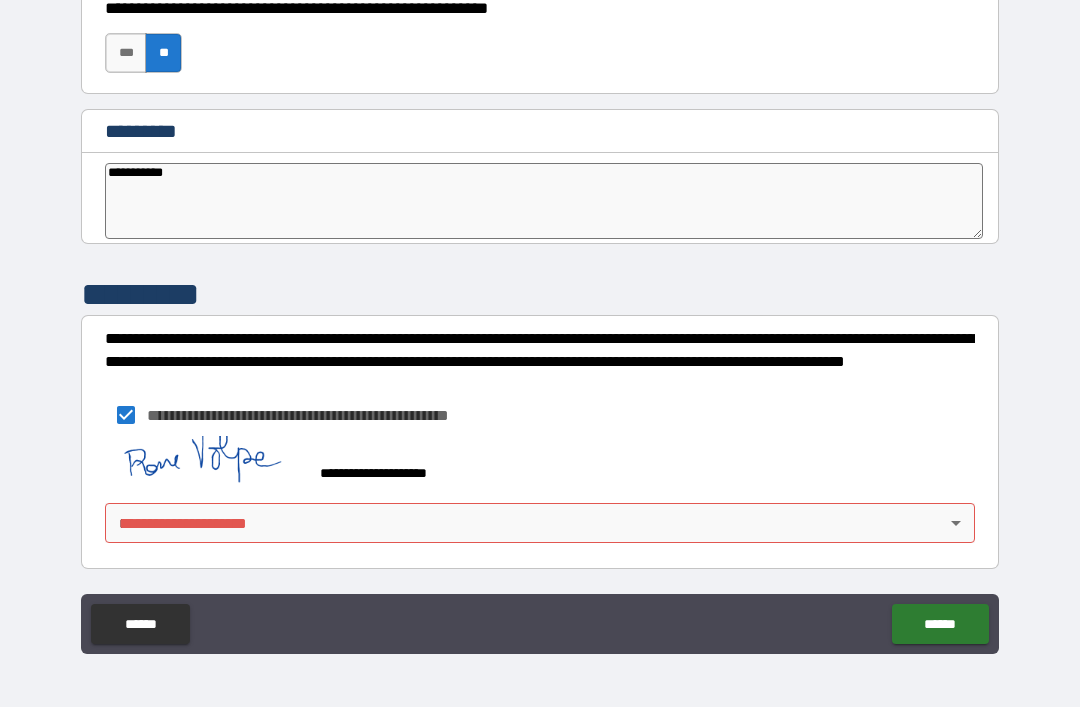 type on "*" 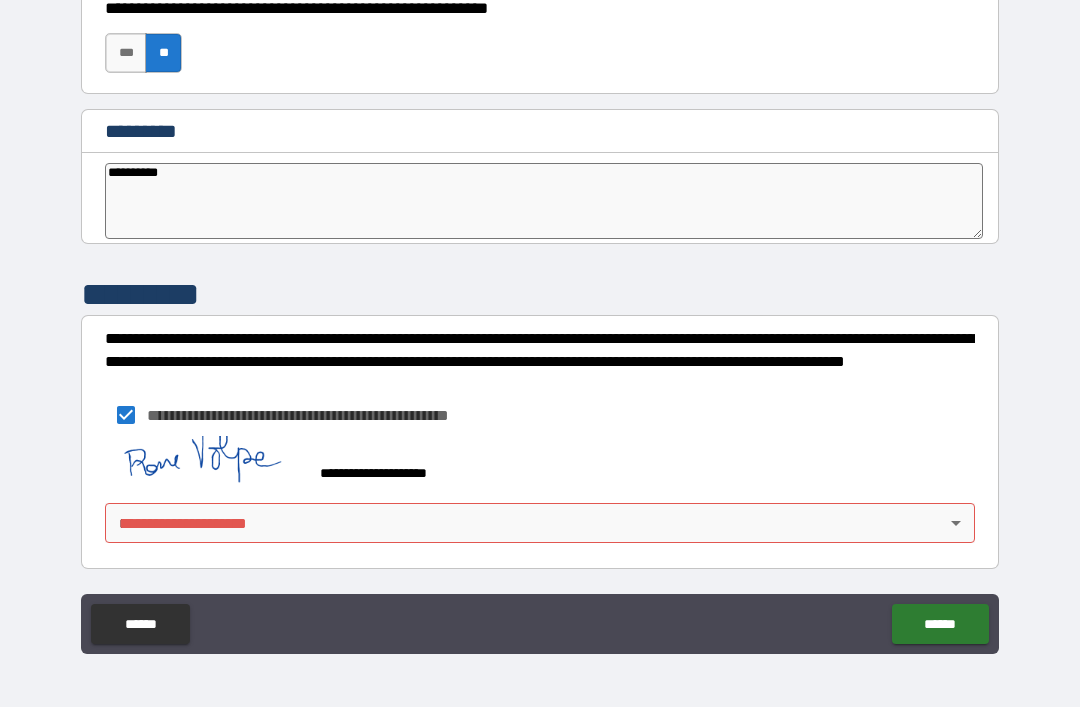 type 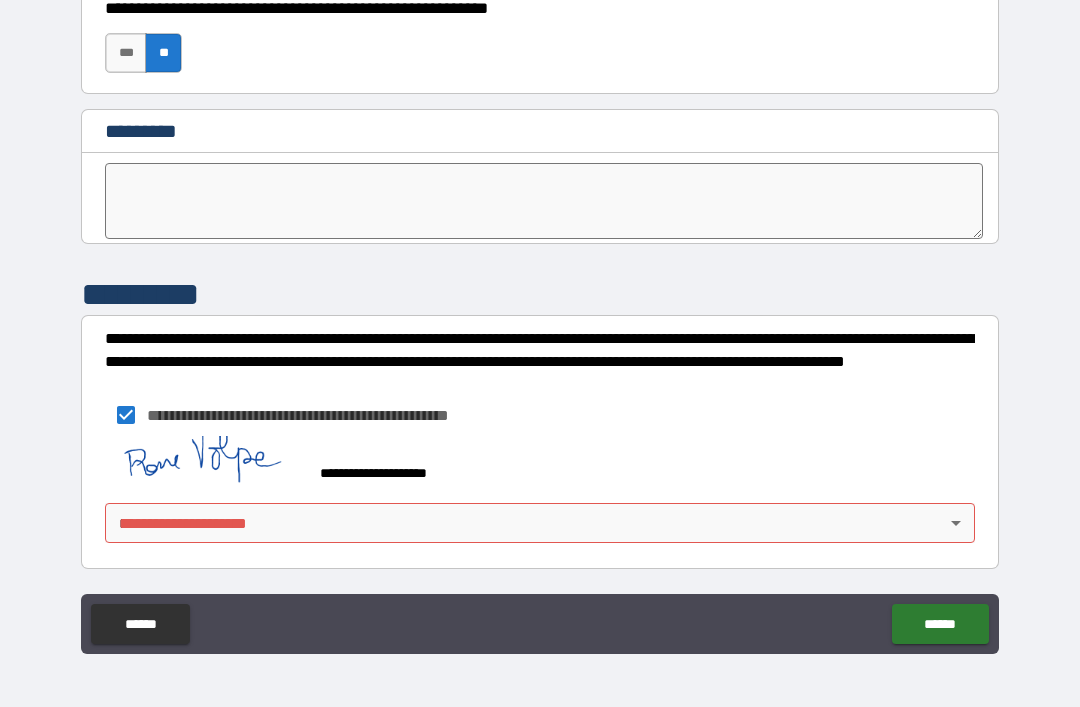 type on "*" 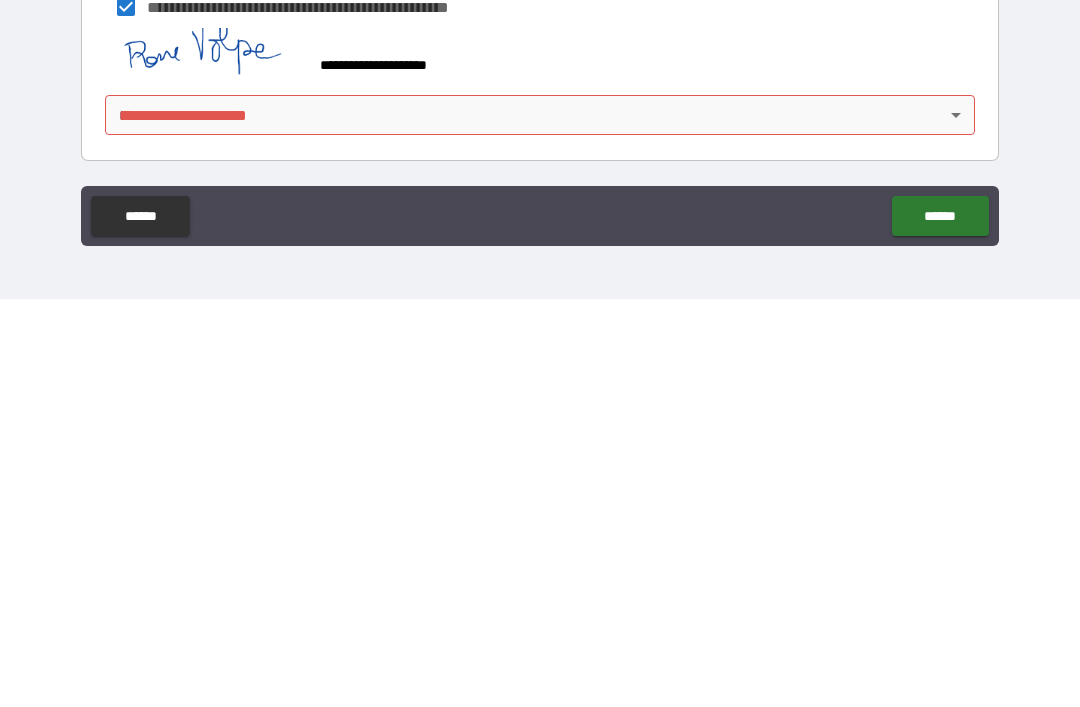 click on "******" at bounding box center (940, 624) 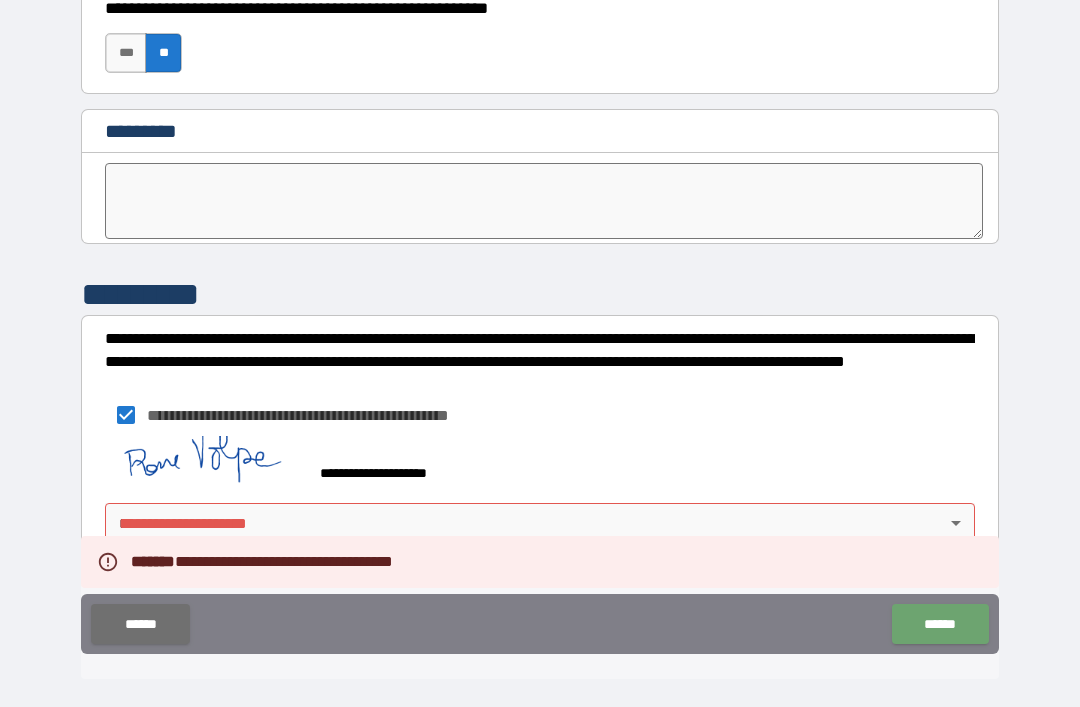 click on "******" at bounding box center (940, 624) 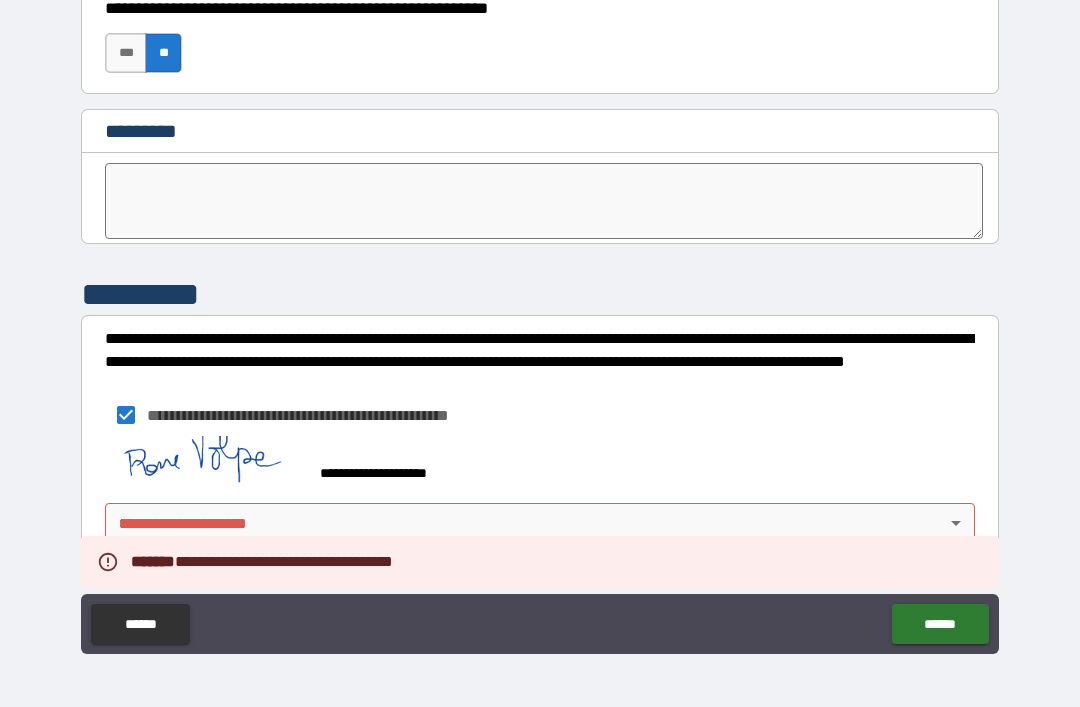 click on "**********" at bounding box center [540, 324] 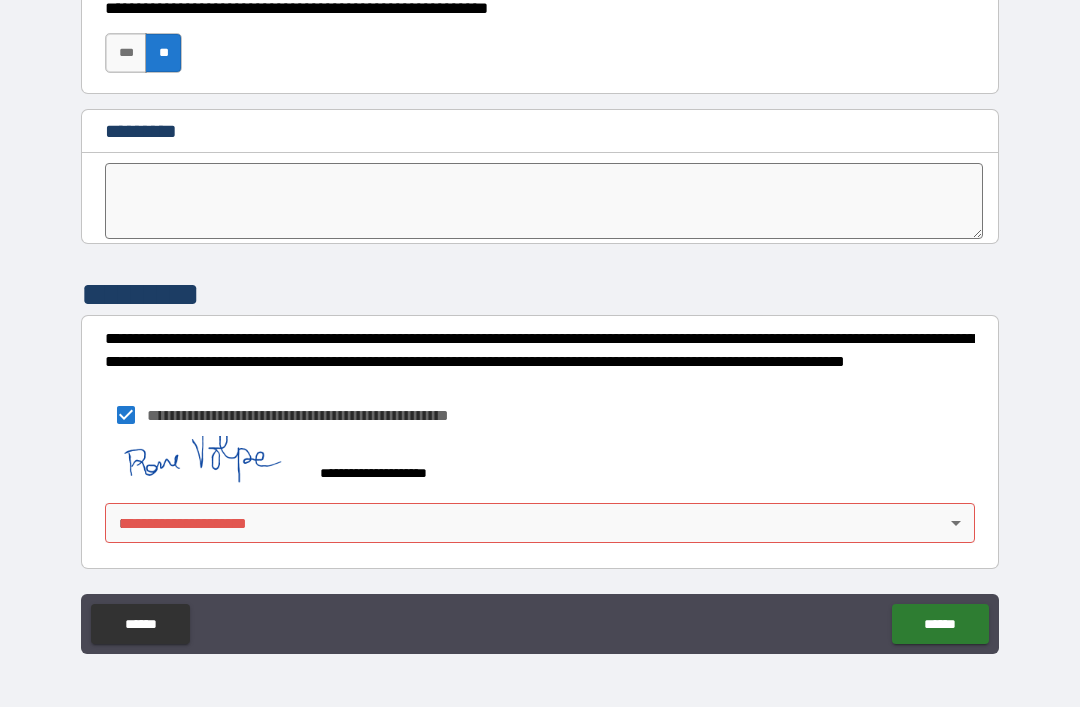 click on "**********" at bounding box center (540, 321) 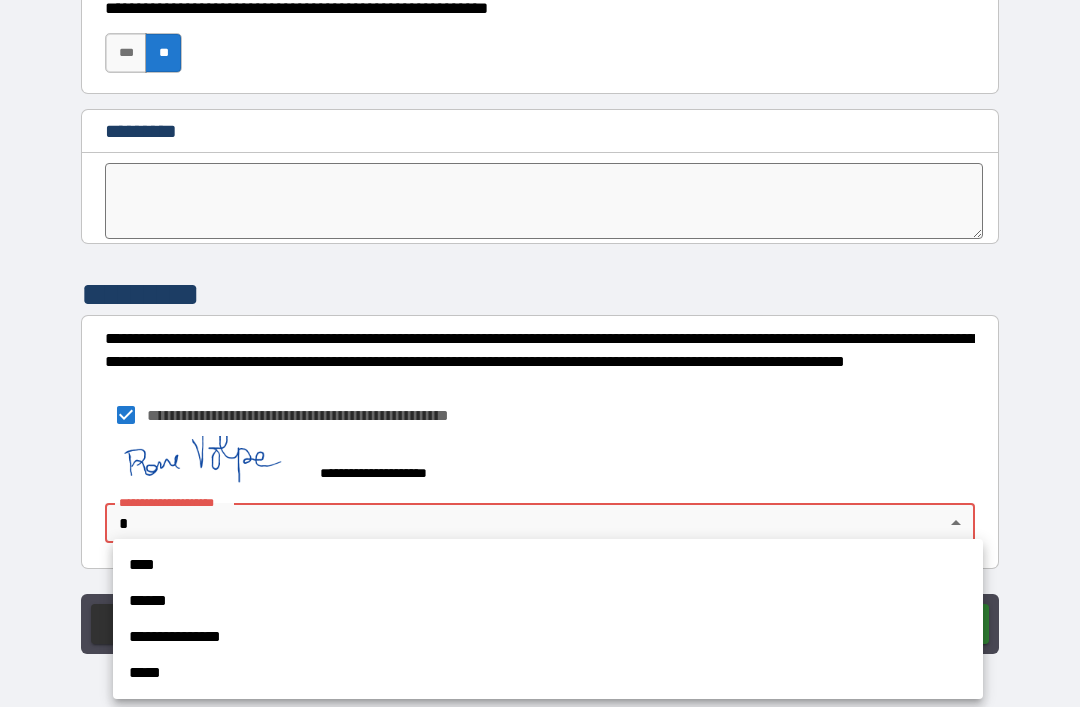 click on "****" at bounding box center [548, 565] 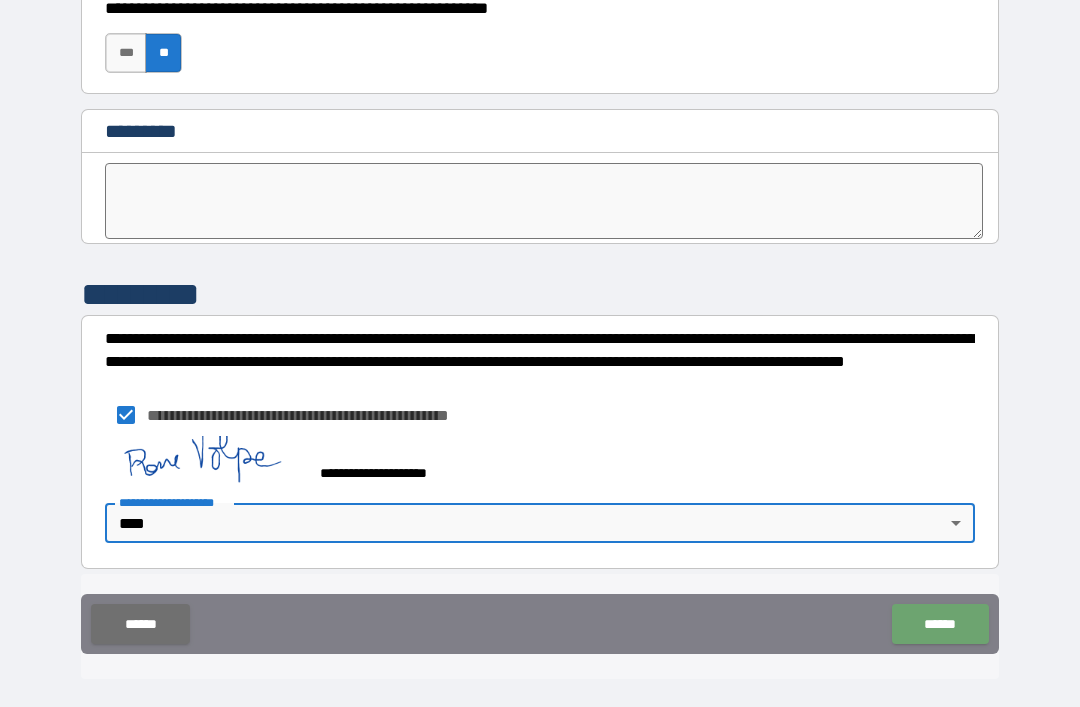 click on "******" at bounding box center [940, 624] 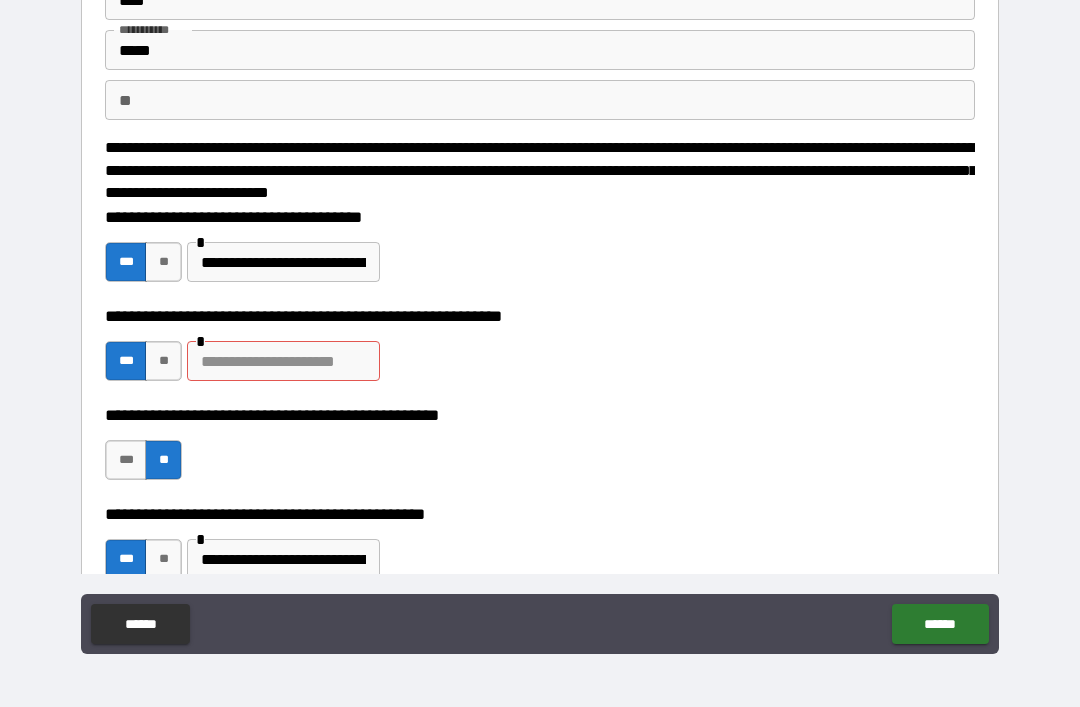scroll, scrollTop: 99, scrollLeft: 0, axis: vertical 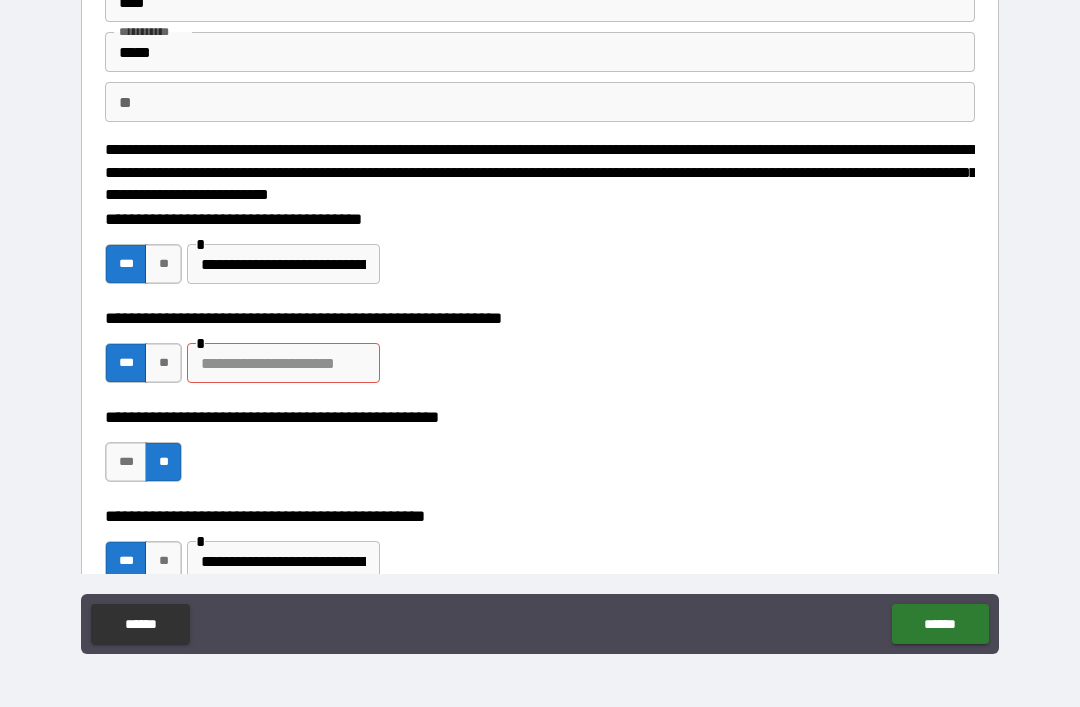 click at bounding box center [283, 363] 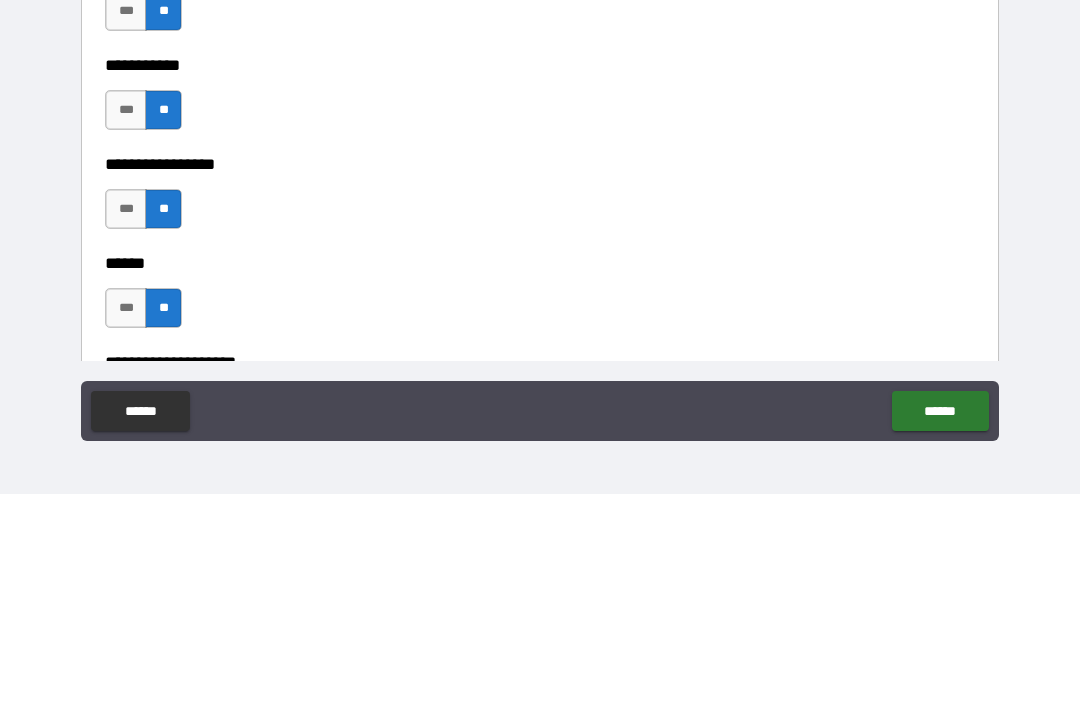scroll, scrollTop: 6218, scrollLeft: 0, axis: vertical 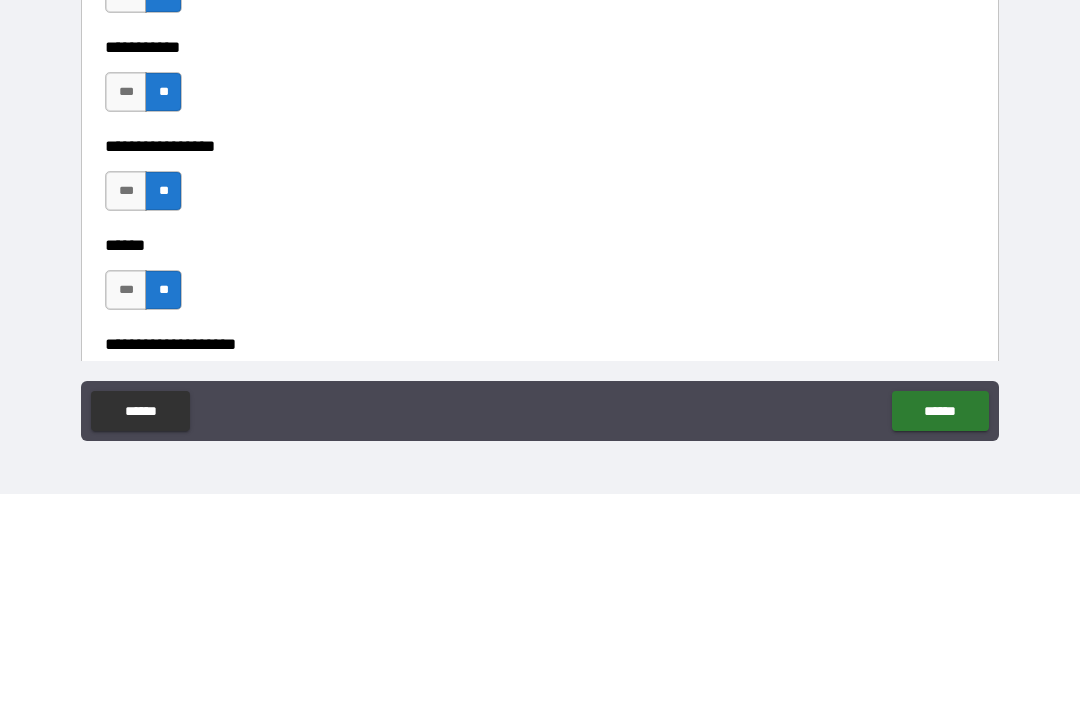 click on "**********" at bounding box center [540, 324] 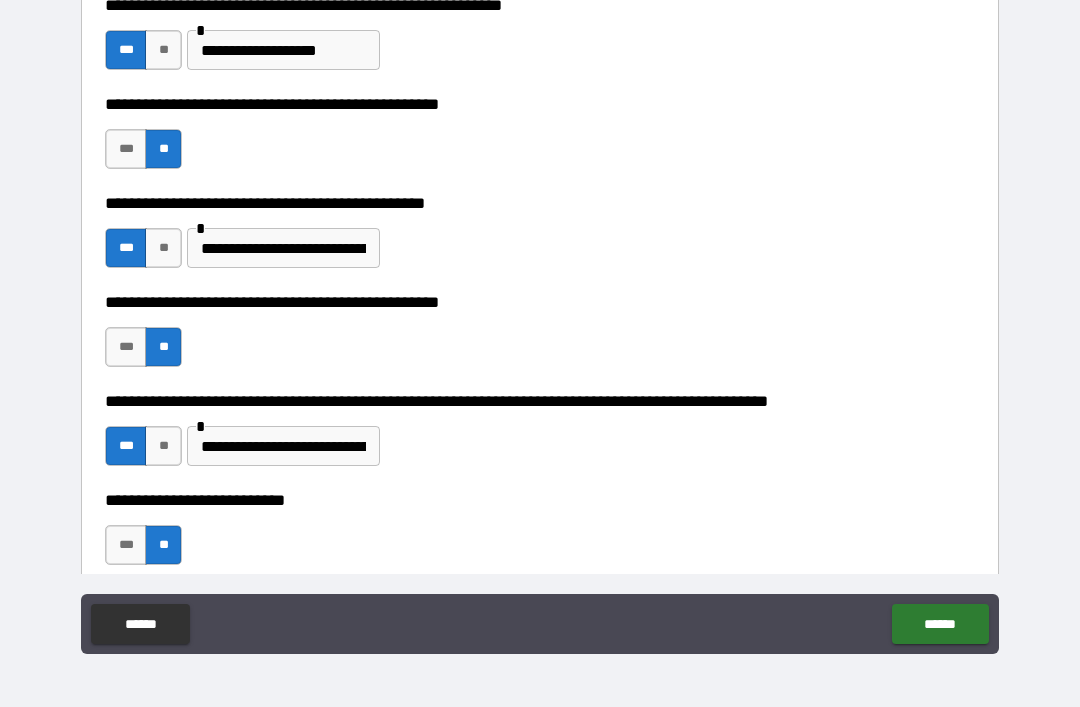 scroll, scrollTop: 410, scrollLeft: 0, axis: vertical 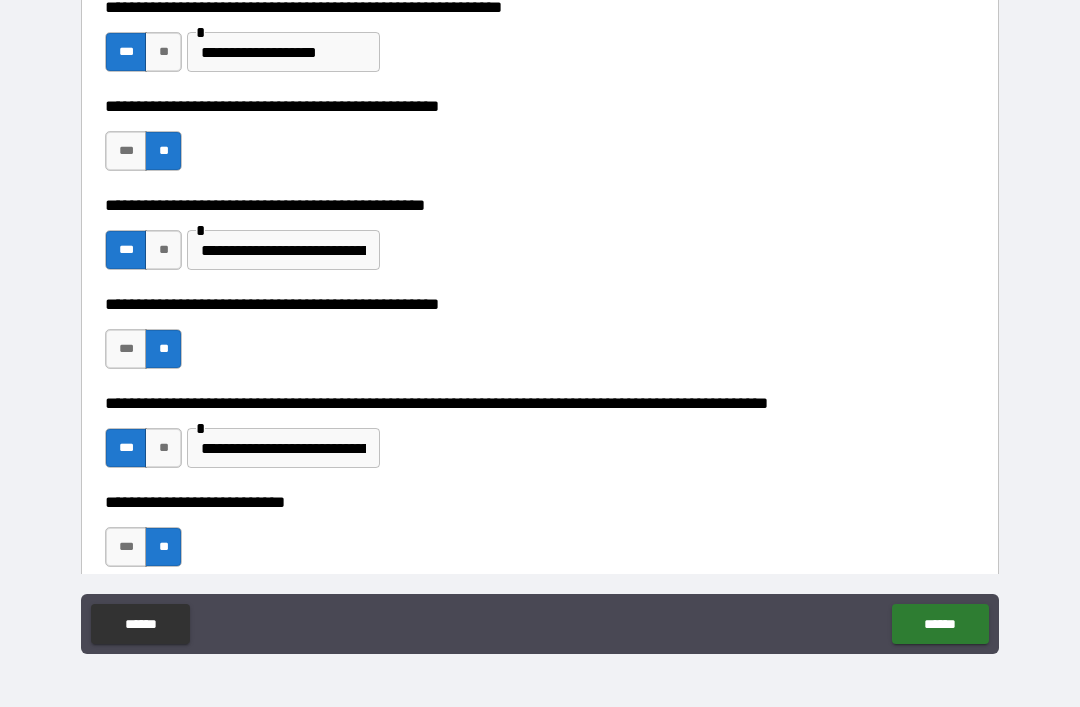 click on "**********" at bounding box center (283, 52) 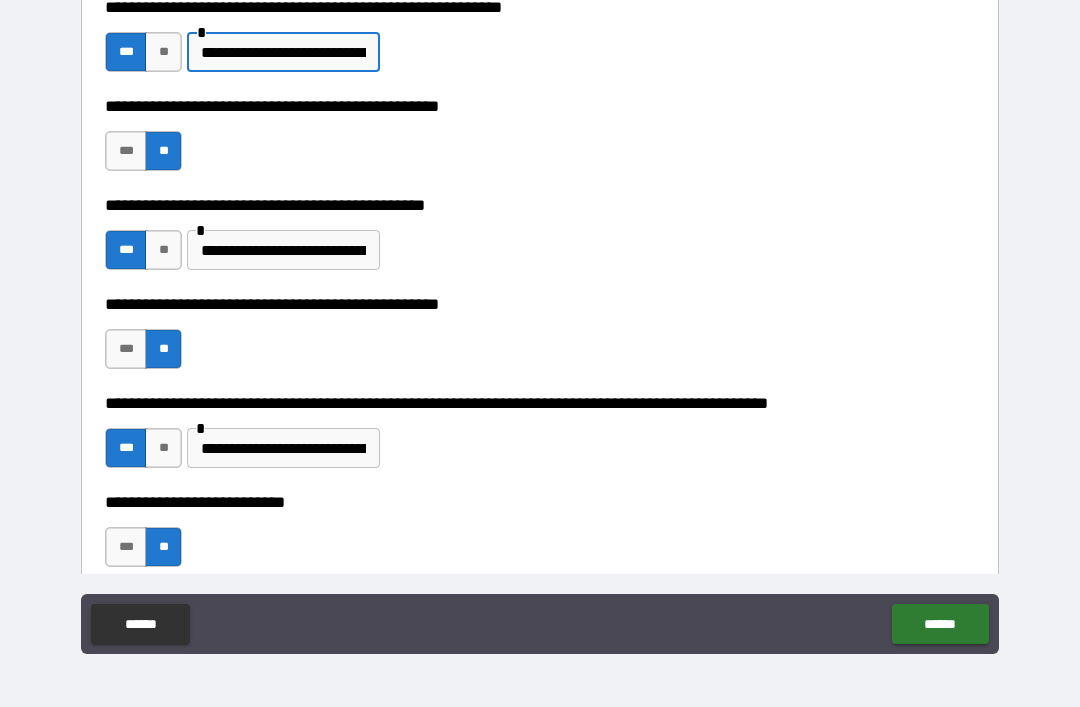 type on "**********" 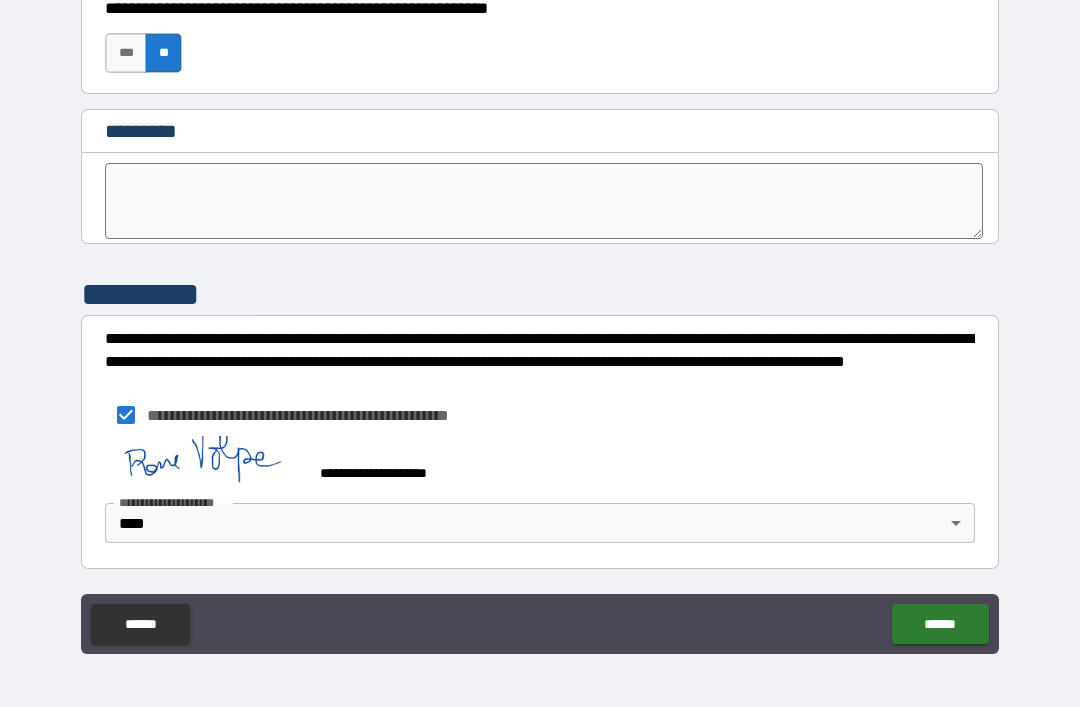 scroll, scrollTop: 10232, scrollLeft: 0, axis: vertical 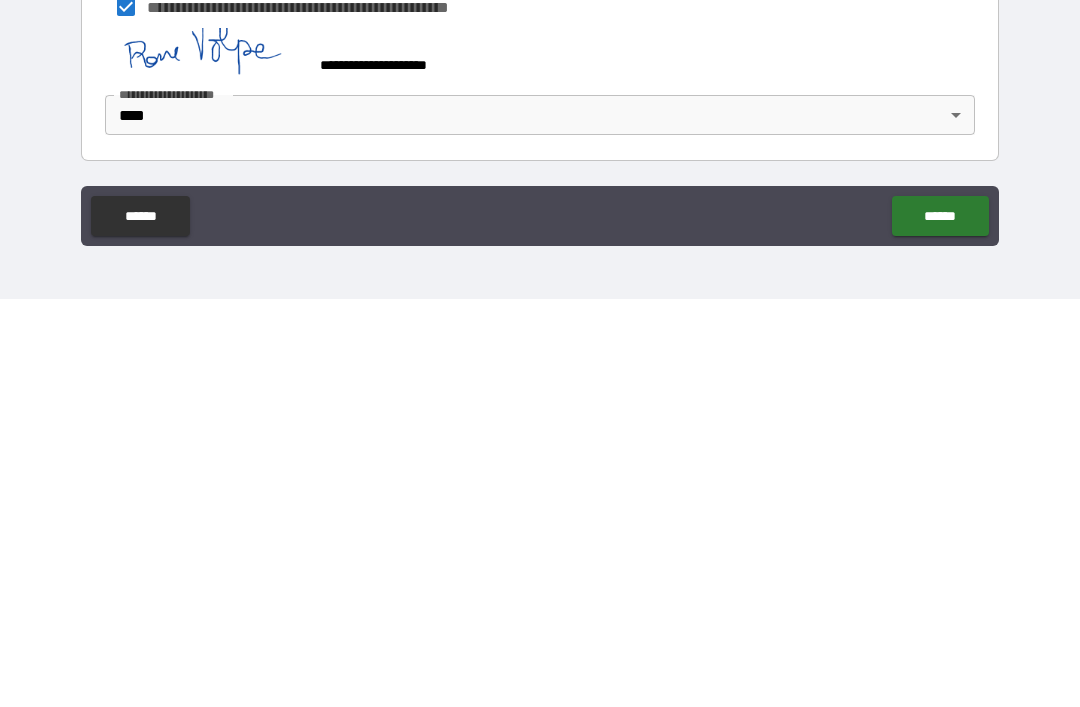 click on "******" at bounding box center [940, 624] 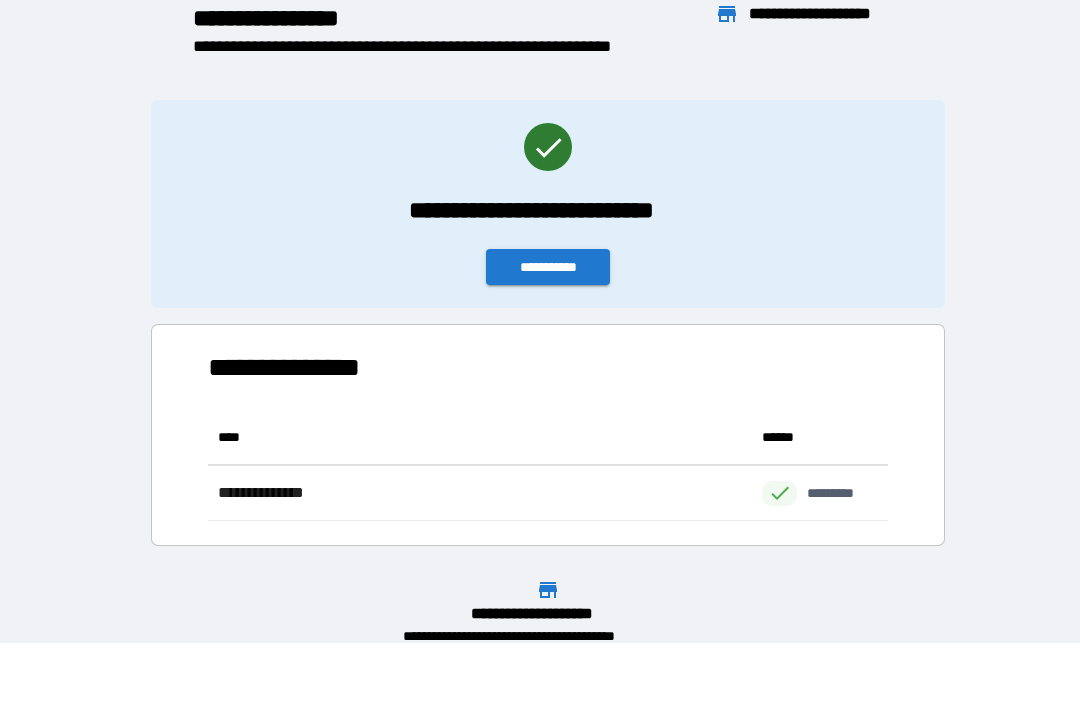 scroll, scrollTop: 1, scrollLeft: 1, axis: both 